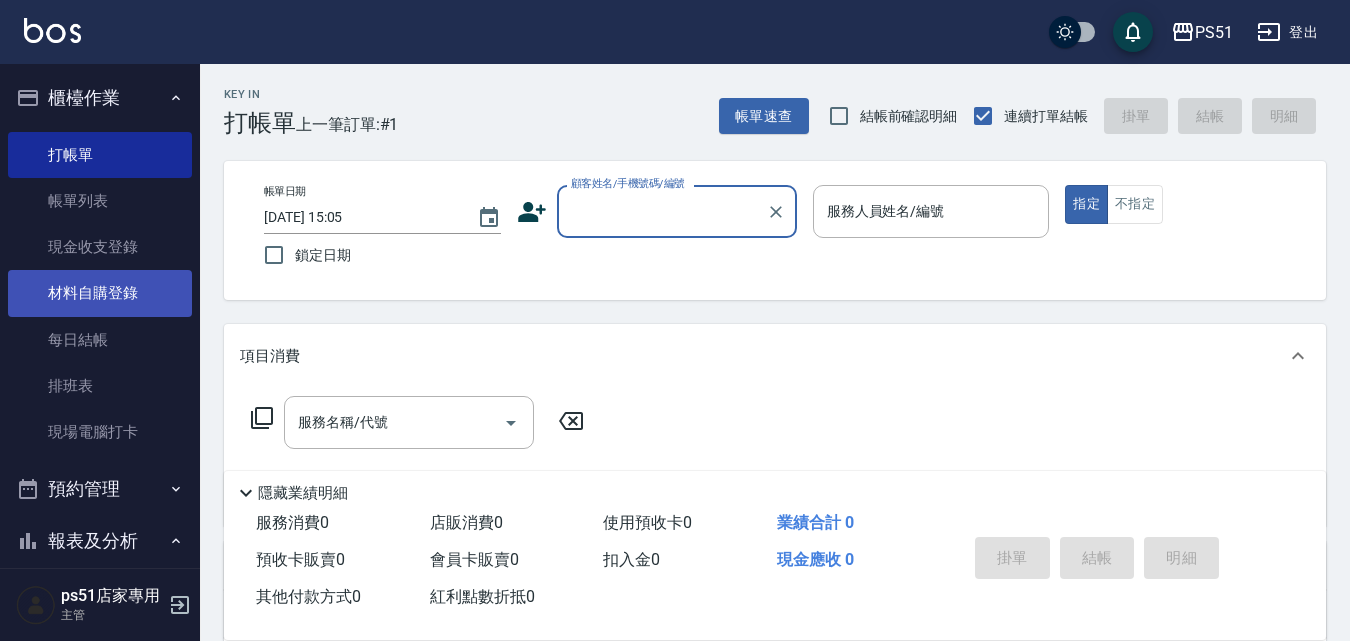 scroll, scrollTop: 0, scrollLeft: 0, axis: both 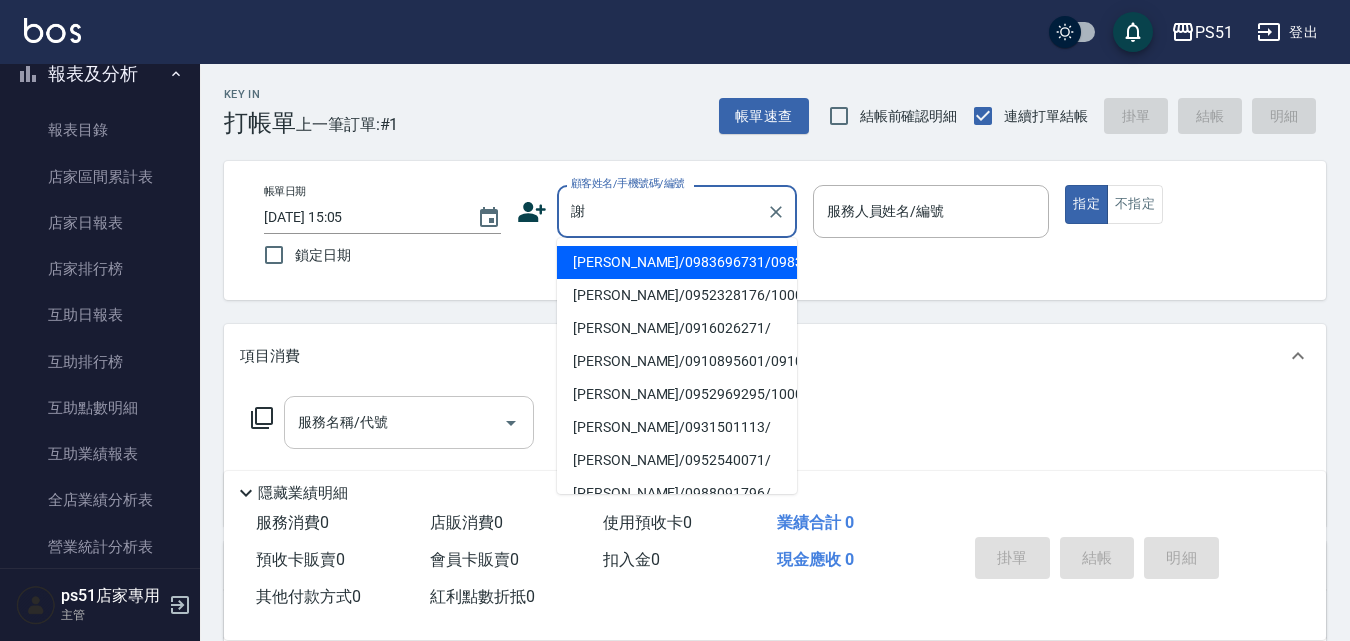 click on "[PERSON_NAME]/0983696731/0983696731" at bounding box center (677, 262) 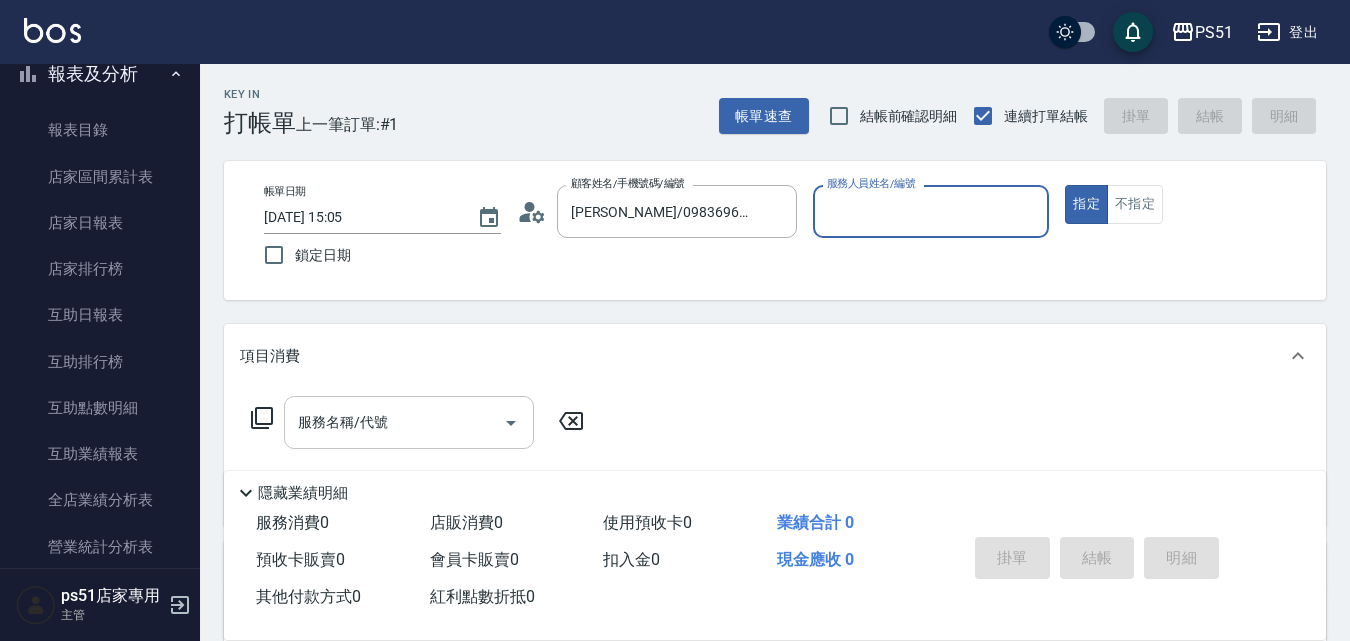 type on "Bella-4" 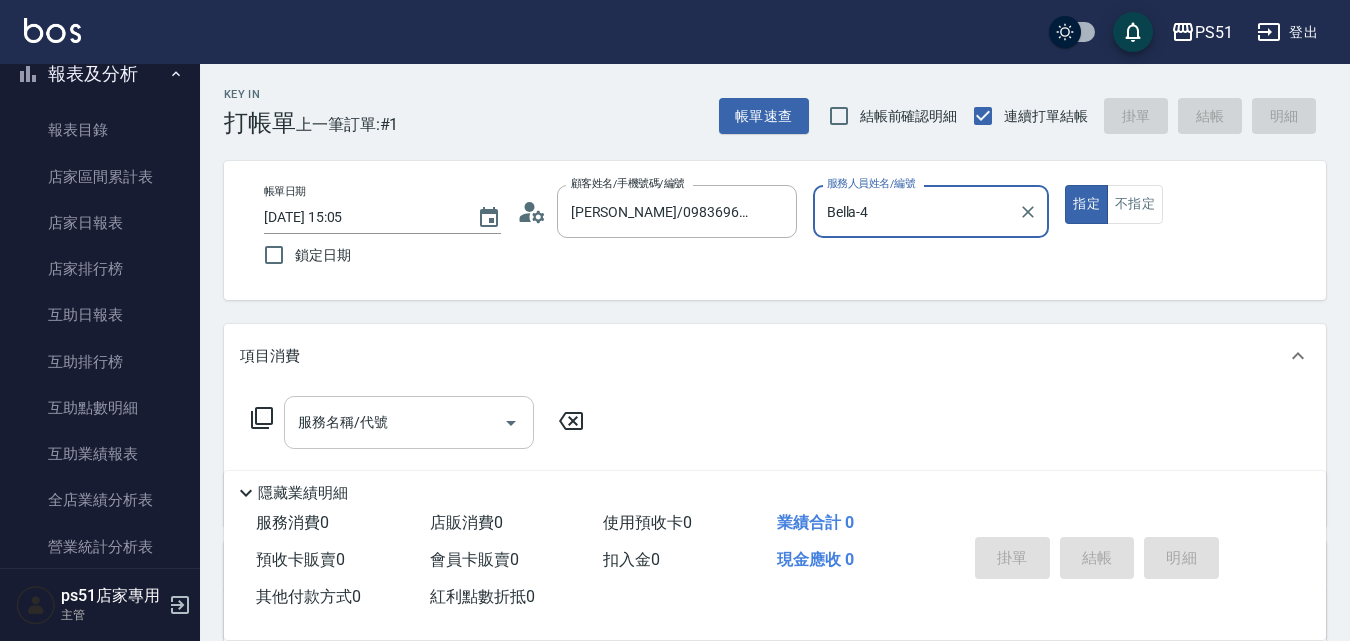 click on "服務名稱/代號" at bounding box center [394, 422] 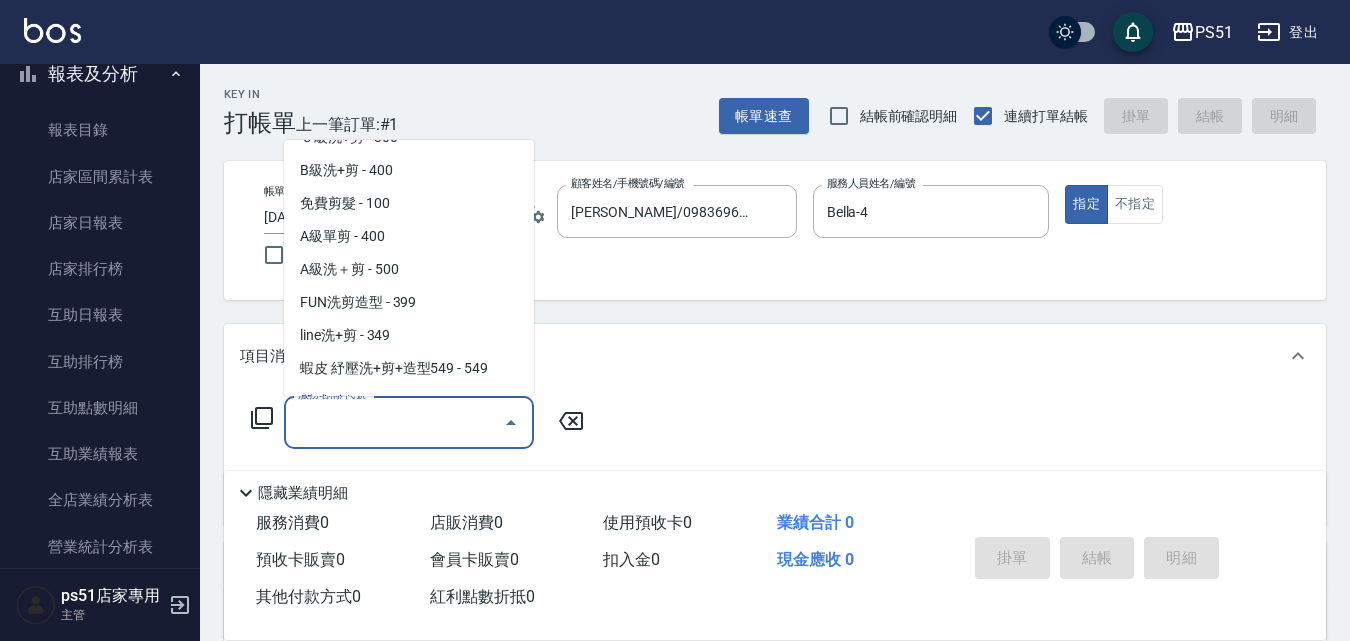 scroll, scrollTop: 700, scrollLeft: 0, axis: vertical 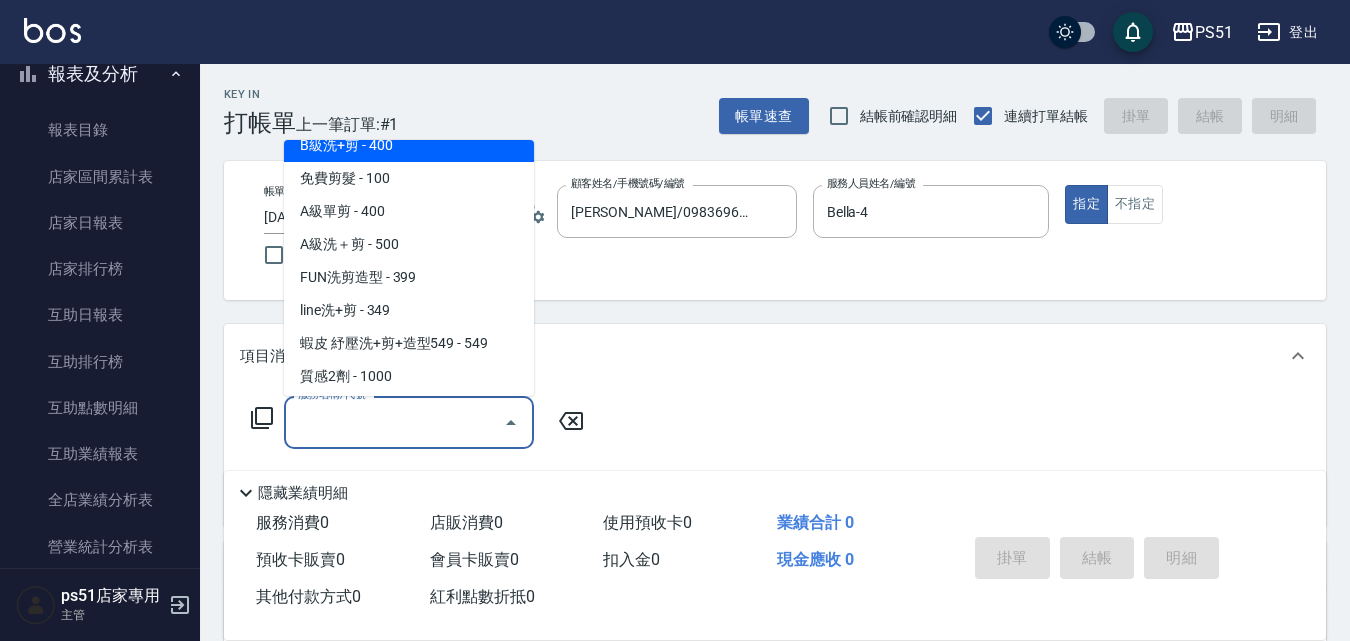 click on "B級洗+剪 - 400" at bounding box center [409, 145] 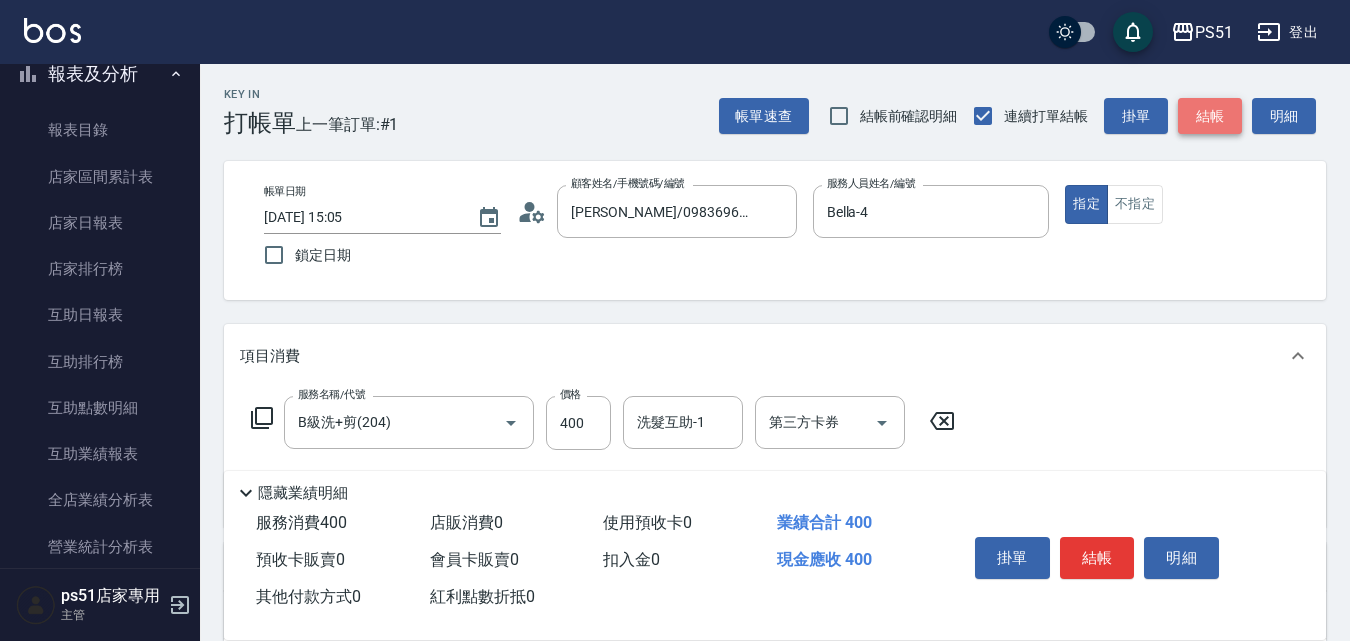 click on "結帳" at bounding box center (1210, 116) 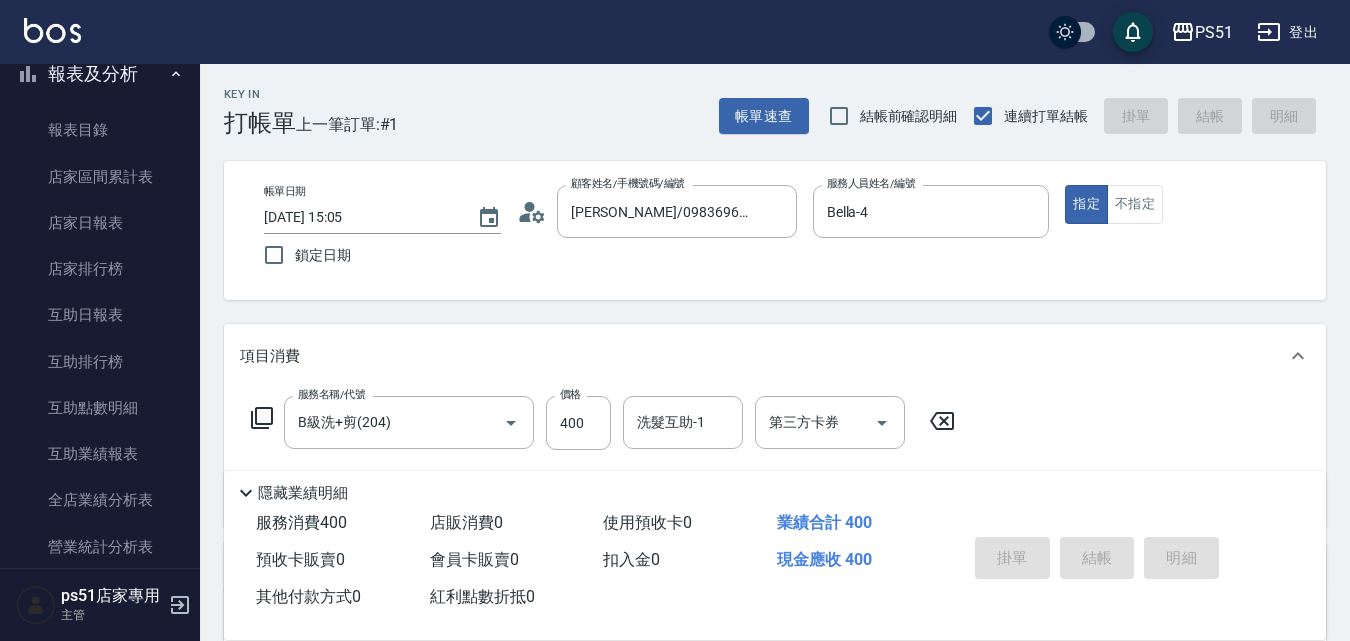 type on "[DATE] 19:12" 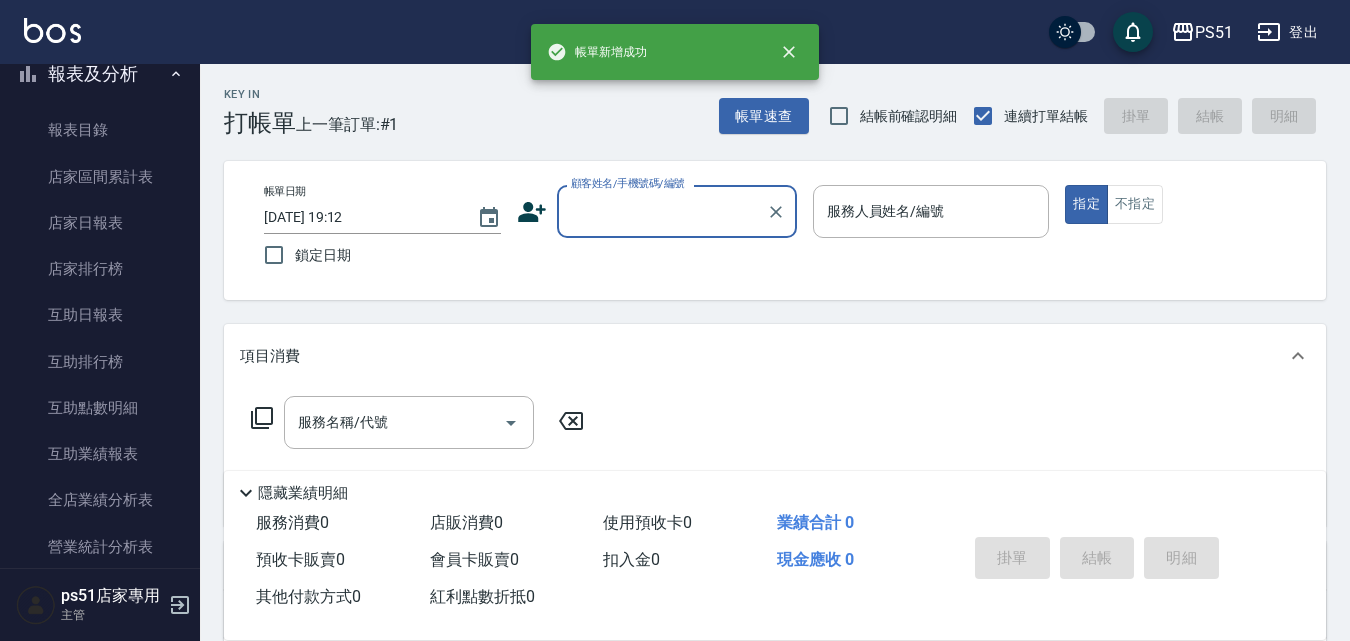 scroll, scrollTop: 0, scrollLeft: 0, axis: both 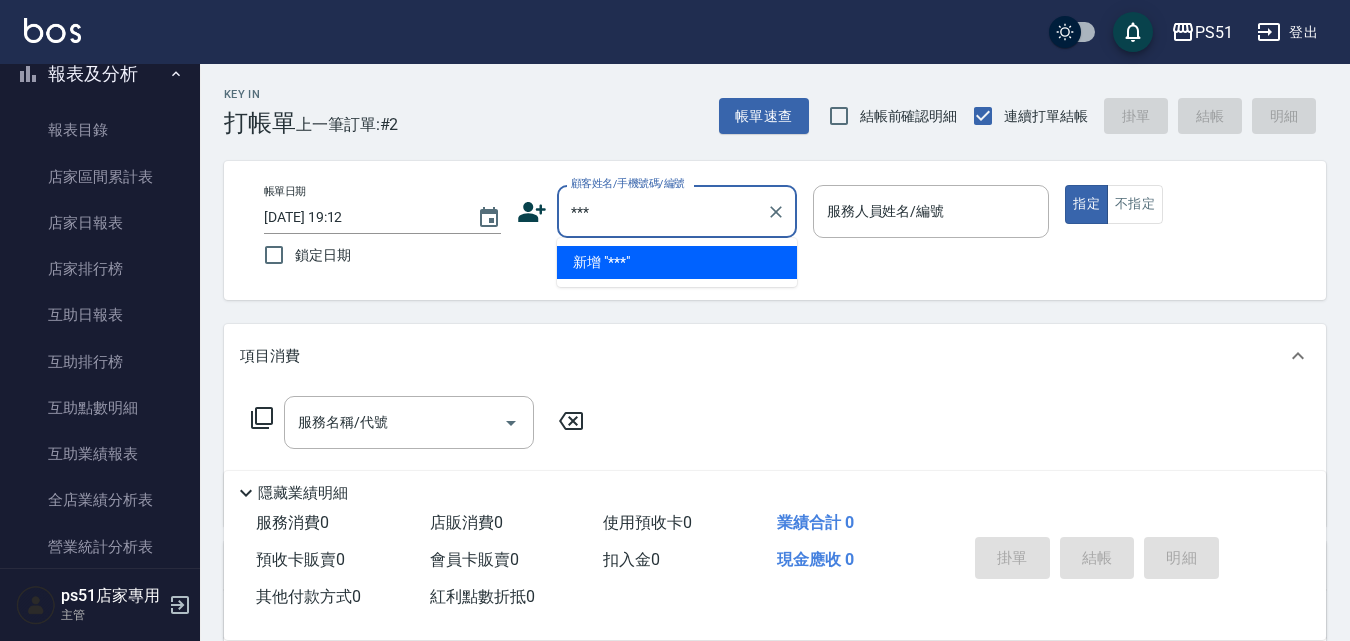 type on "***" 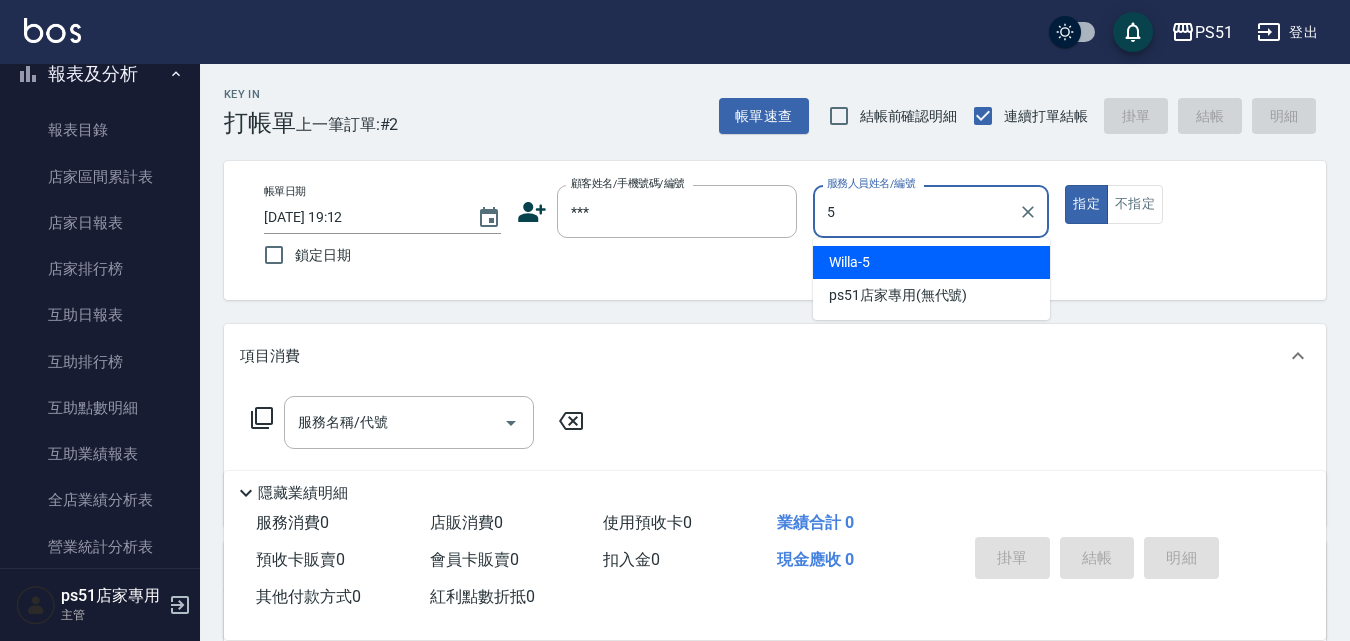 type on "Willa-5" 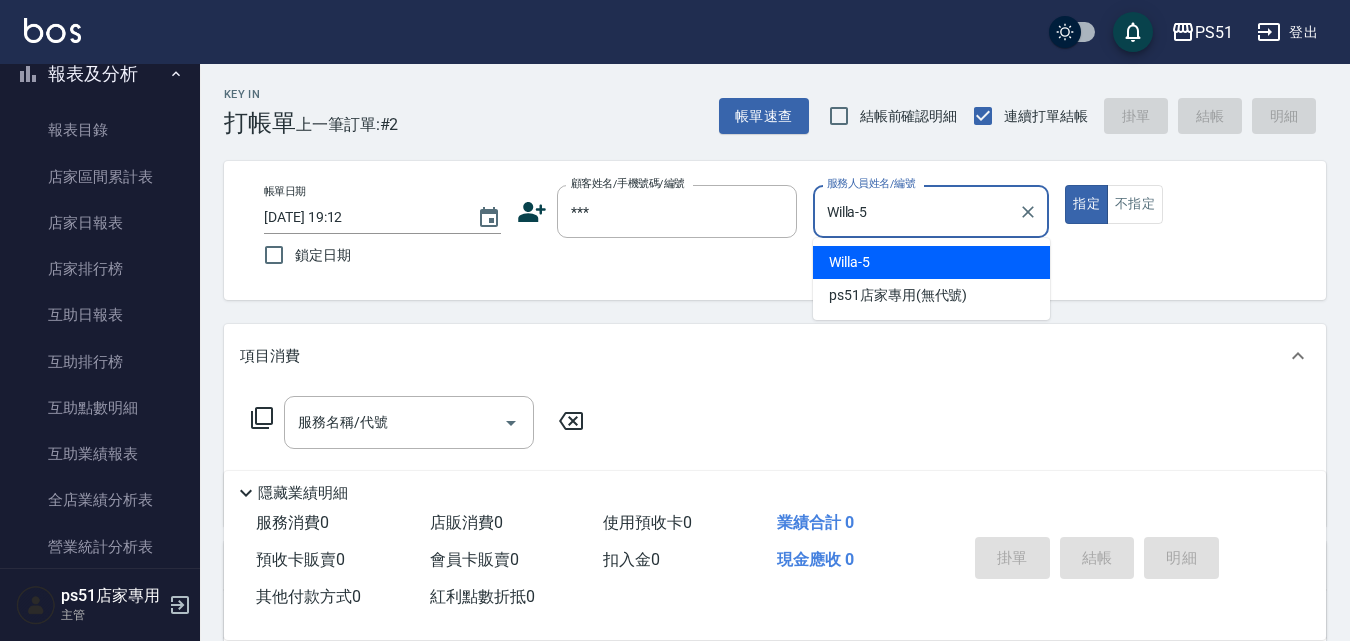 type on "true" 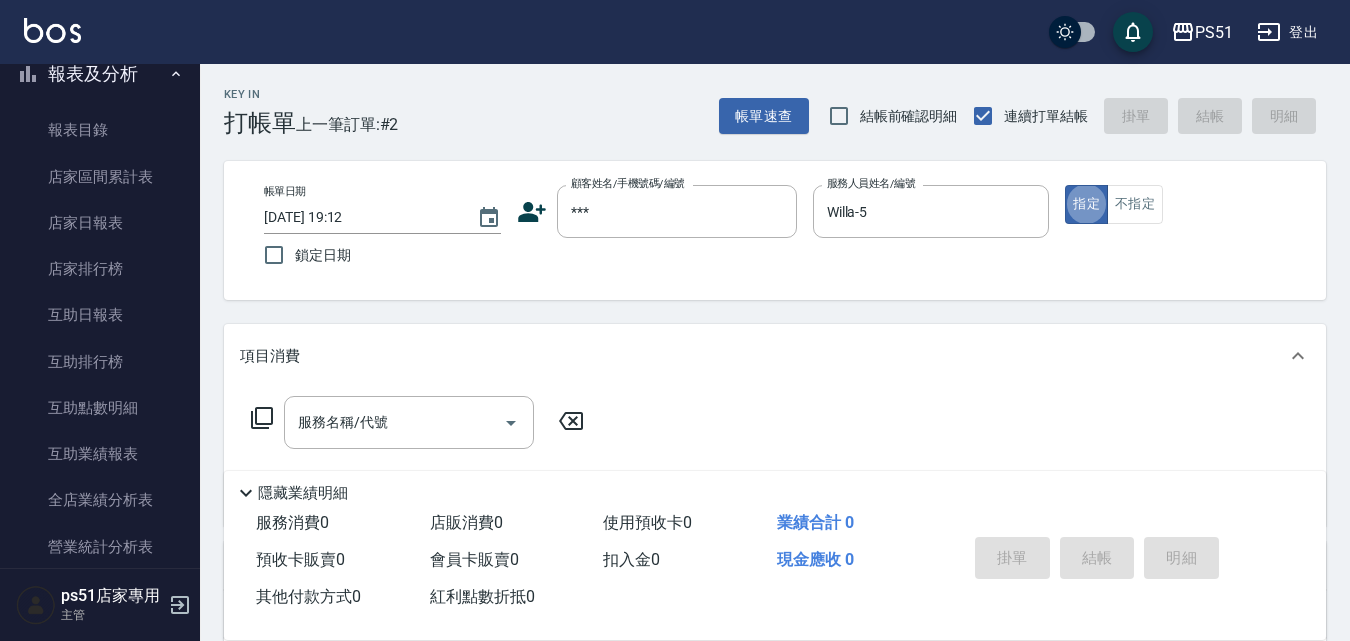 type on "無名字/***/null" 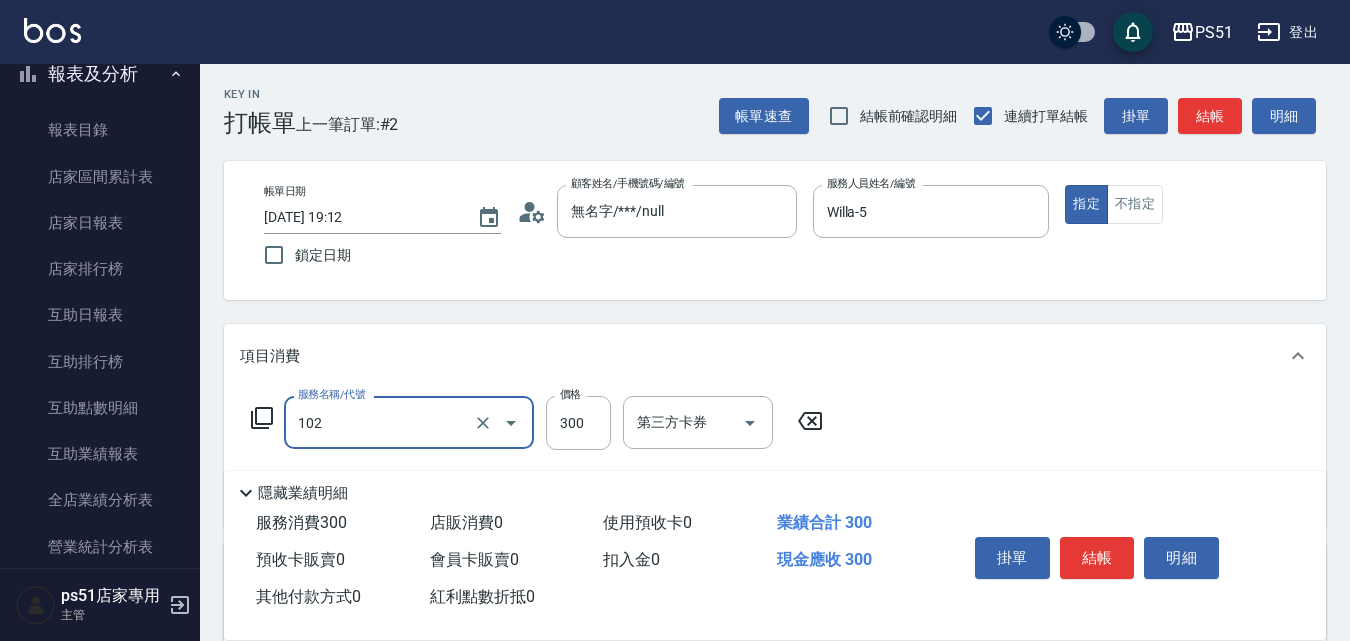 type on "精油洗髮(102)" 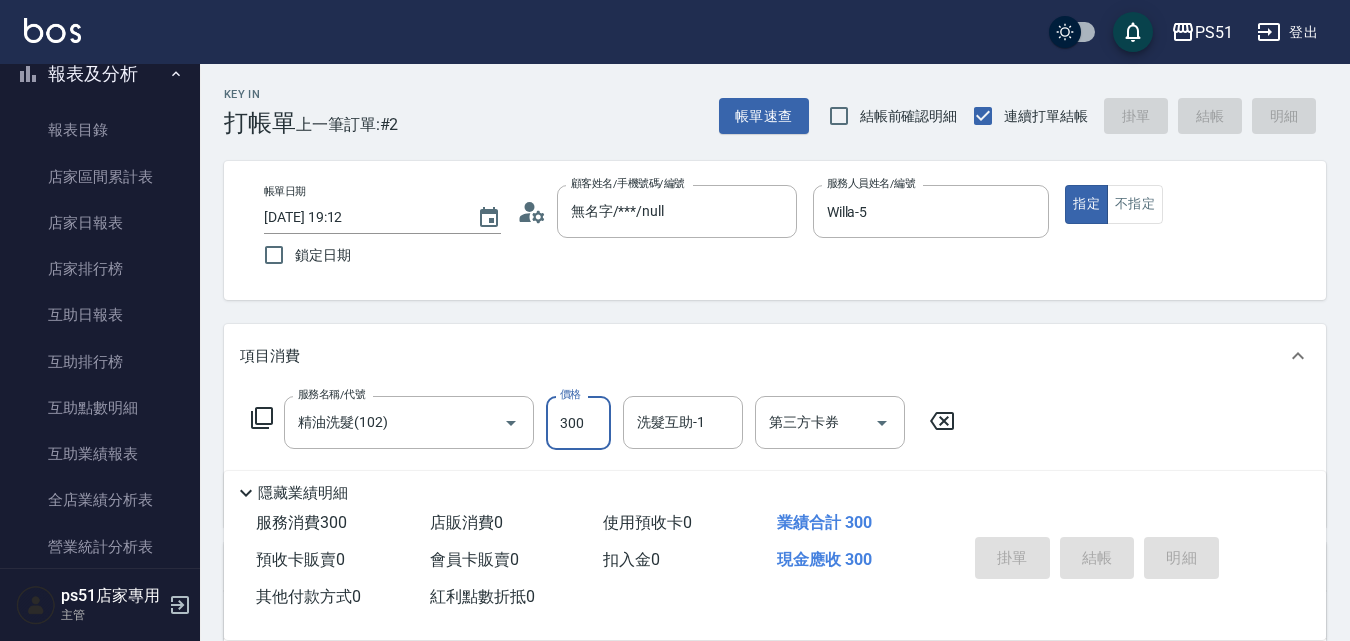 type on "[DATE] 19:38" 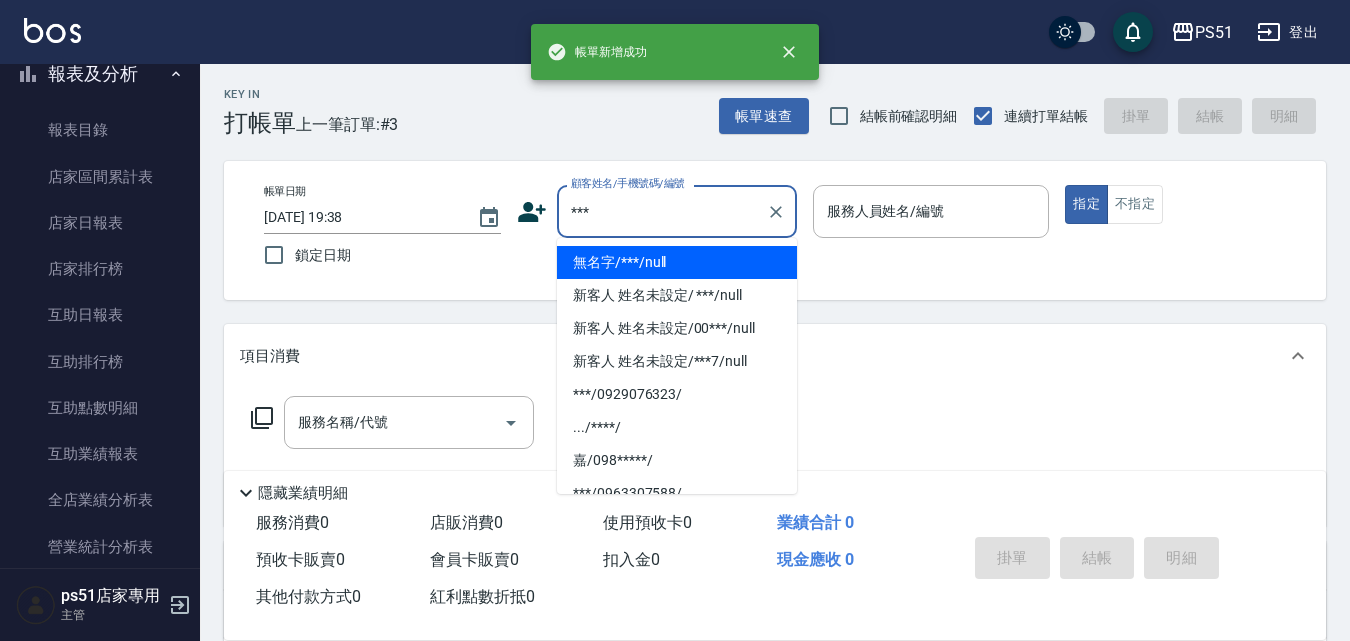 type on "無名字/***/null" 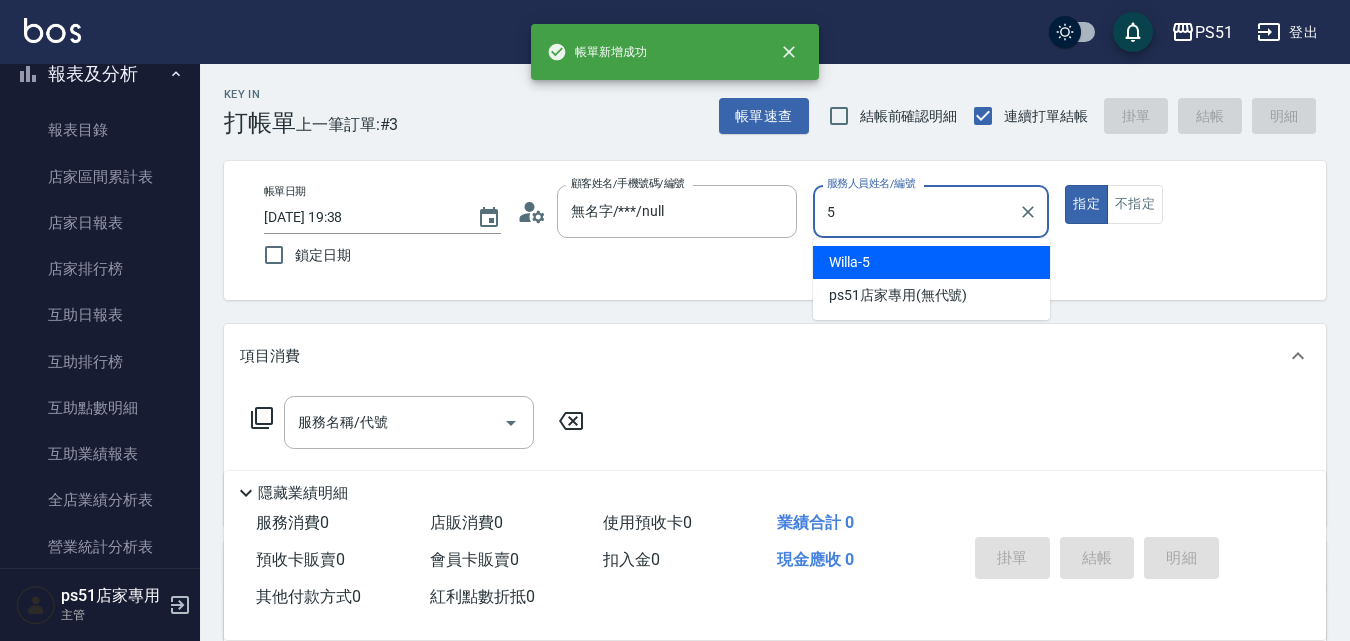 type on "Willa-5" 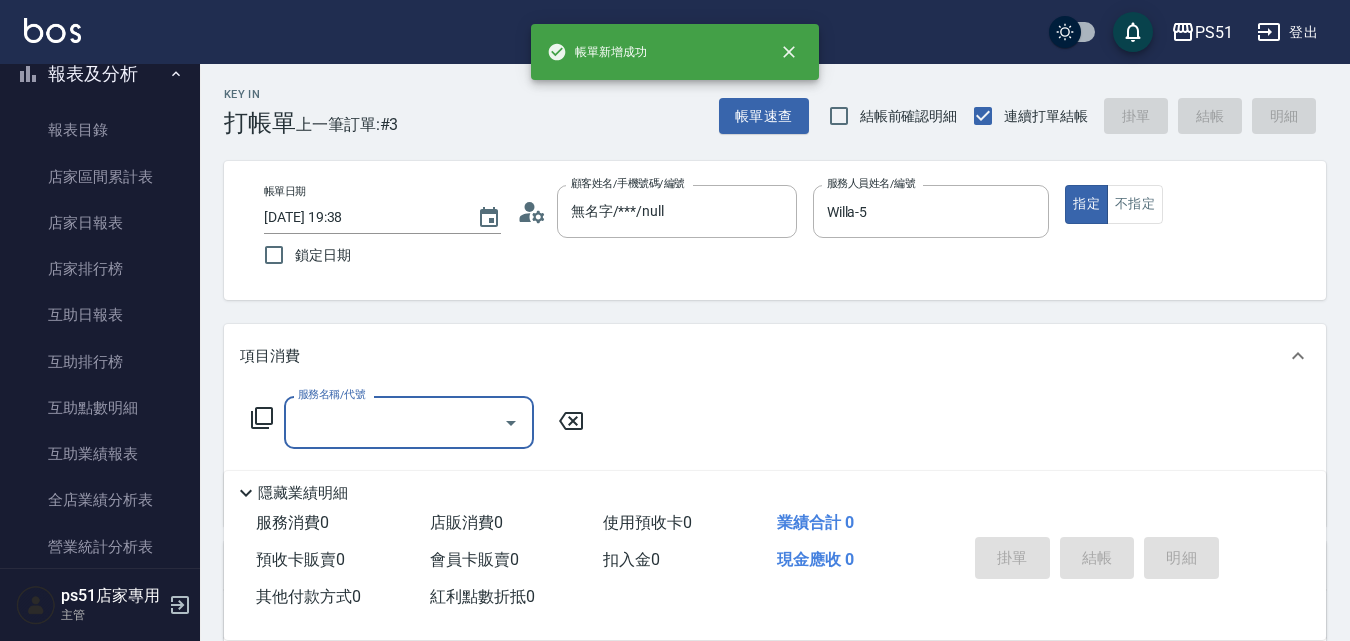 type on "2" 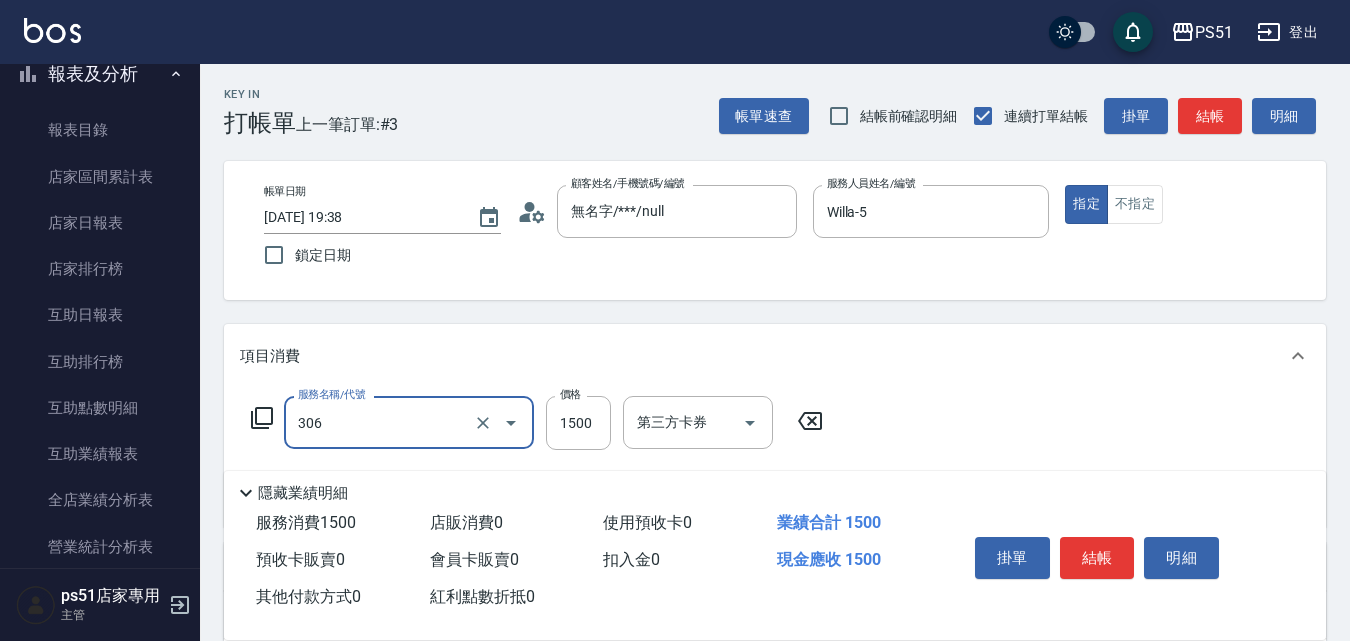 type on "離子燙(306)" 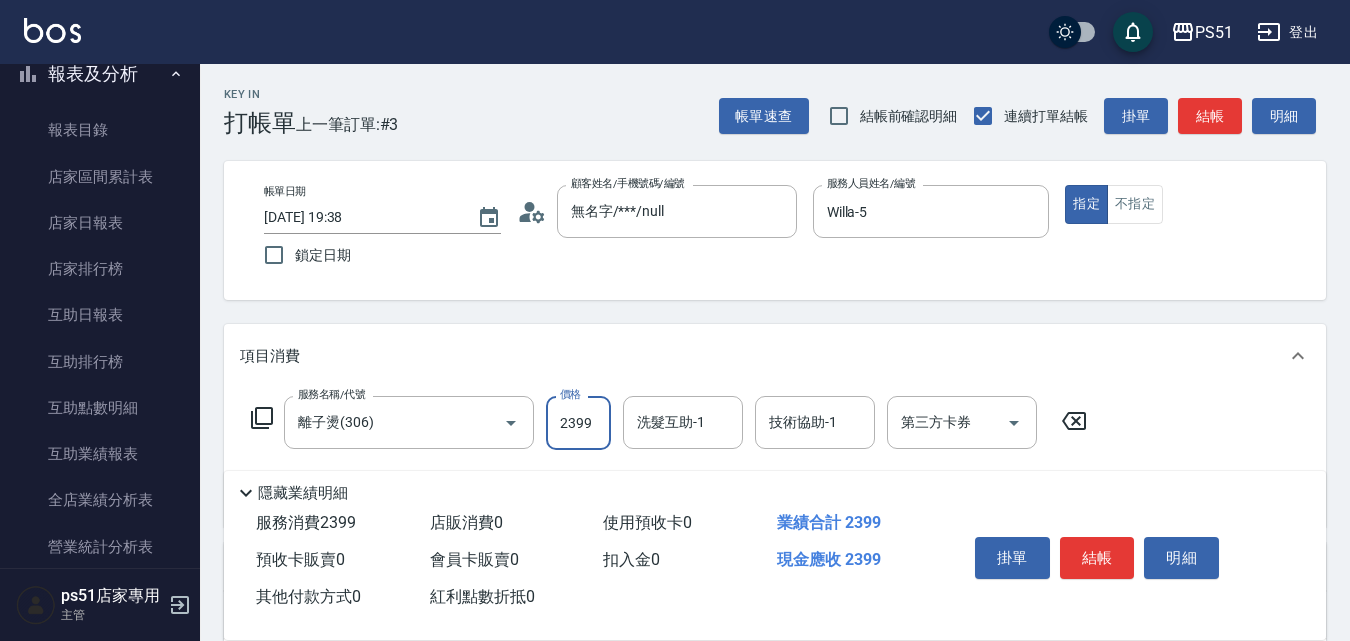 type on "2399" 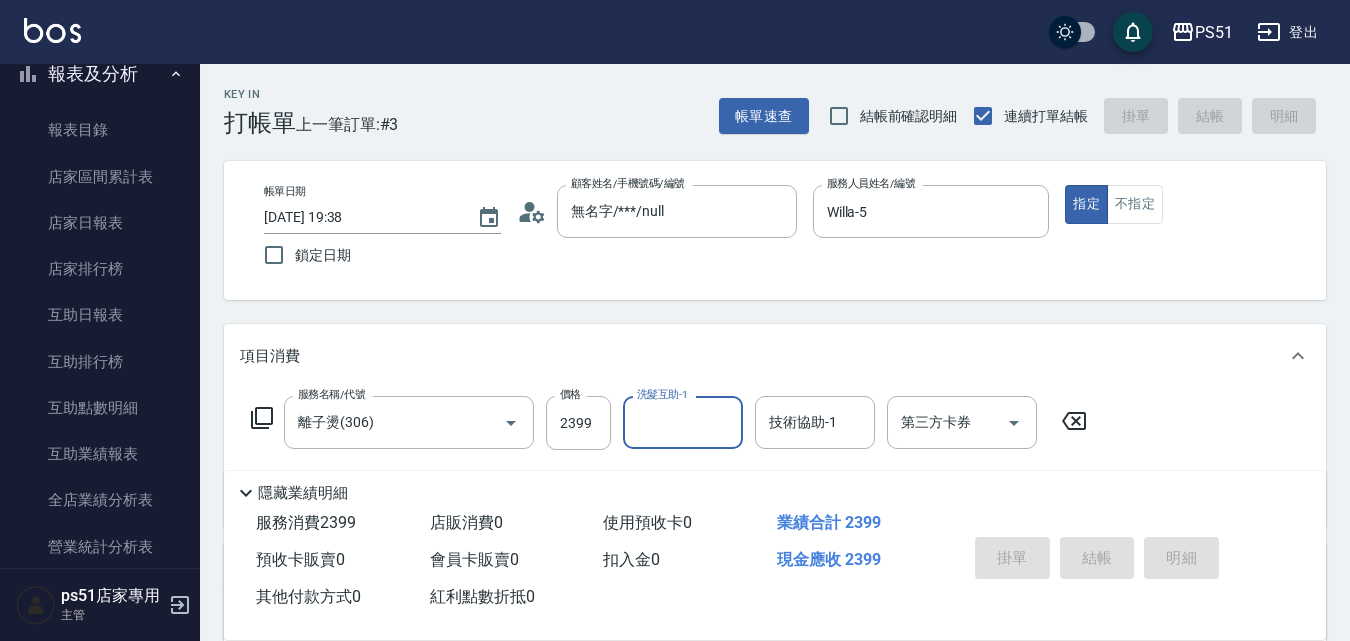 type 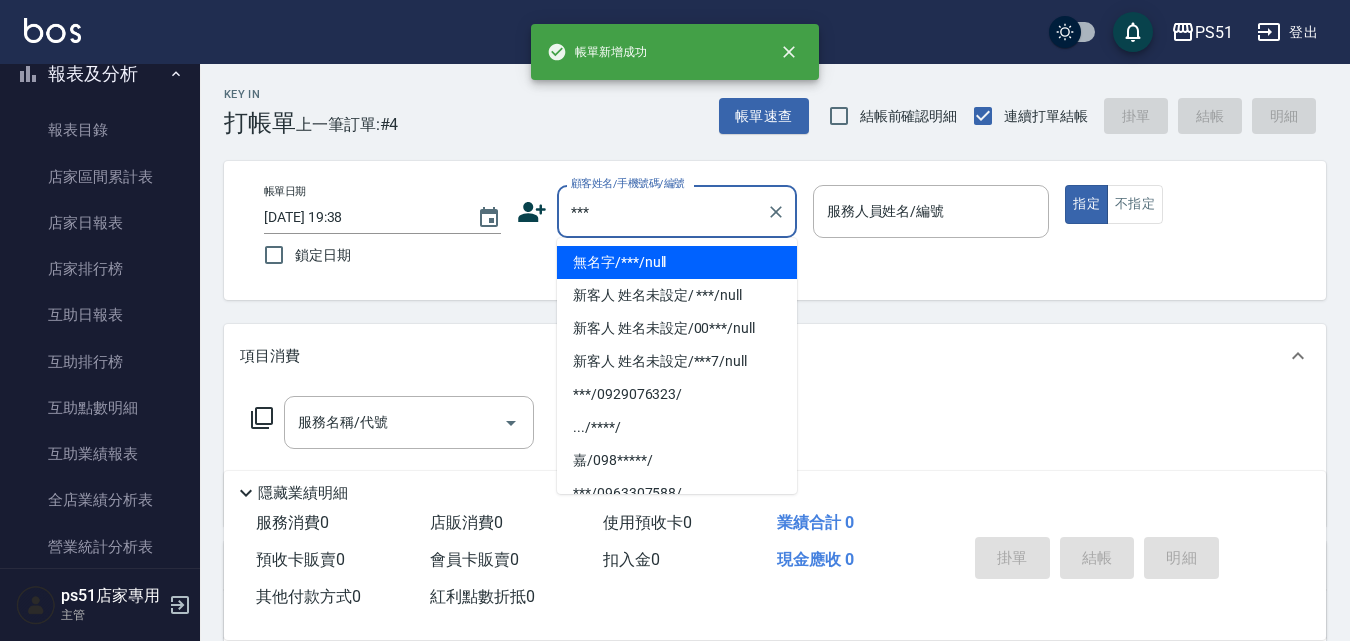 type on "無名字/***/null" 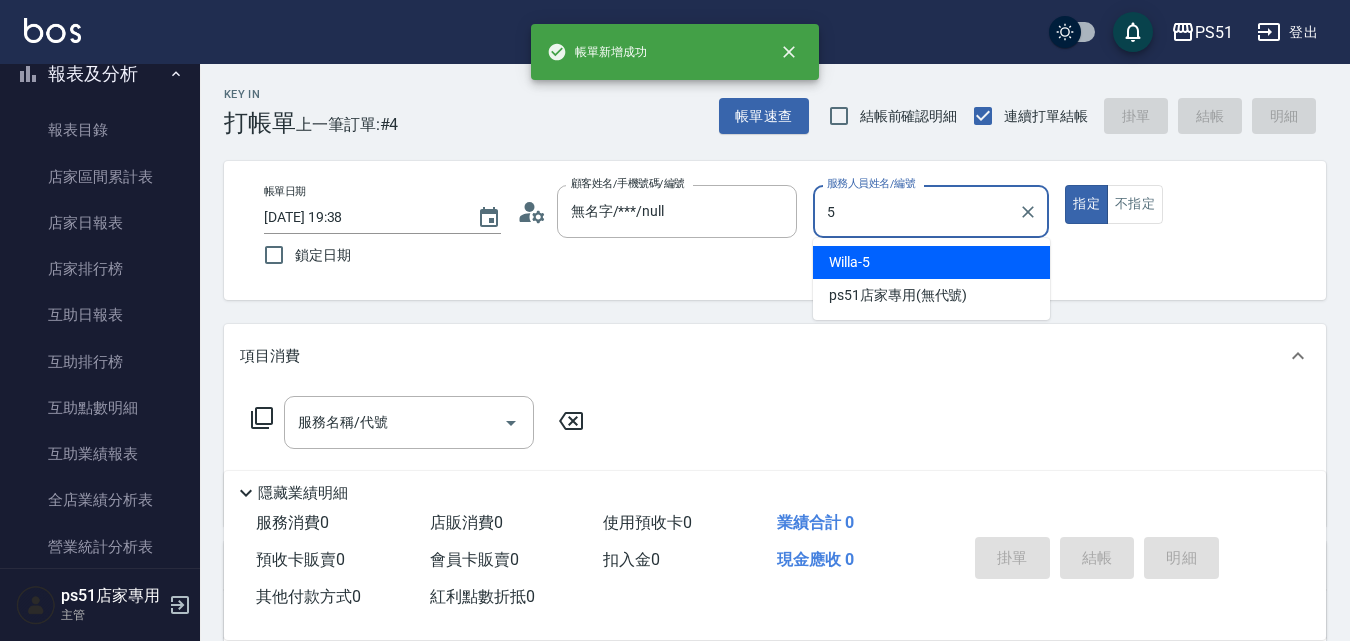 type on "Willa-5" 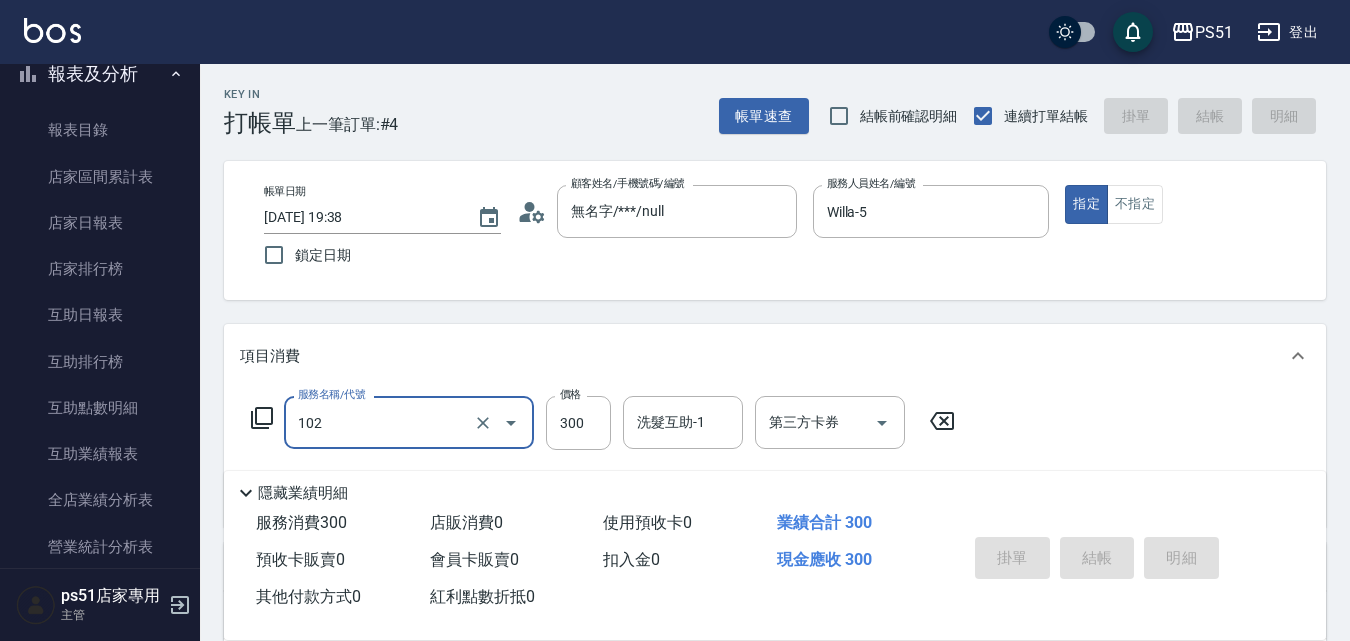 type on "102" 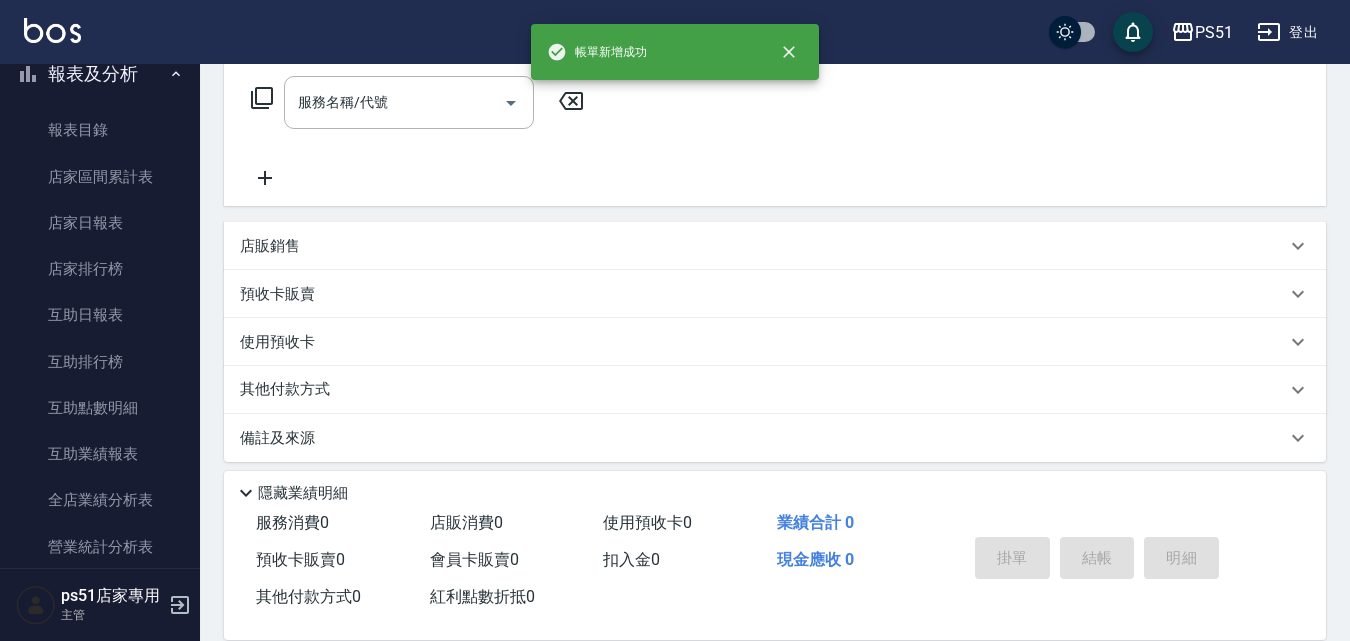 scroll, scrollTop: 333, scrollLeft: 0, axis: vertical 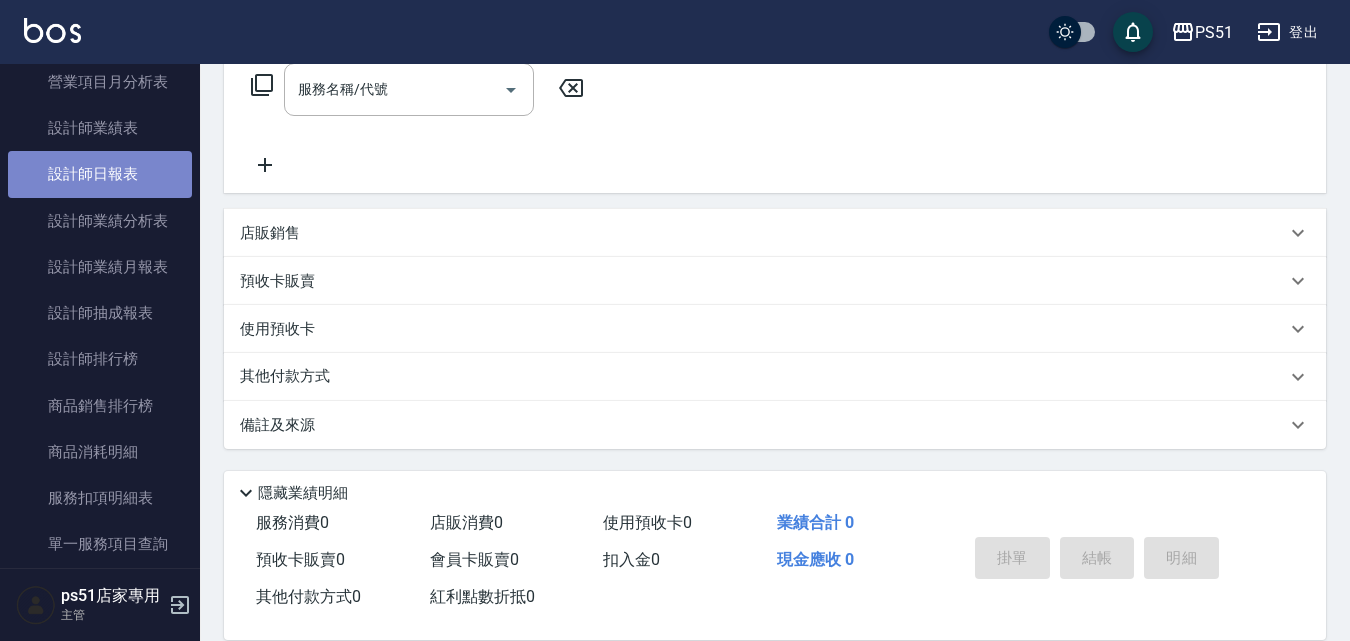 click on "設計師日報表" at bounding box center (100, 174) 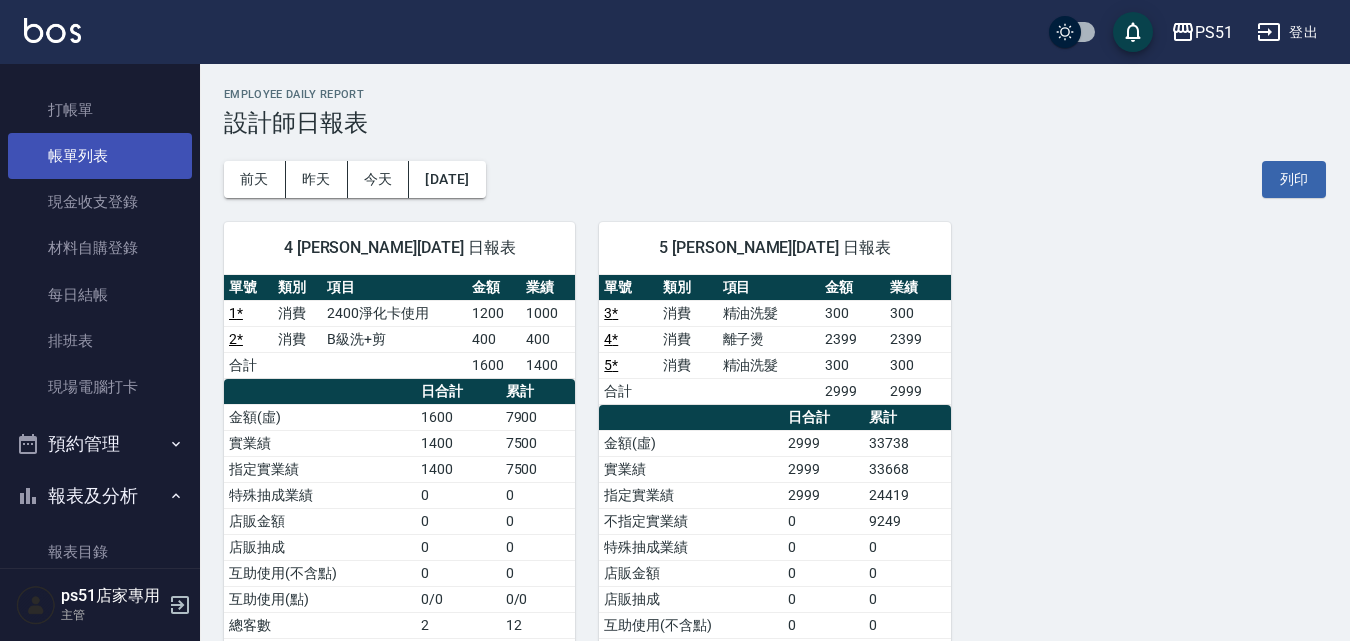 click on "帳單列表" at bounding box center (100, 156) 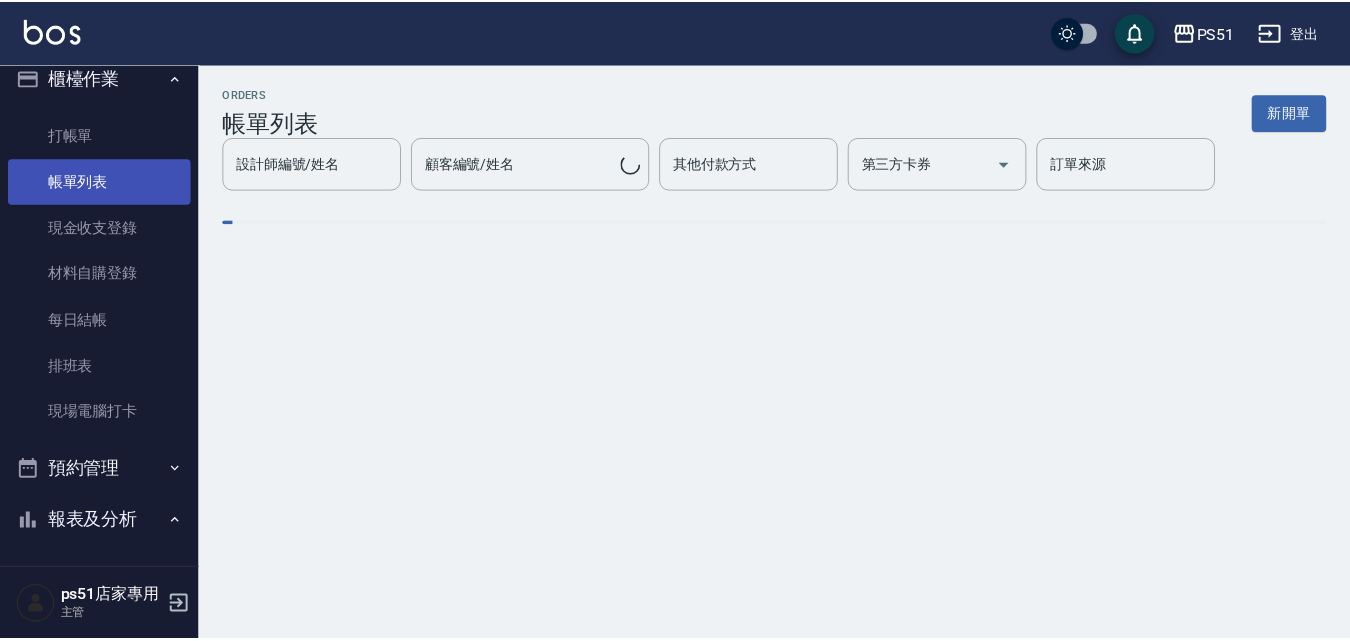 scroll, scrollTop: 0, scrollLeft: 0, axis: both 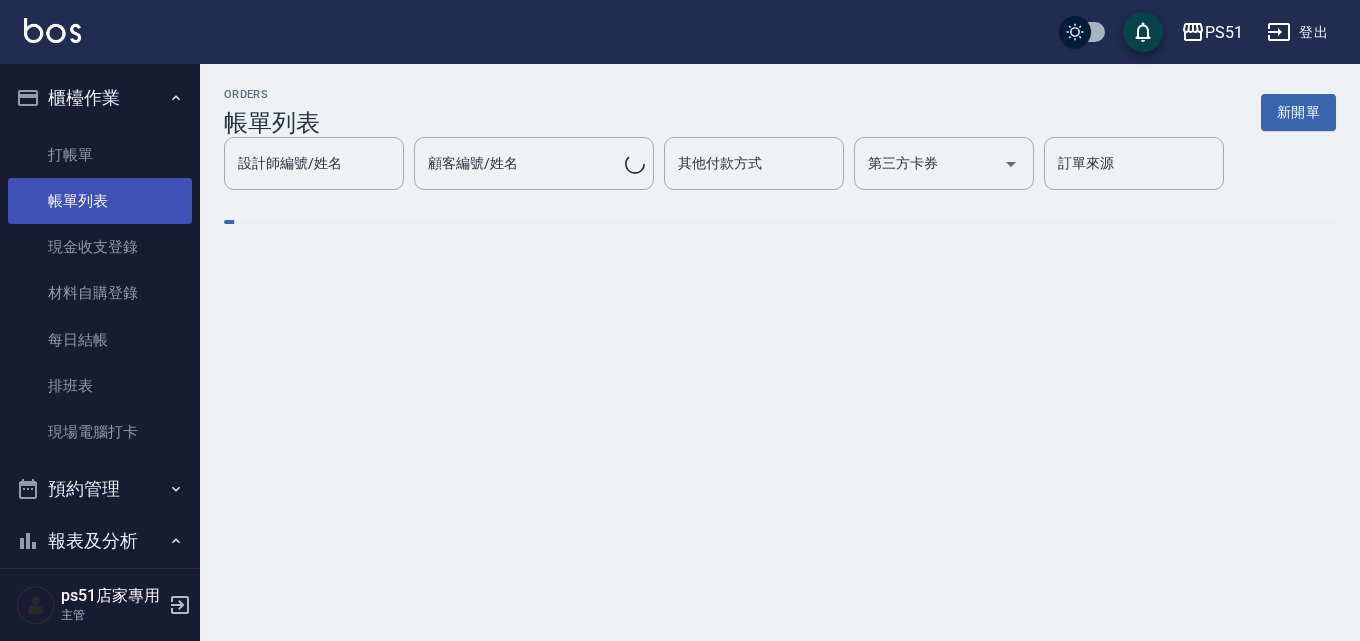 click on "打帳單" at bounding box center [100, 155] 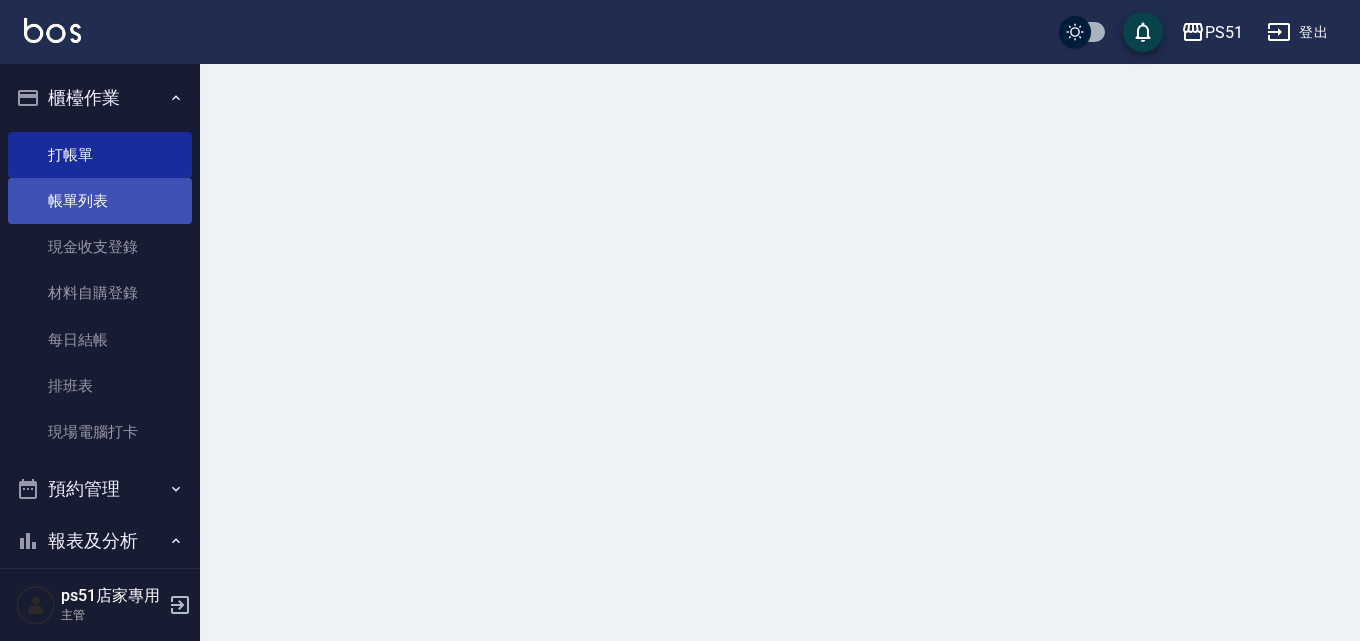 click on "打帳單" at bounding box center [100, 155] 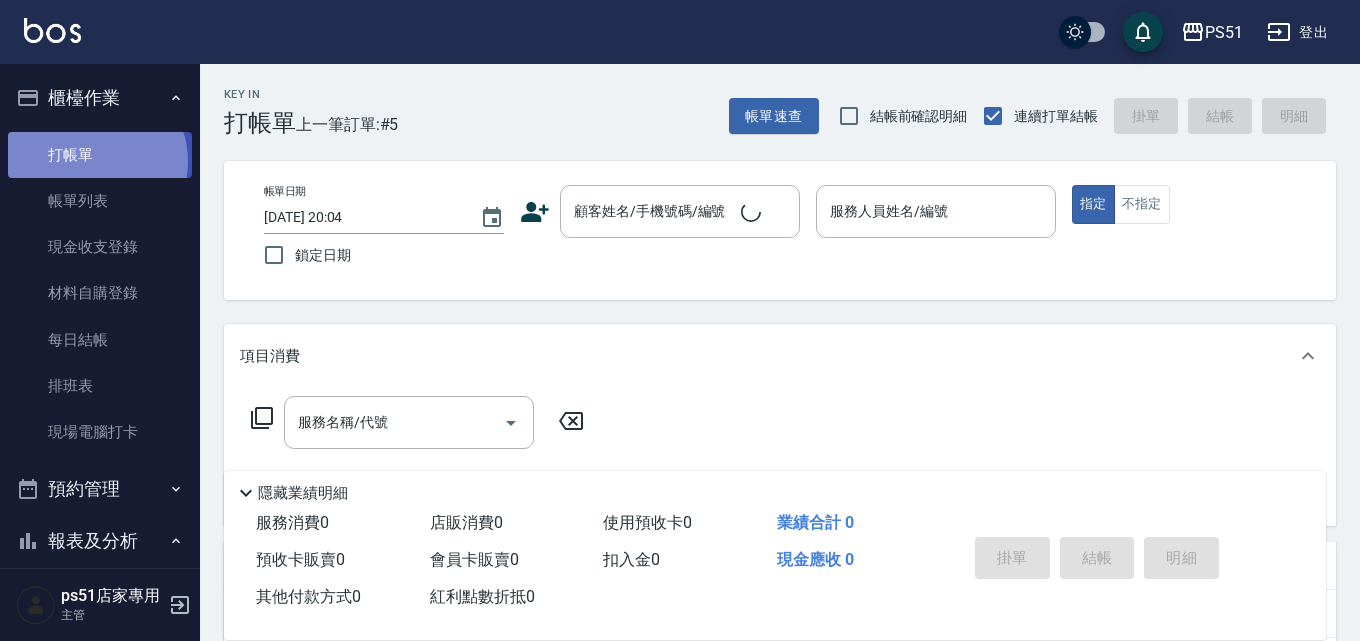 click on "打帳單" at bounding box center (100, 155) 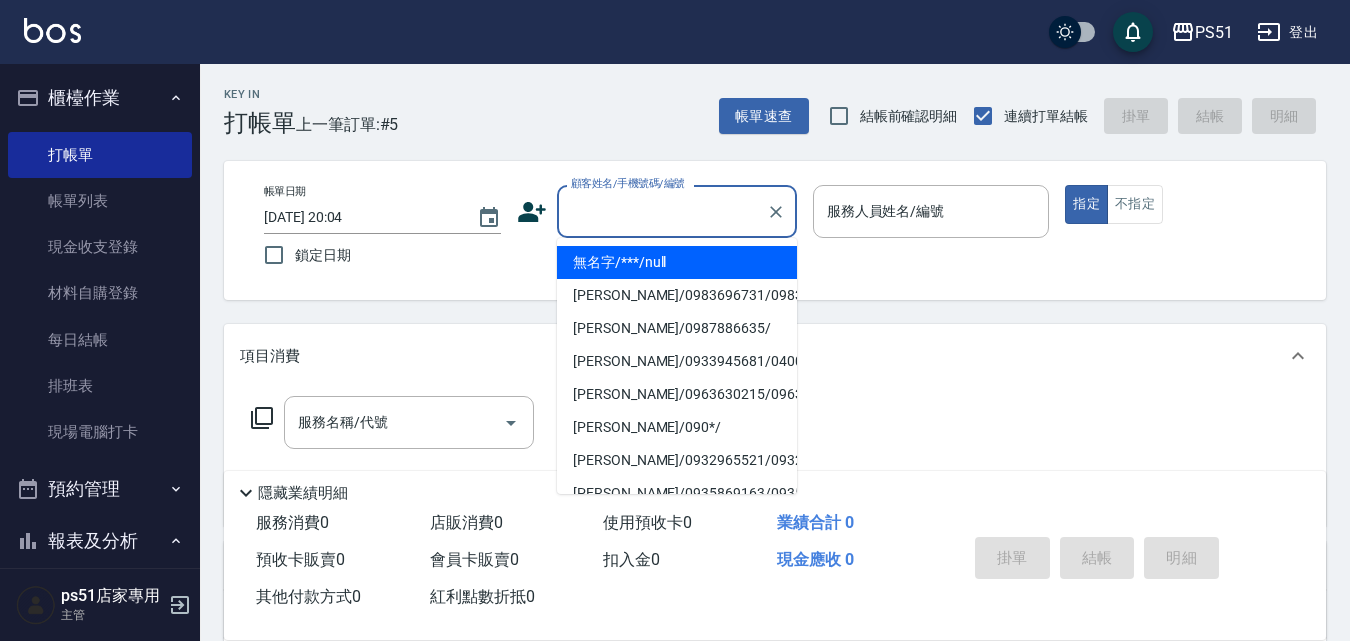 click on "顧客姓名/手機號碼/編號" at bounding box center (662, 211) 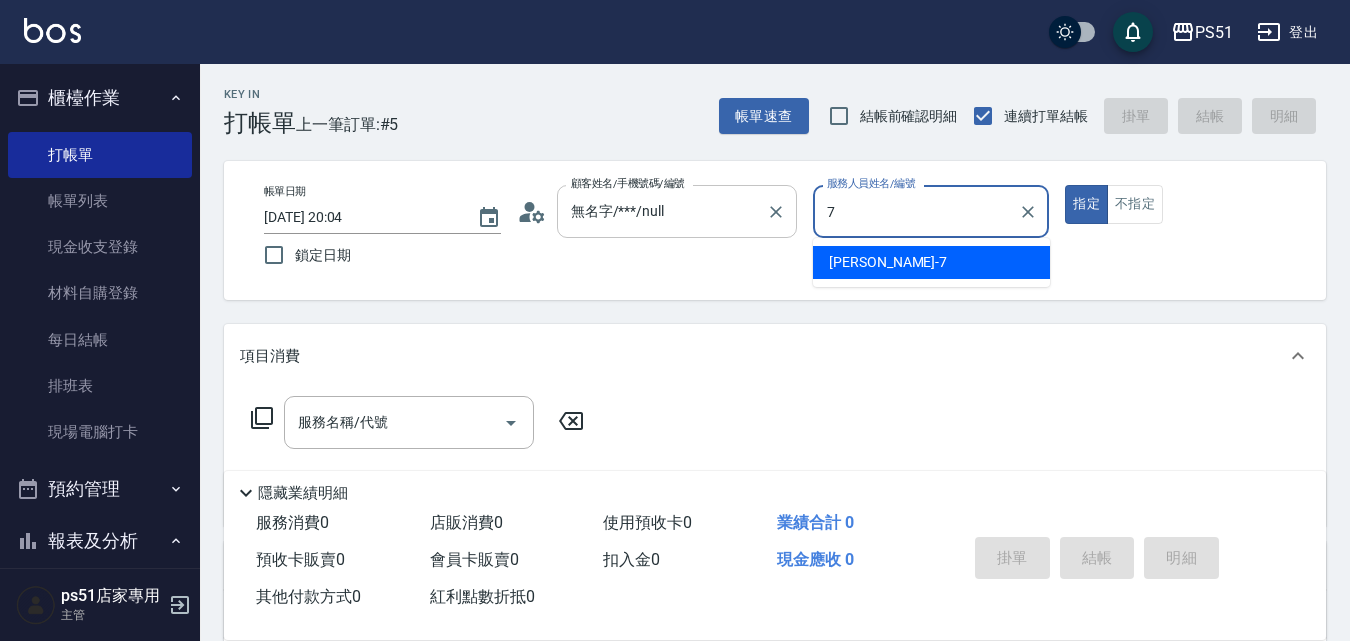 type on "[PERSON_NAME]-7" 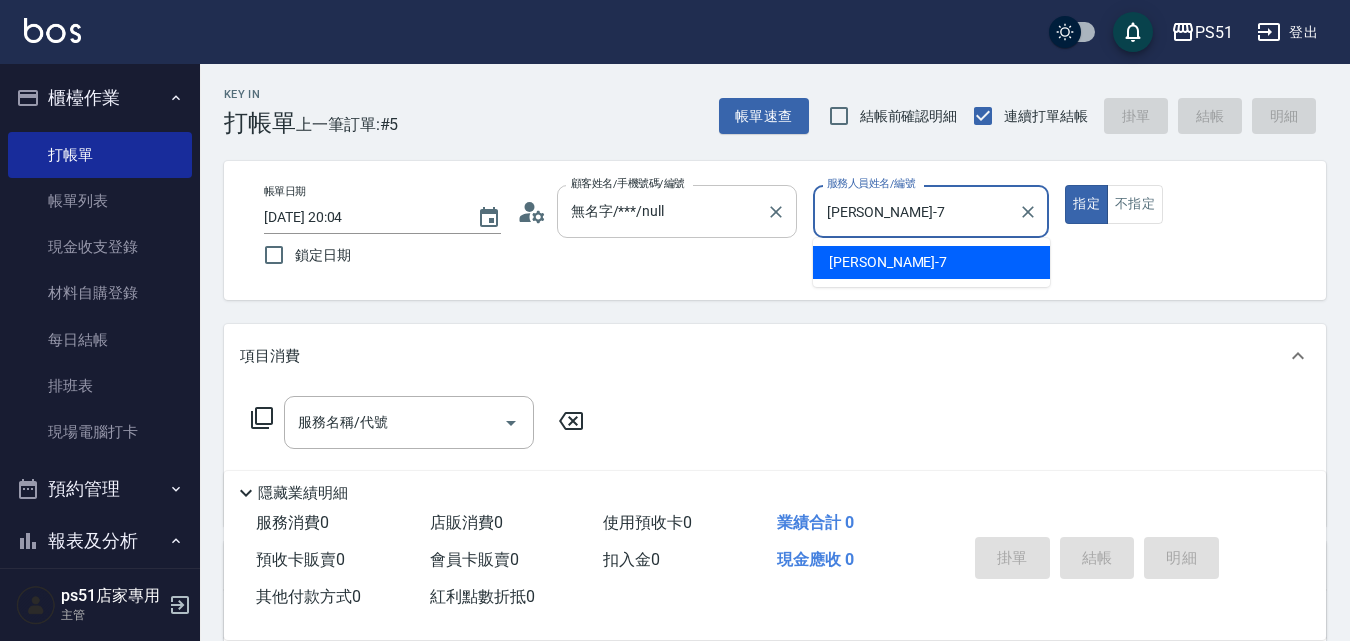 type on "true" 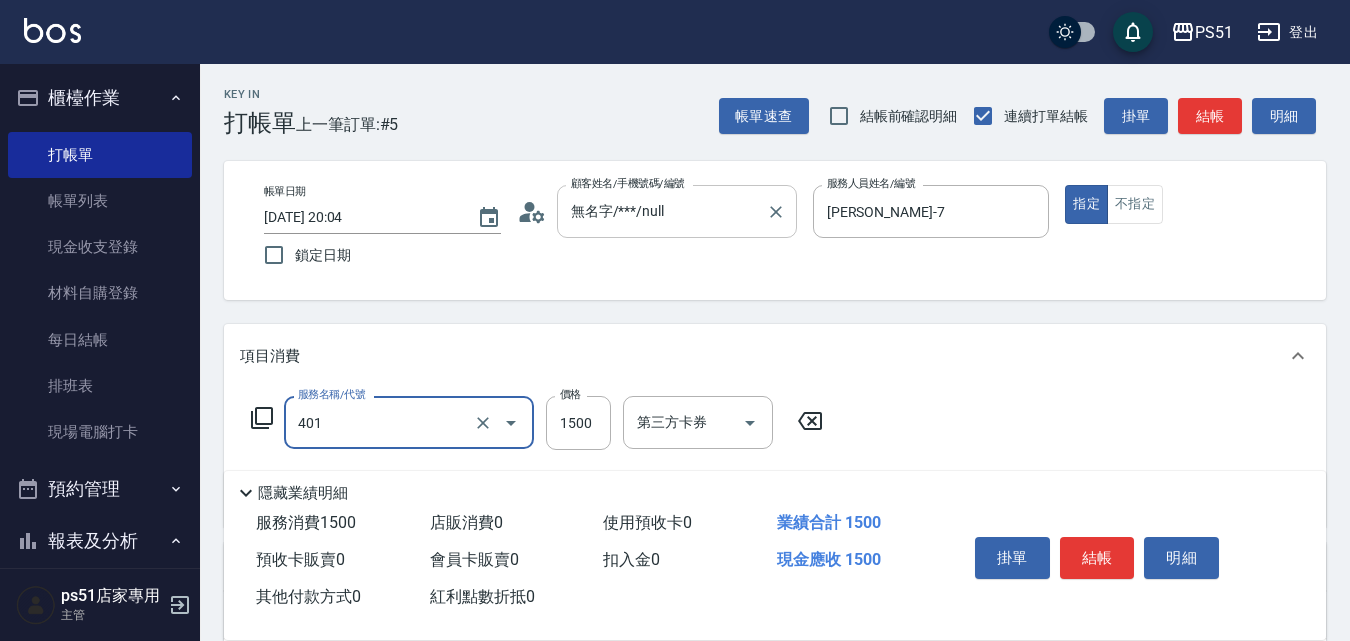 type on "基本染髮(401)" 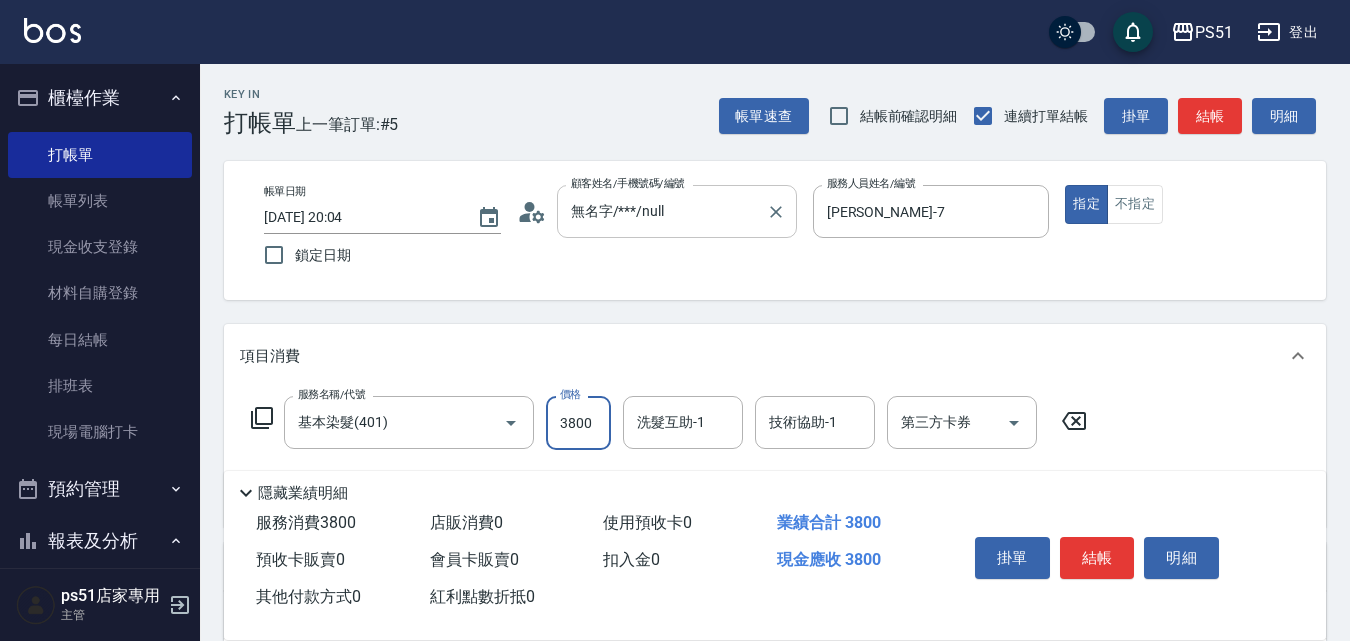 type on "3800" 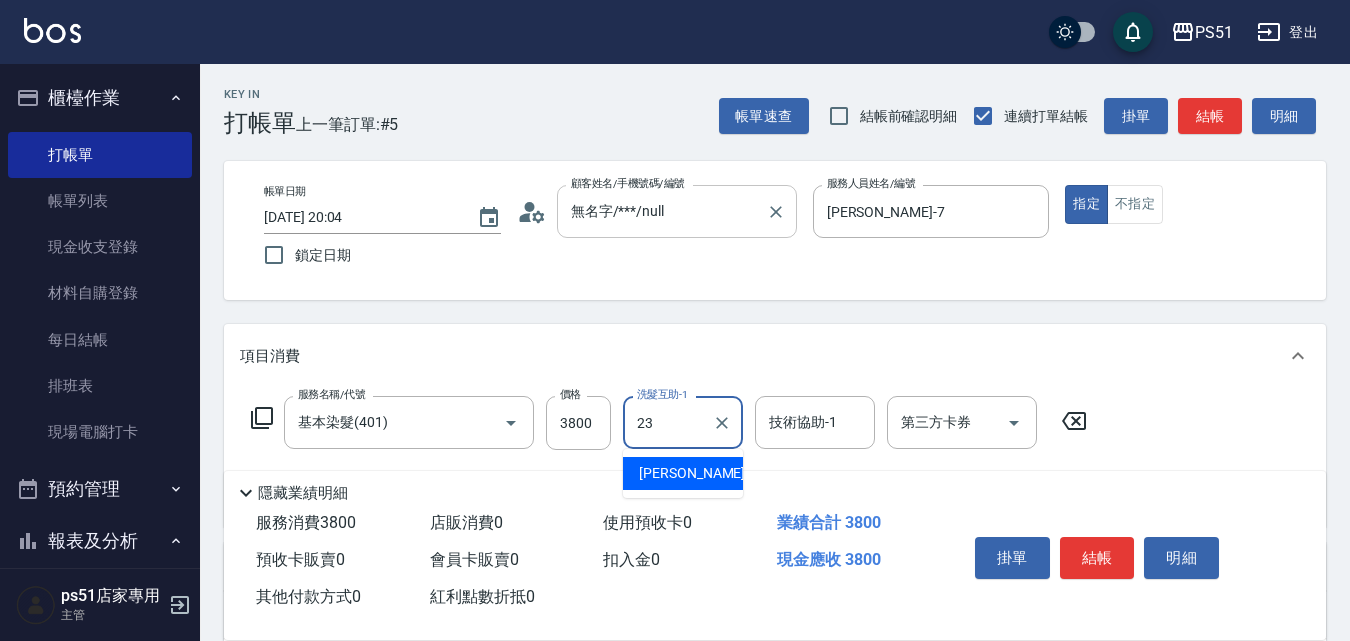 type on "[PERSON_NAME]-23" 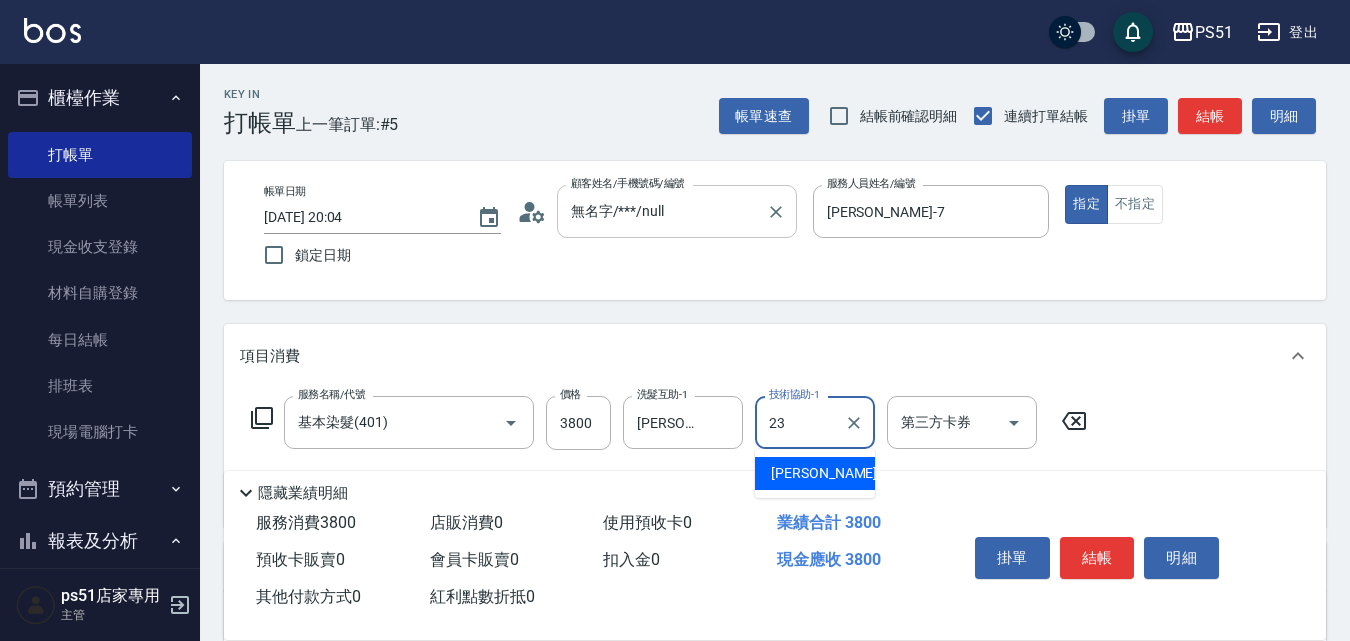type on "[PERSON_NAME]-23" 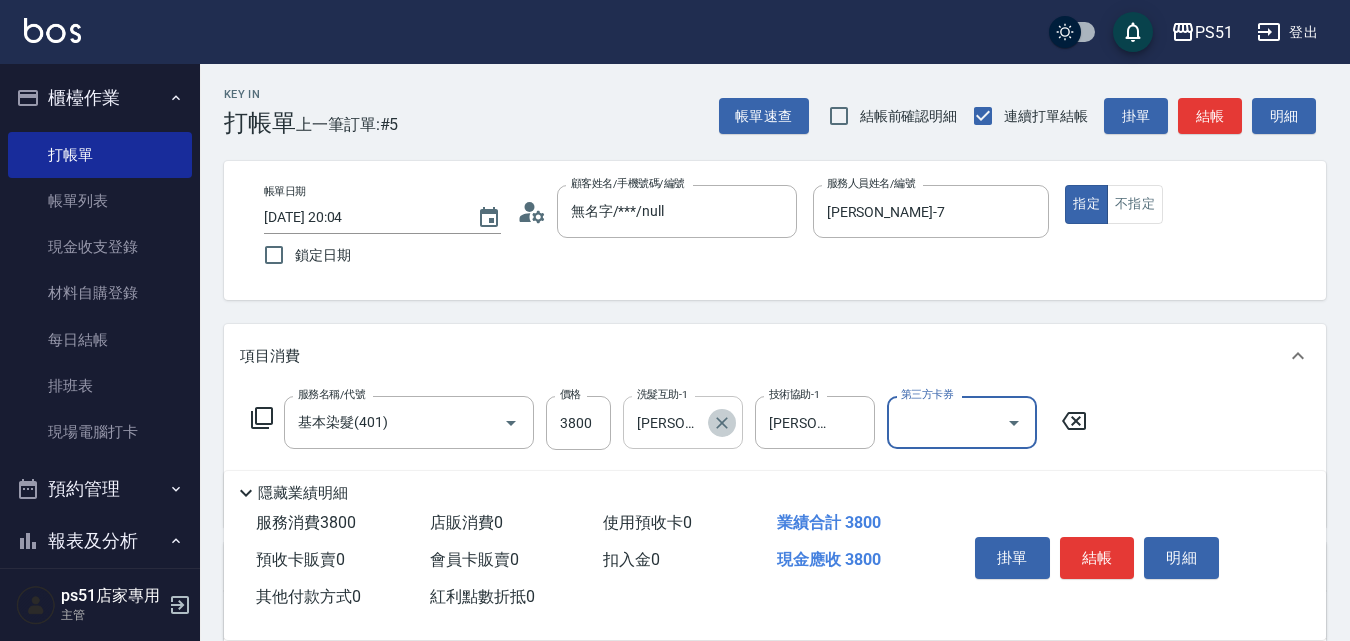 click 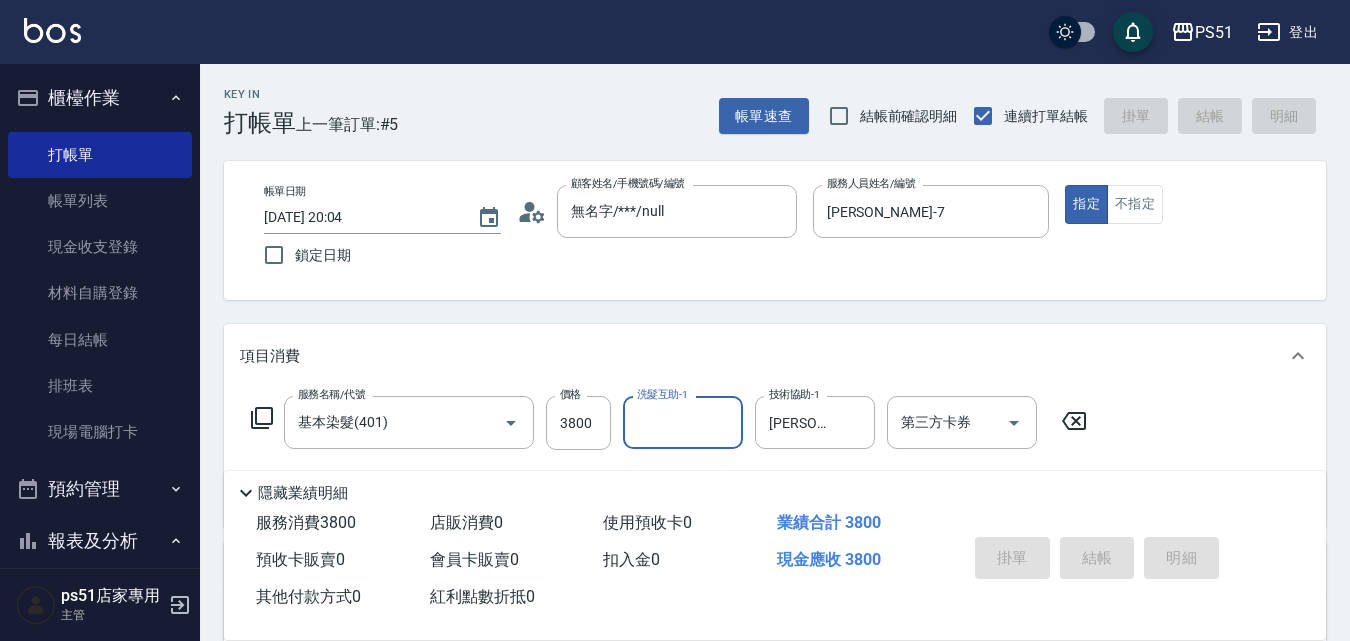 type on "[DATE] 20:05" 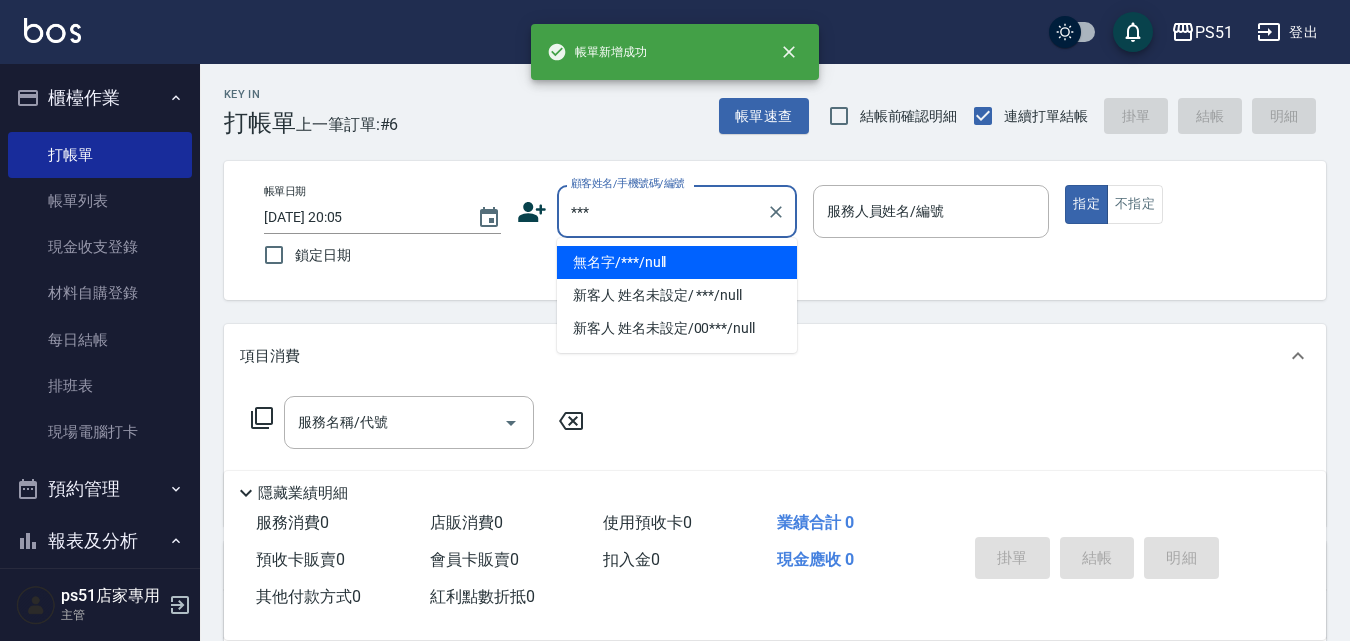 type on "無名字/***/null" 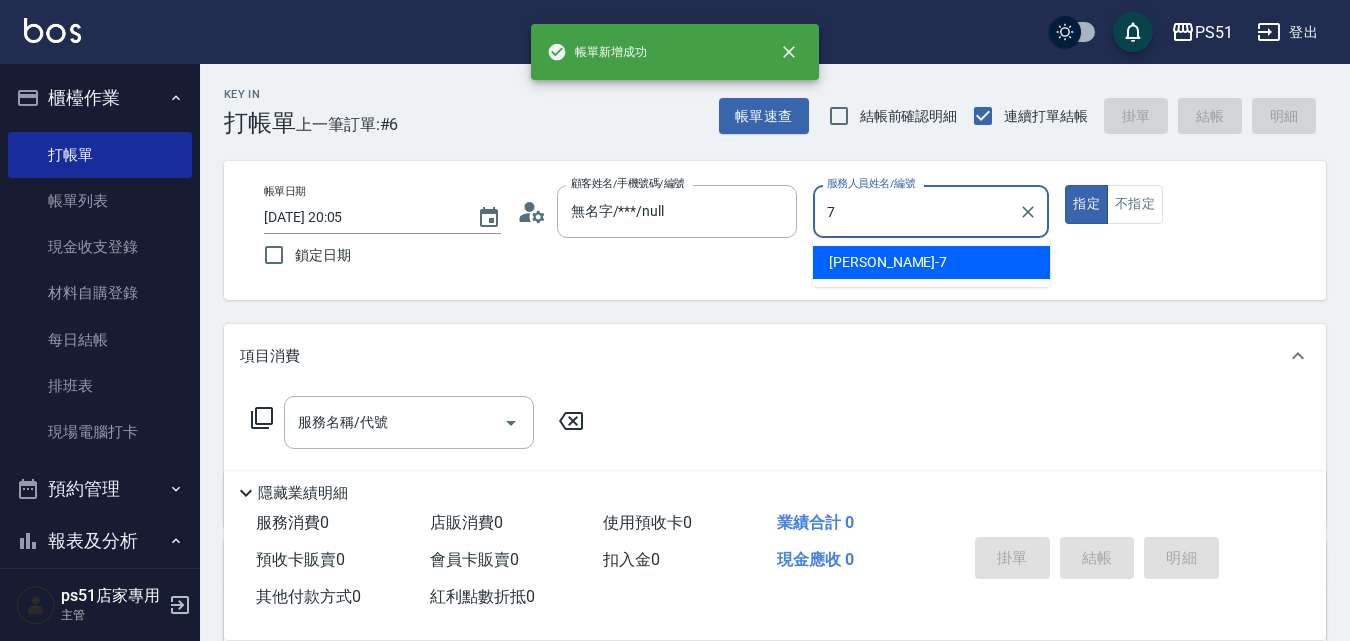 type on "[PERSON_NAME]-7" 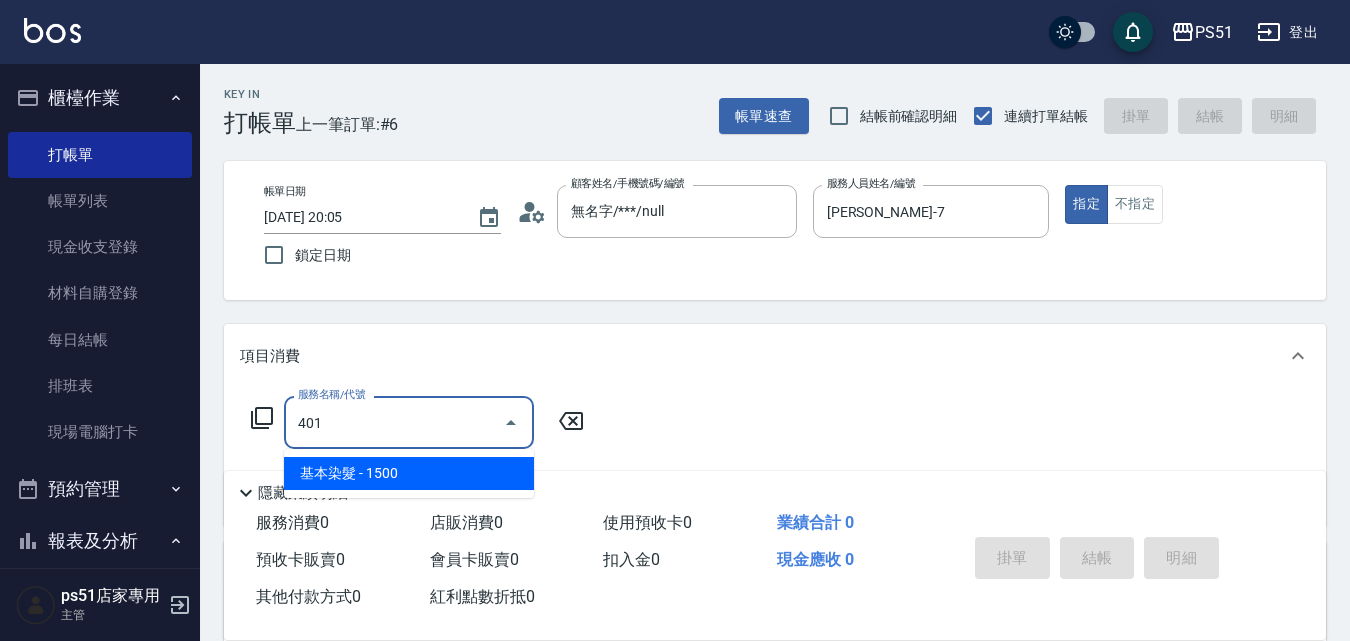 type on "基本染髮(401)" 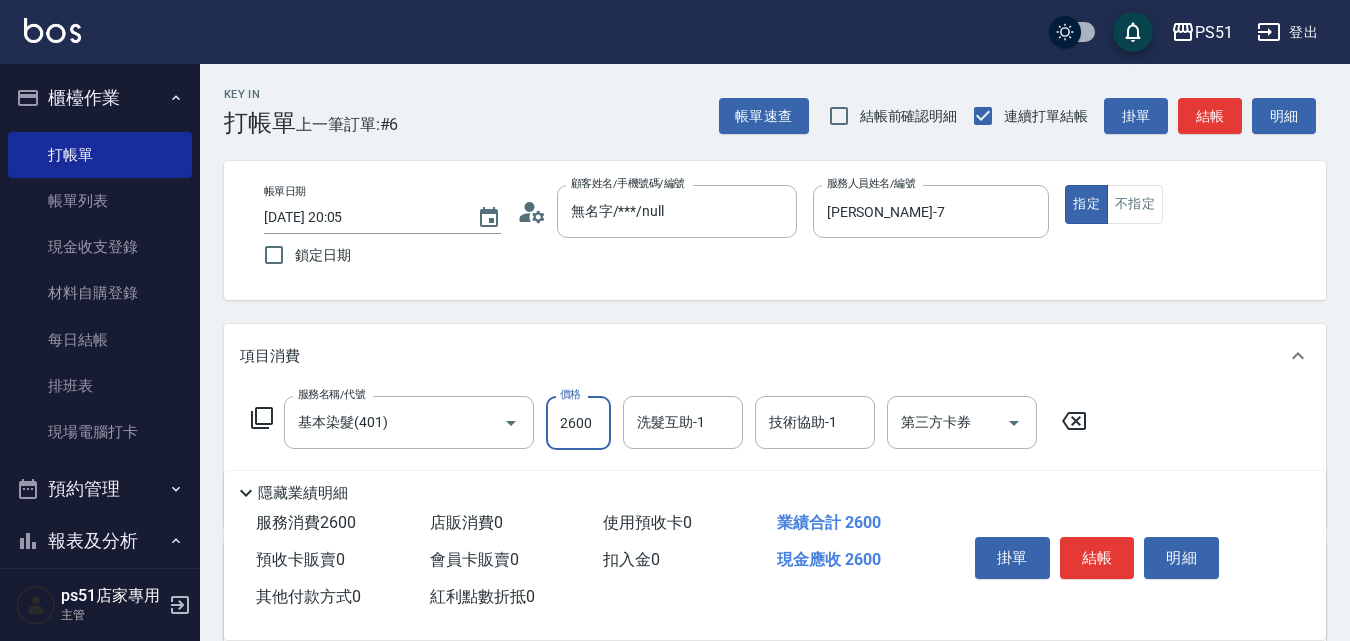 type on "2600" 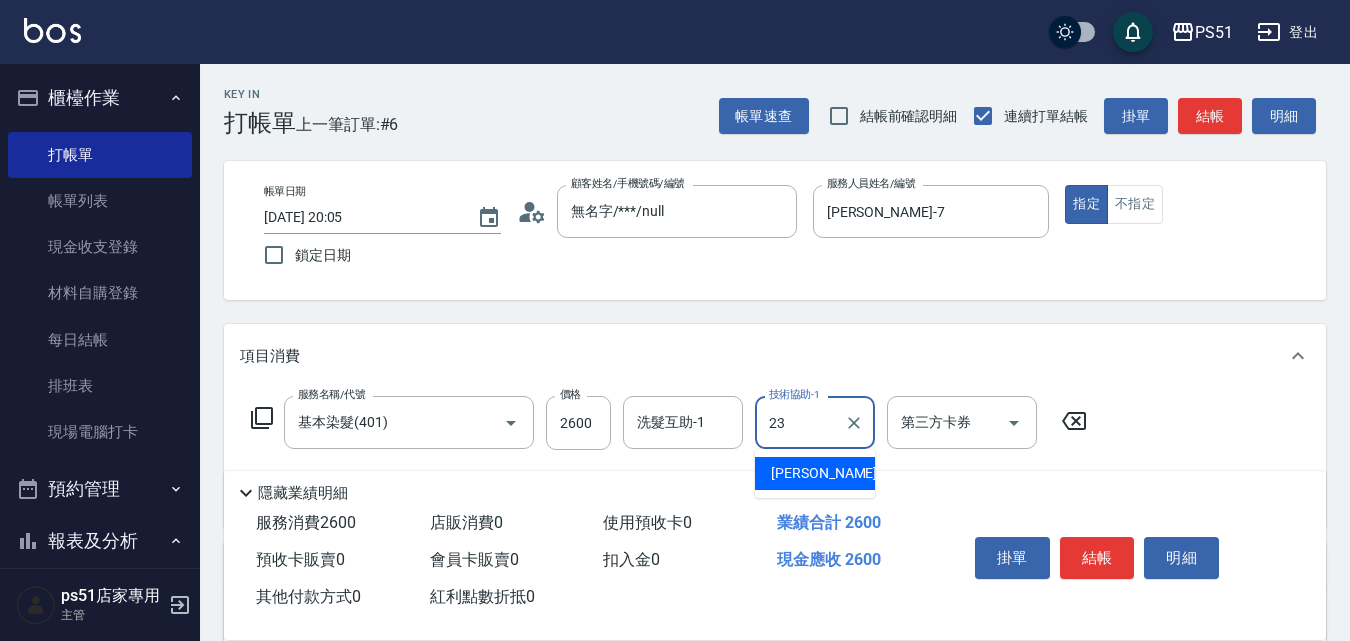 type on "[PERSON_NAME]-23" 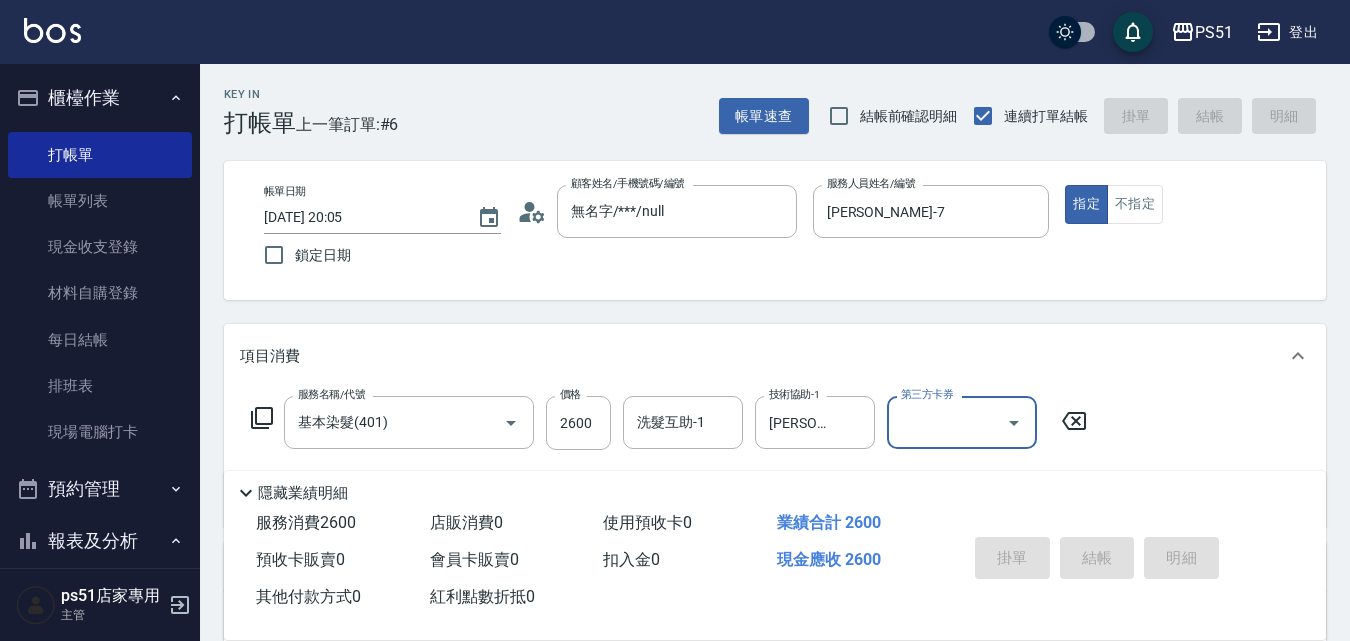 type 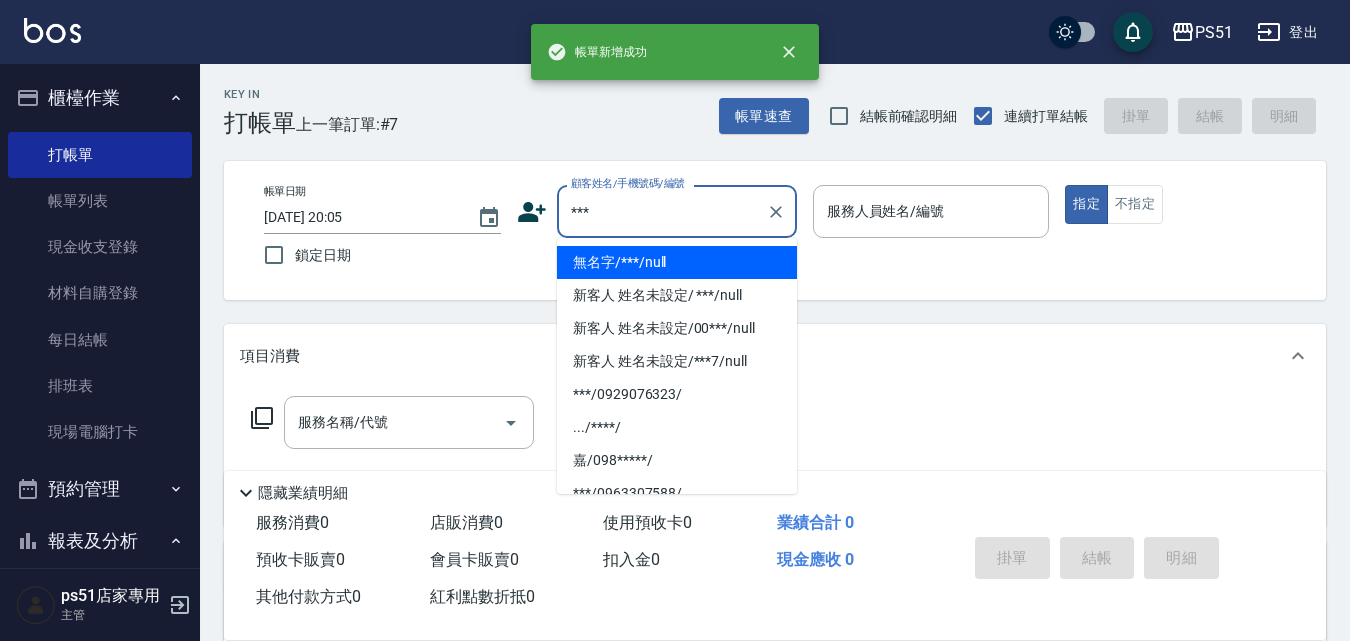 type on "無名字/***/null" 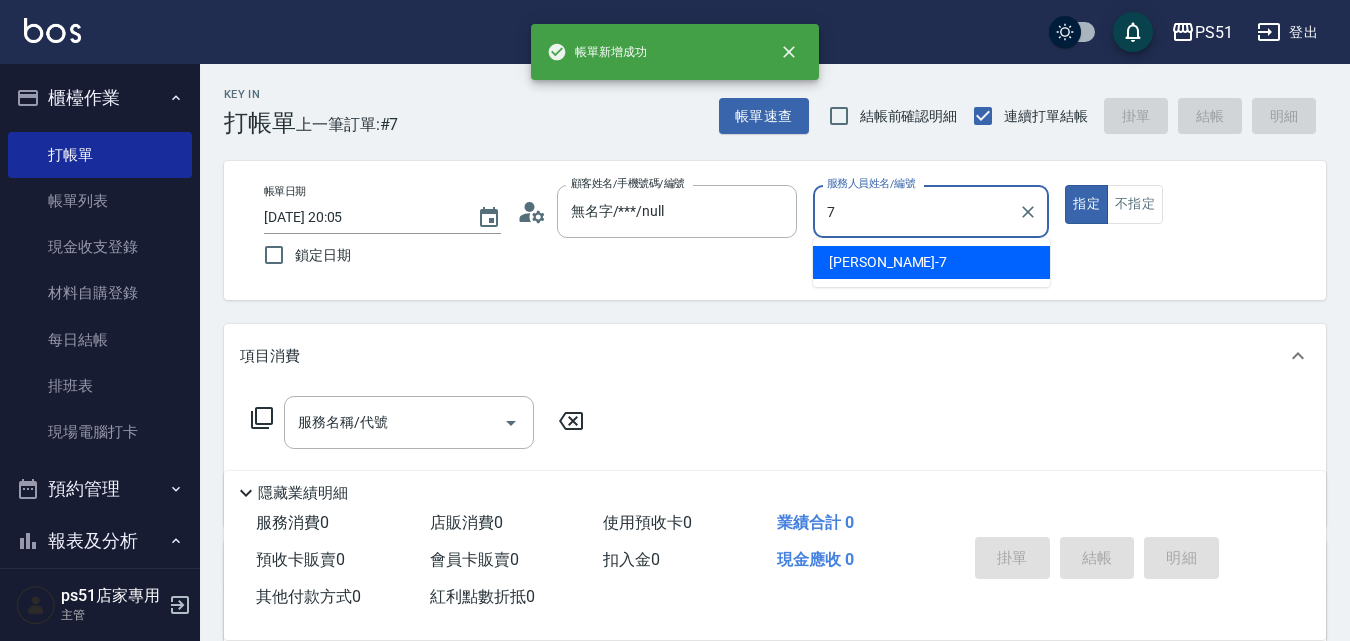 type on "[PERSON_NAME]-7" 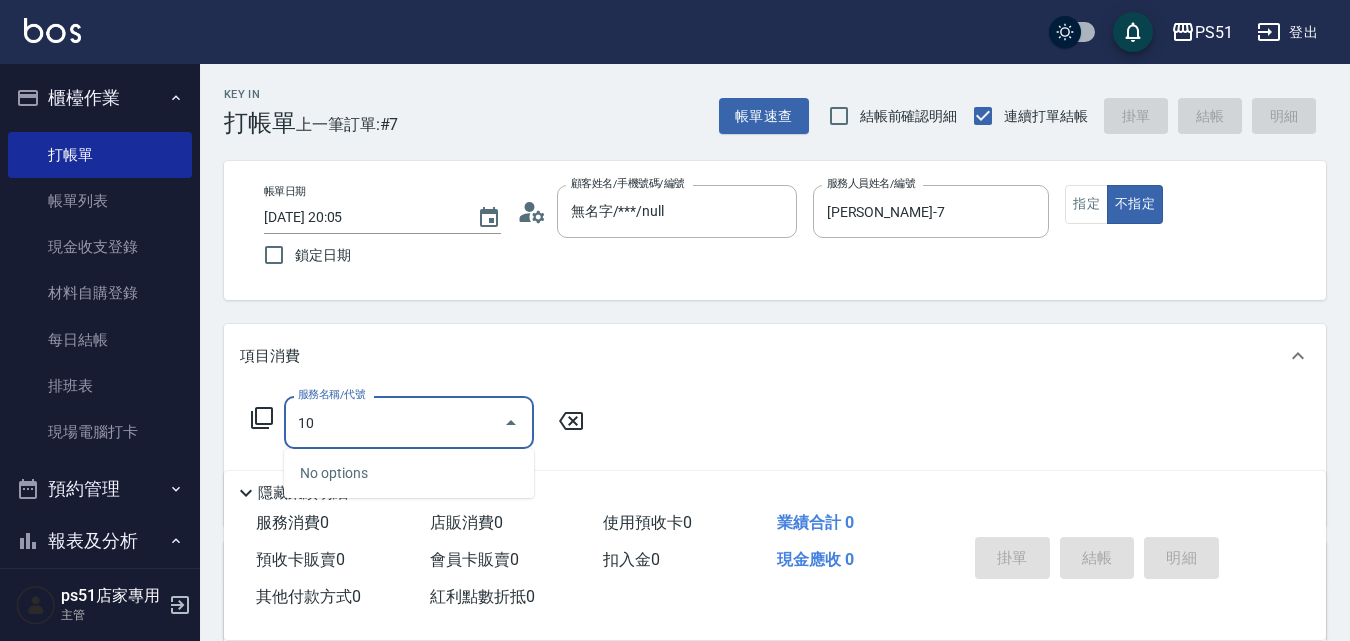 type on "1" 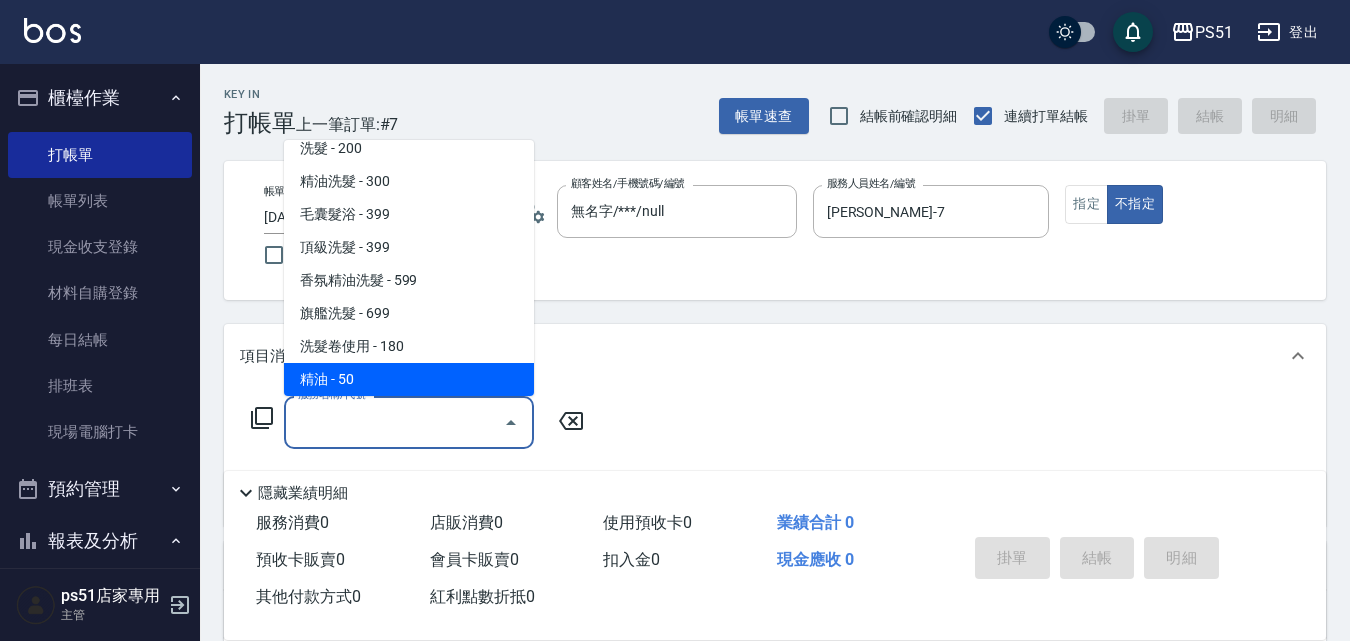 scroll, scrollTop: 49, scrollLeft: 0, axis: vertical 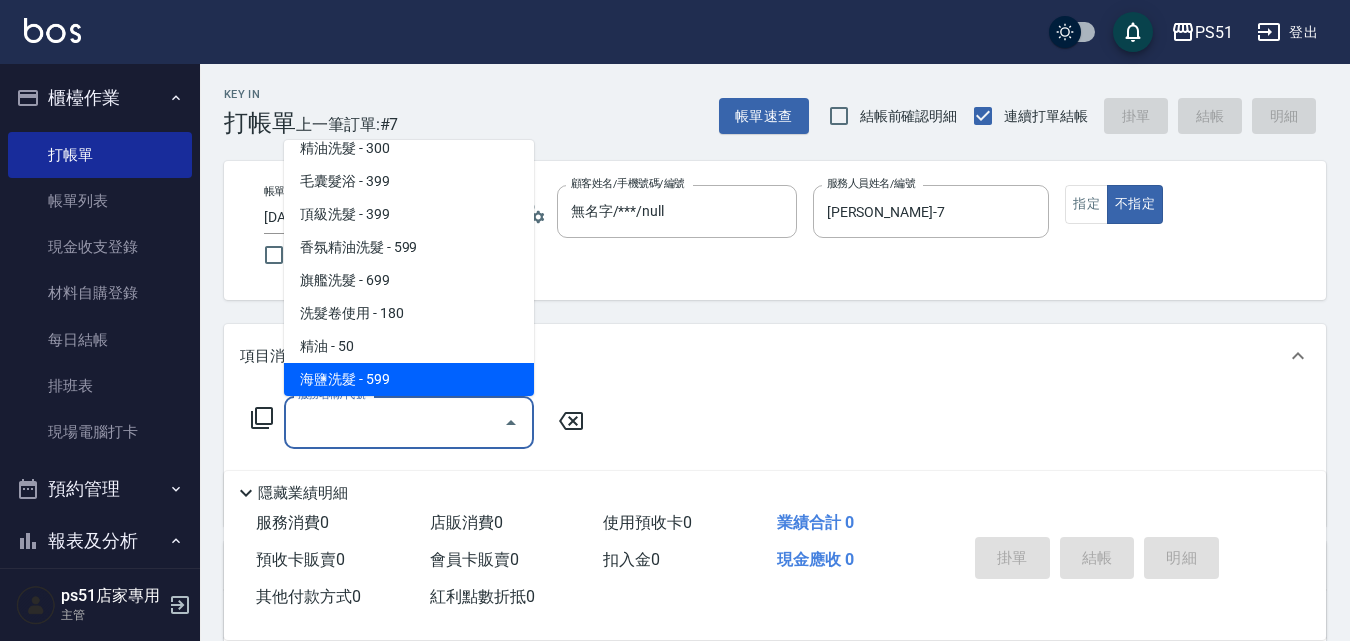 type on "海鹽洗髮(110)" 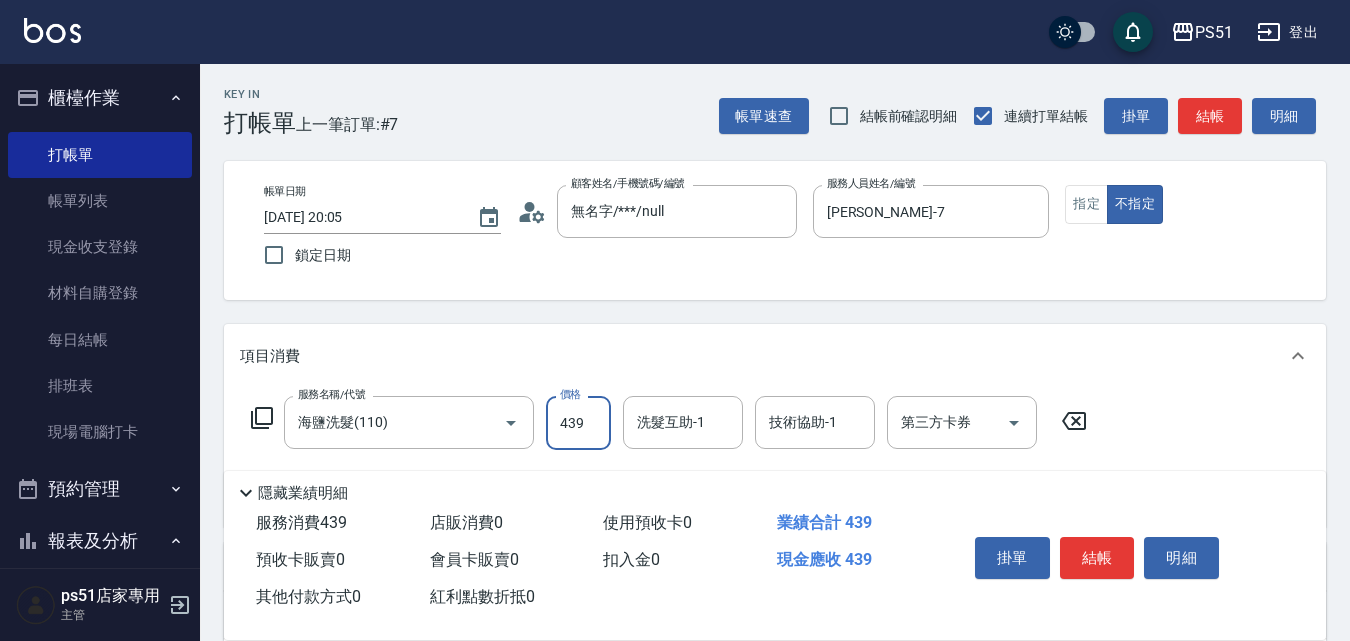 type on "439" 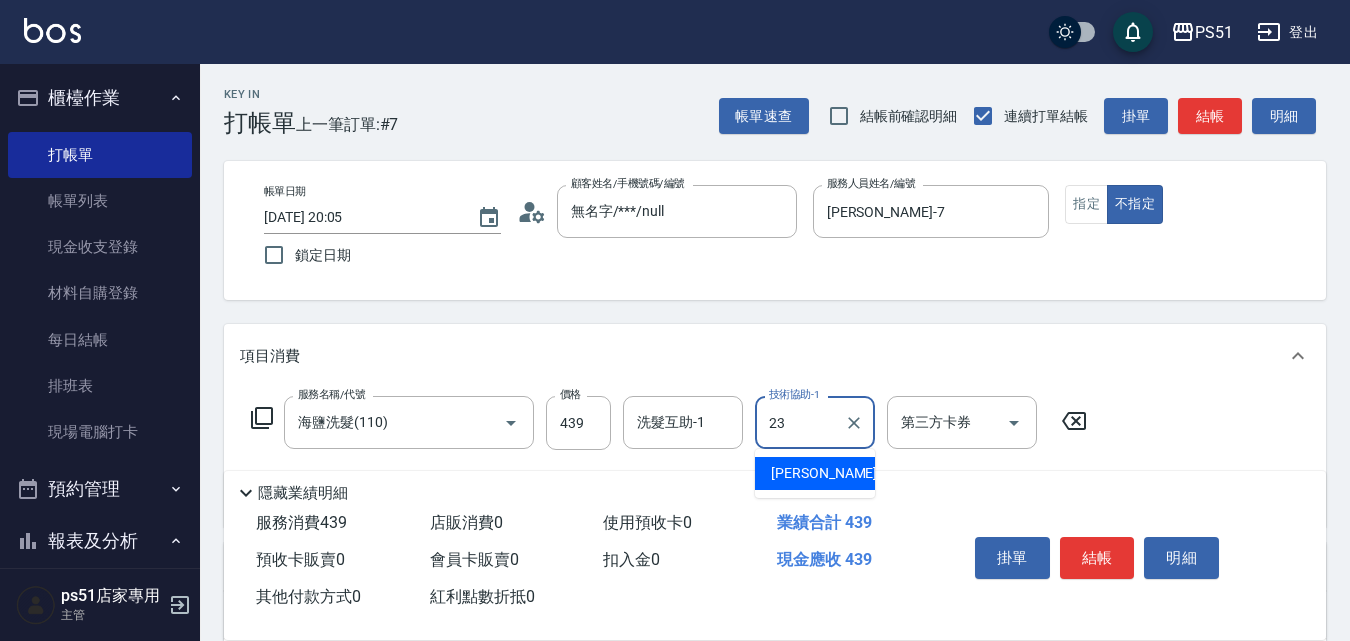 type on "[PERSON_NAME]-23" 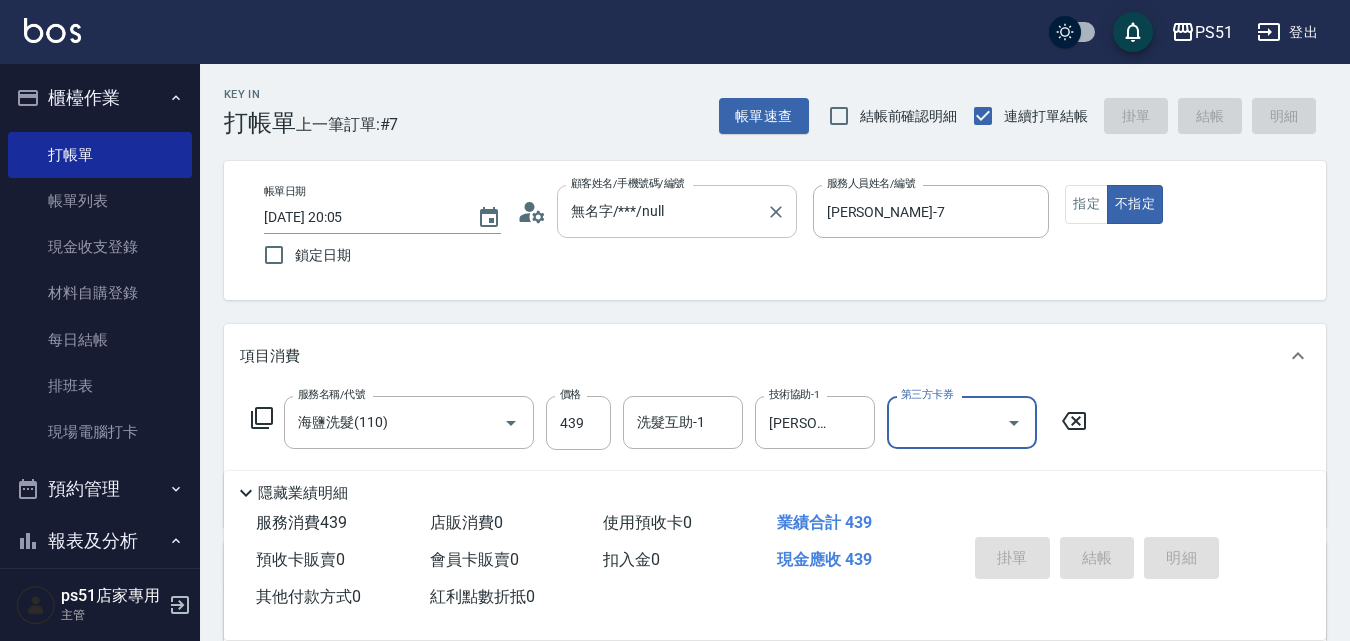 type 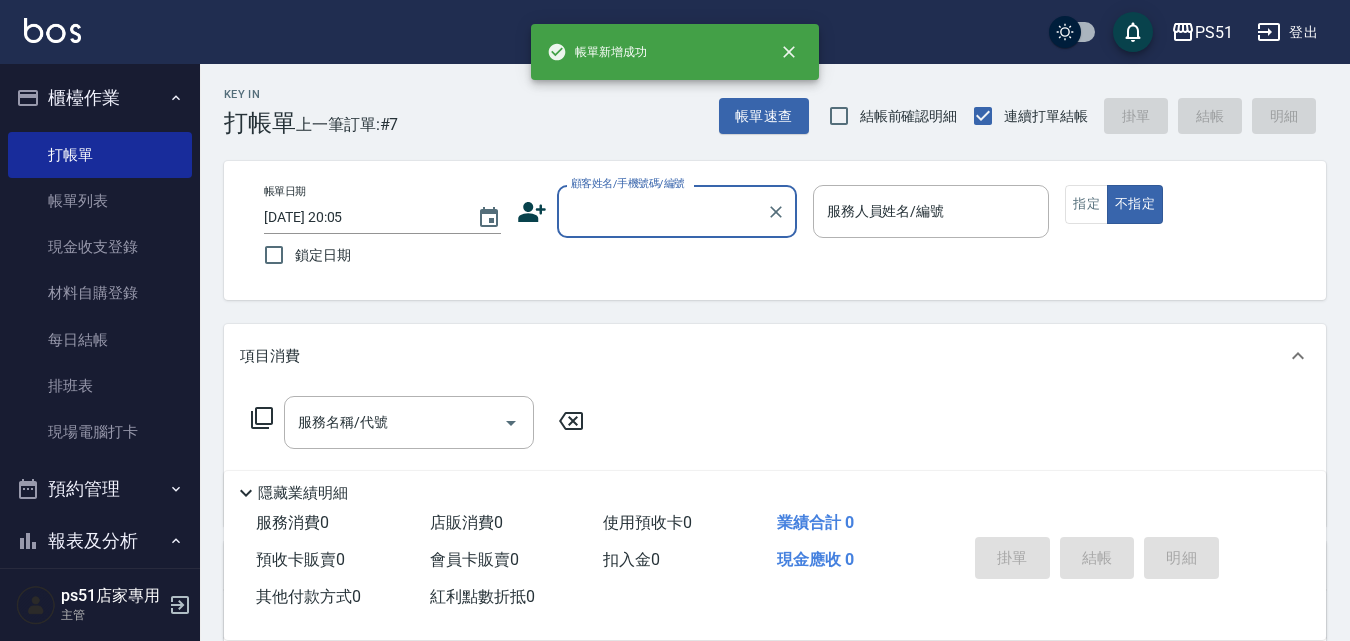 click on "顧客姓名/手機號碼/編號" at bounding box center [662, 211] 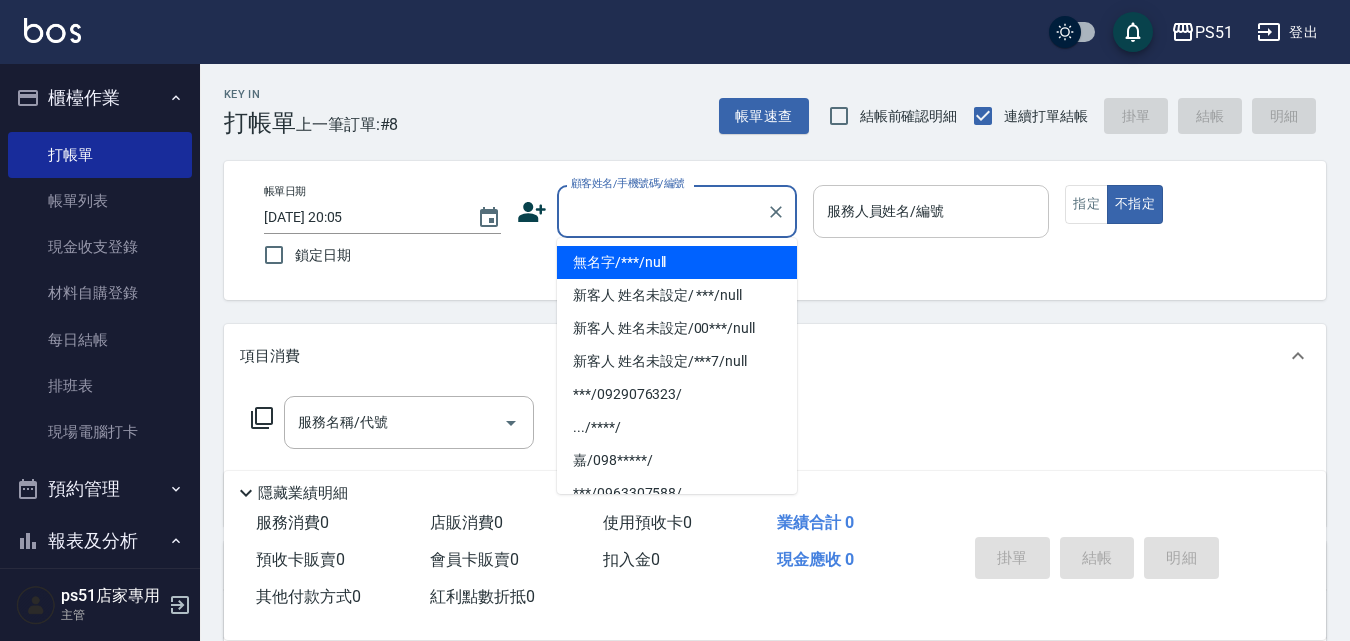 click on "無名字/***/null" at bounding box center [677, 262] 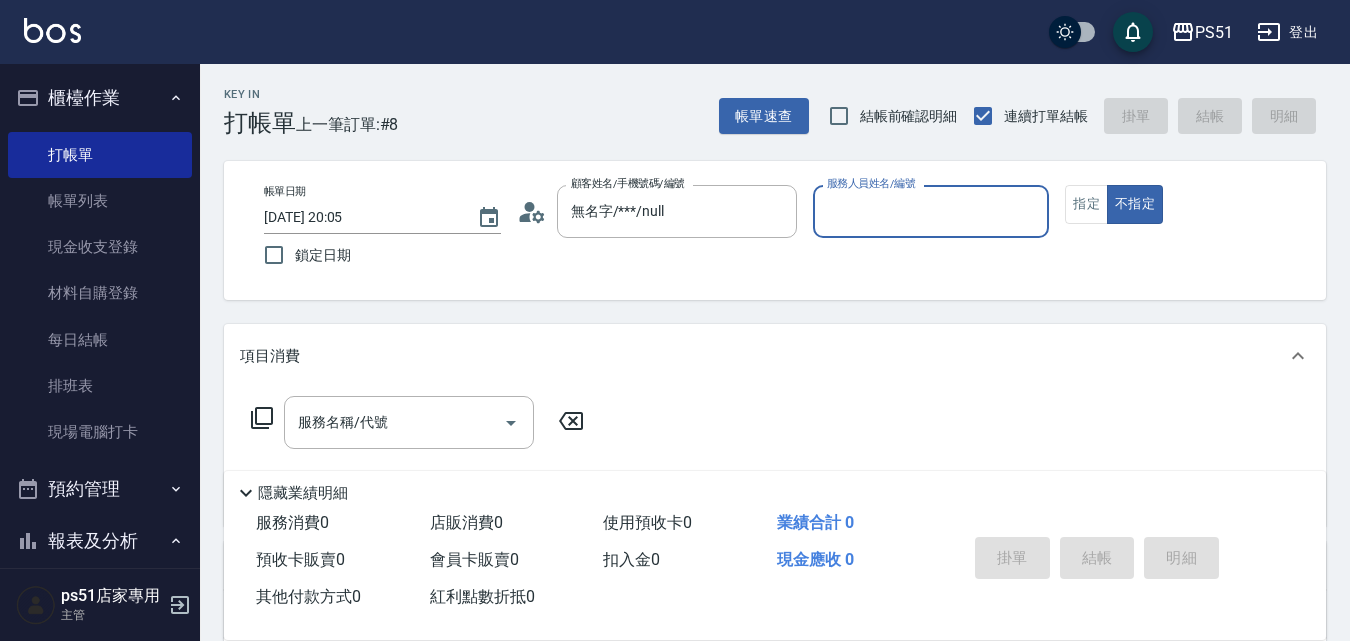 click on "服務人員姓名/編號" at bounding box center (931, 211) 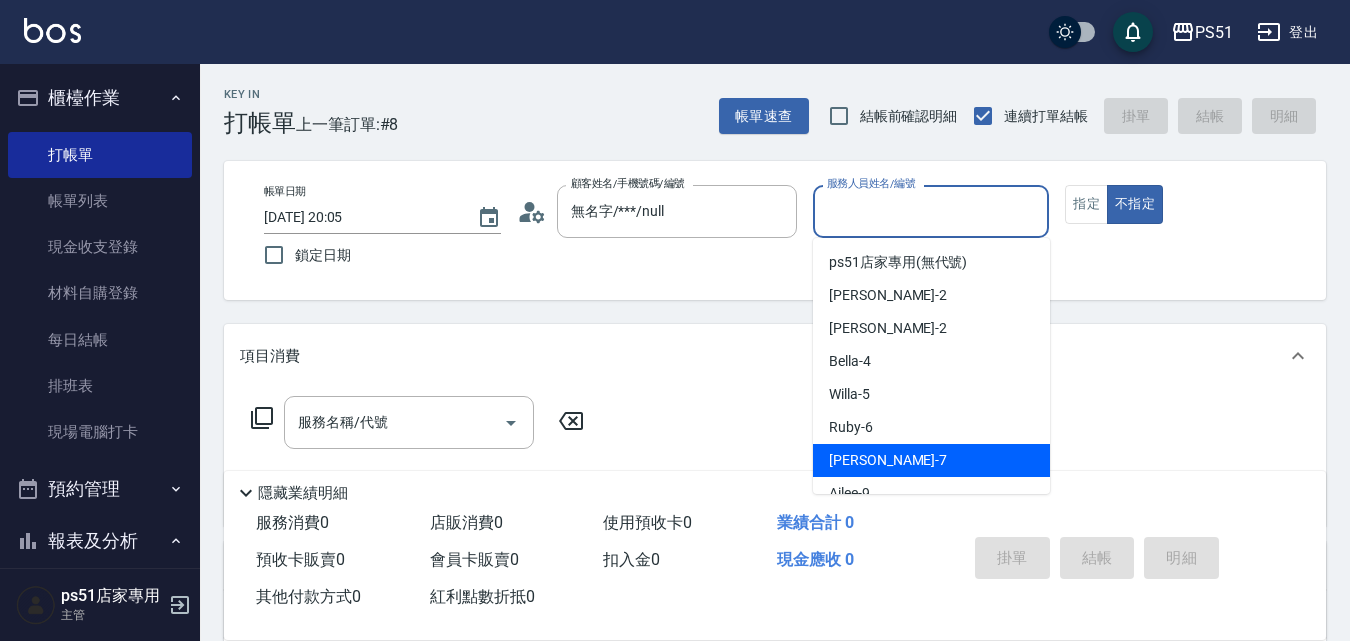 drag, startPoint x: 861, startPoint y: 454, endPoint x: 604, endPoint y: 456, distance: 257.00778 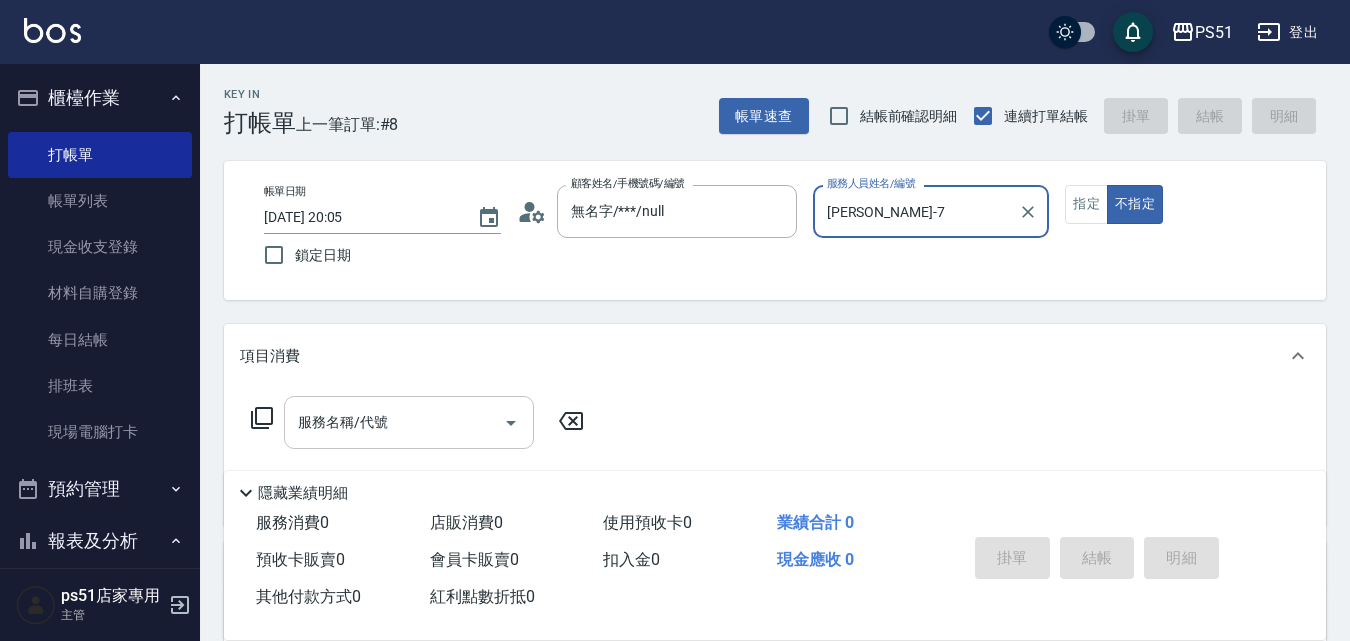 click on "服務名稱/代號" at bounding box center (394, 422) 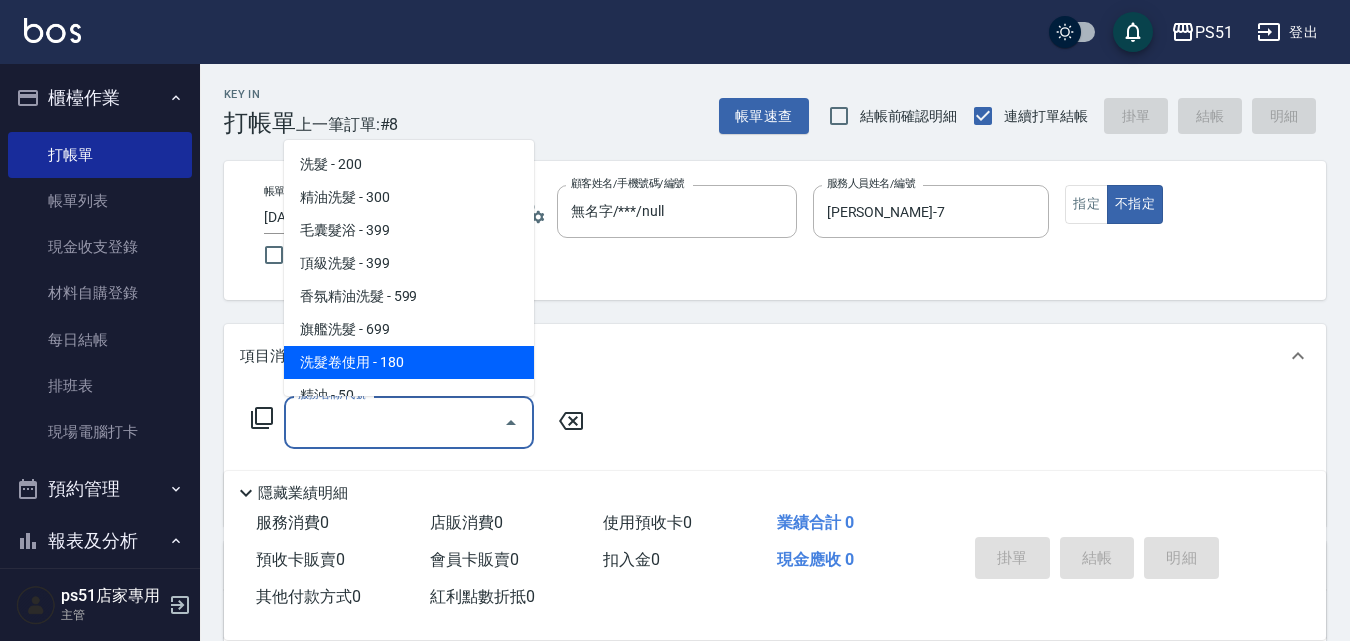 click on "洗髮卷使用 - 180" at bounding box center (409, 362) 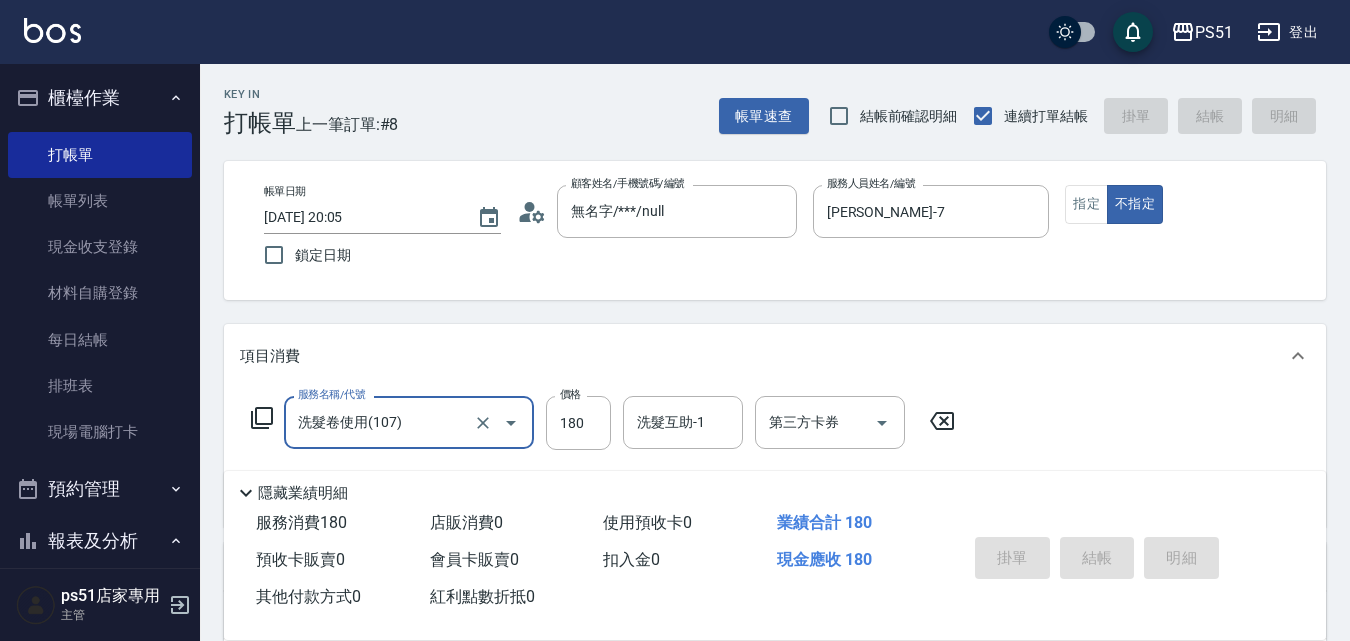 type 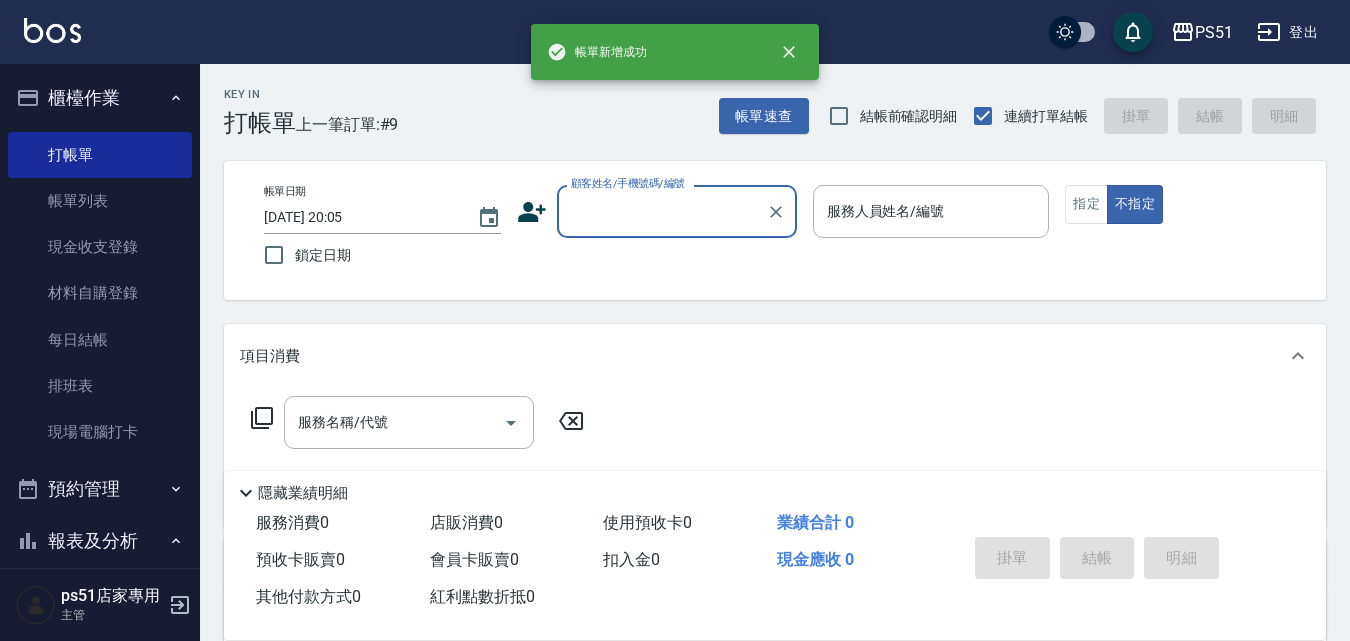 click on "顧客姓名/手機號碼/編號" at bounding box center [662, 211] 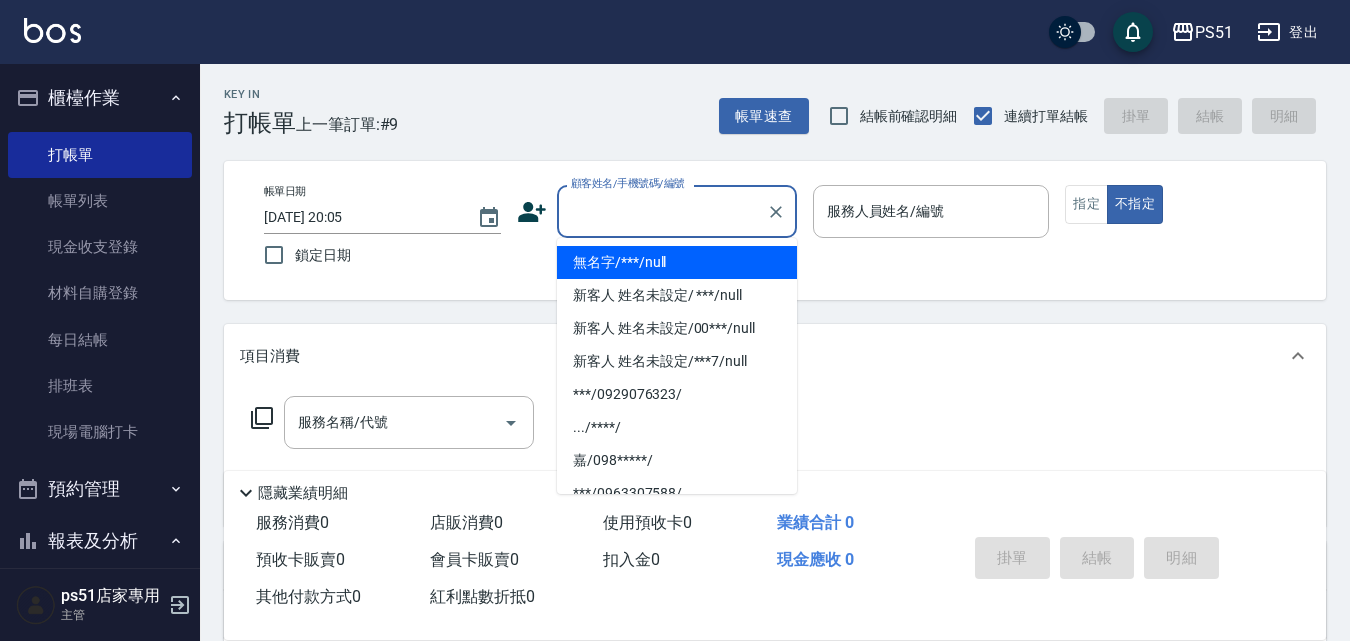 click on "無名字/***/null" at bounding box center [677, 262] 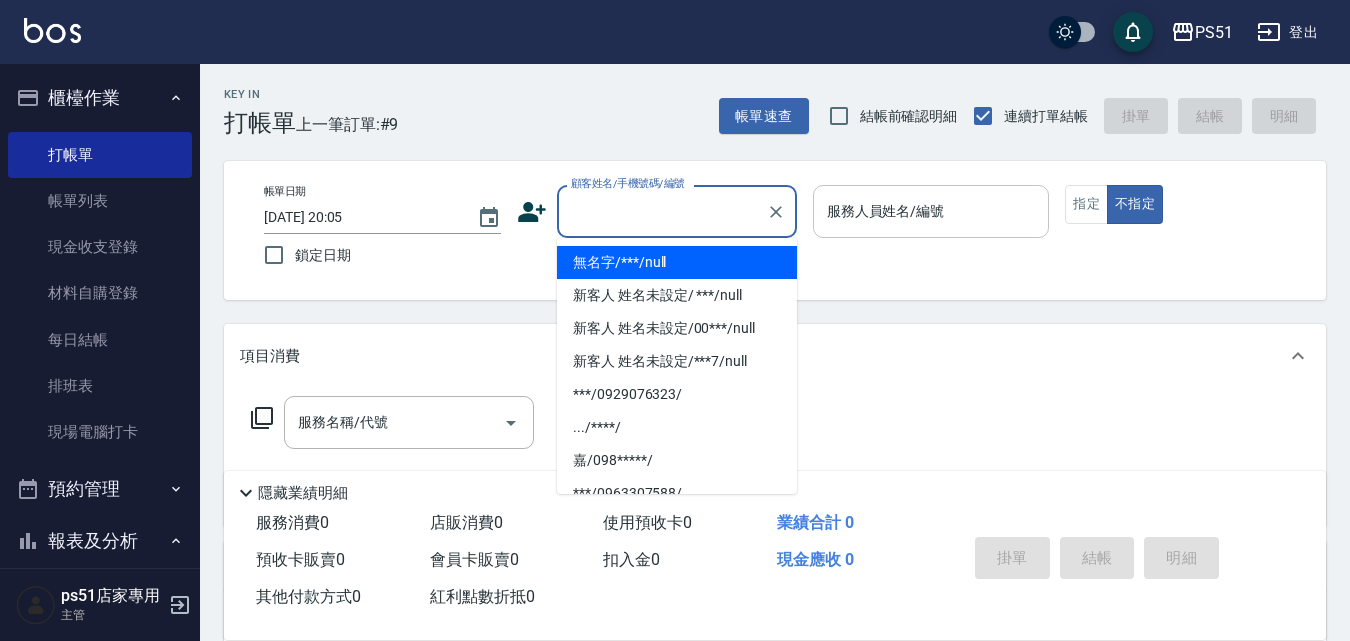 type on "無名字/***/null" 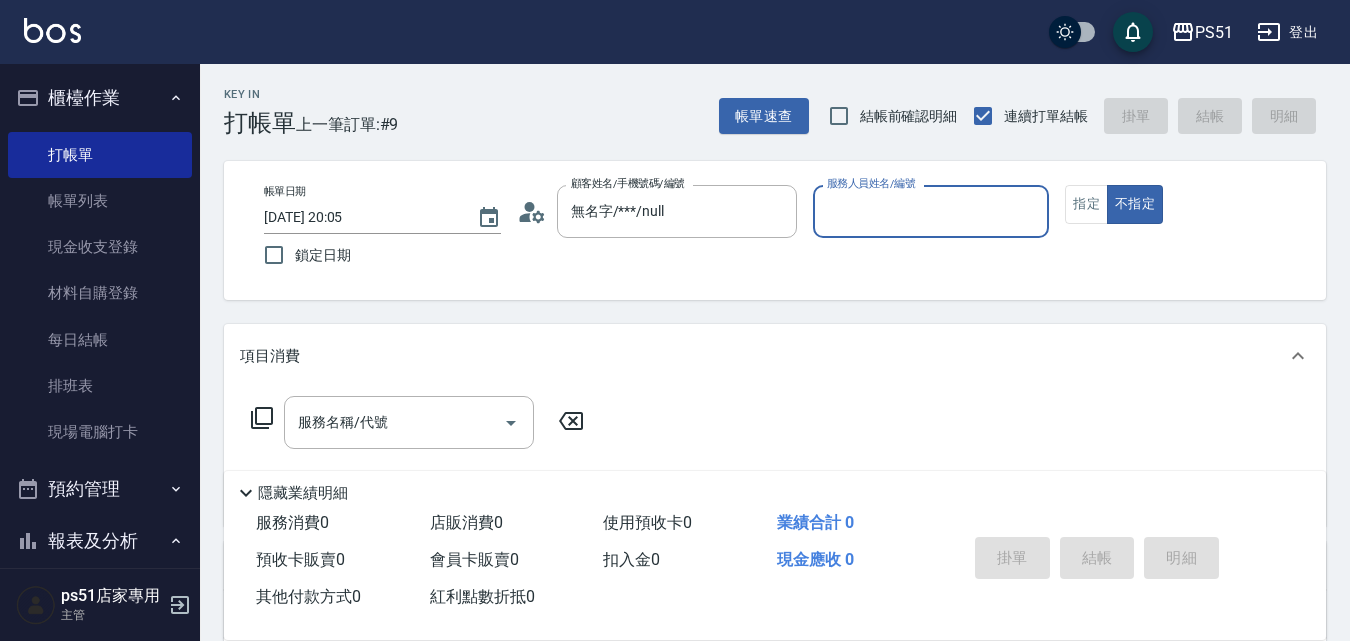 click on "服務人員姓名/編號" at bounding box center (931, 211) 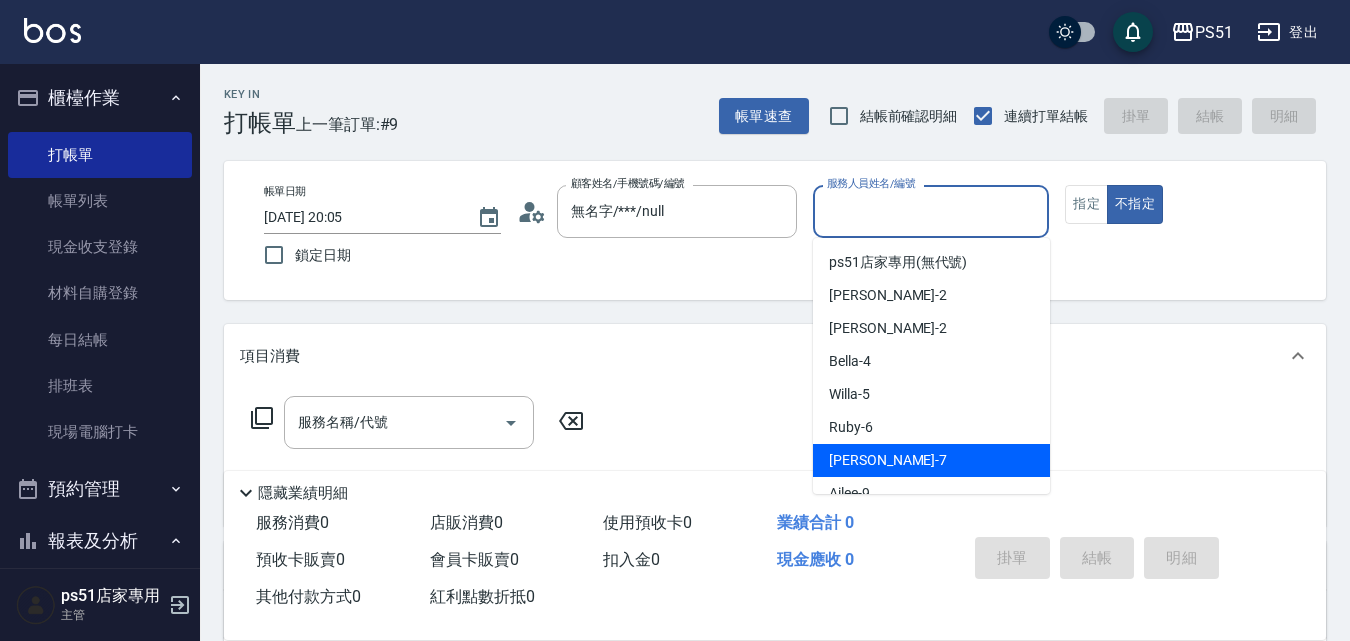 click on "[PERSON_NAME] -7" at bounding box center (888, 460) 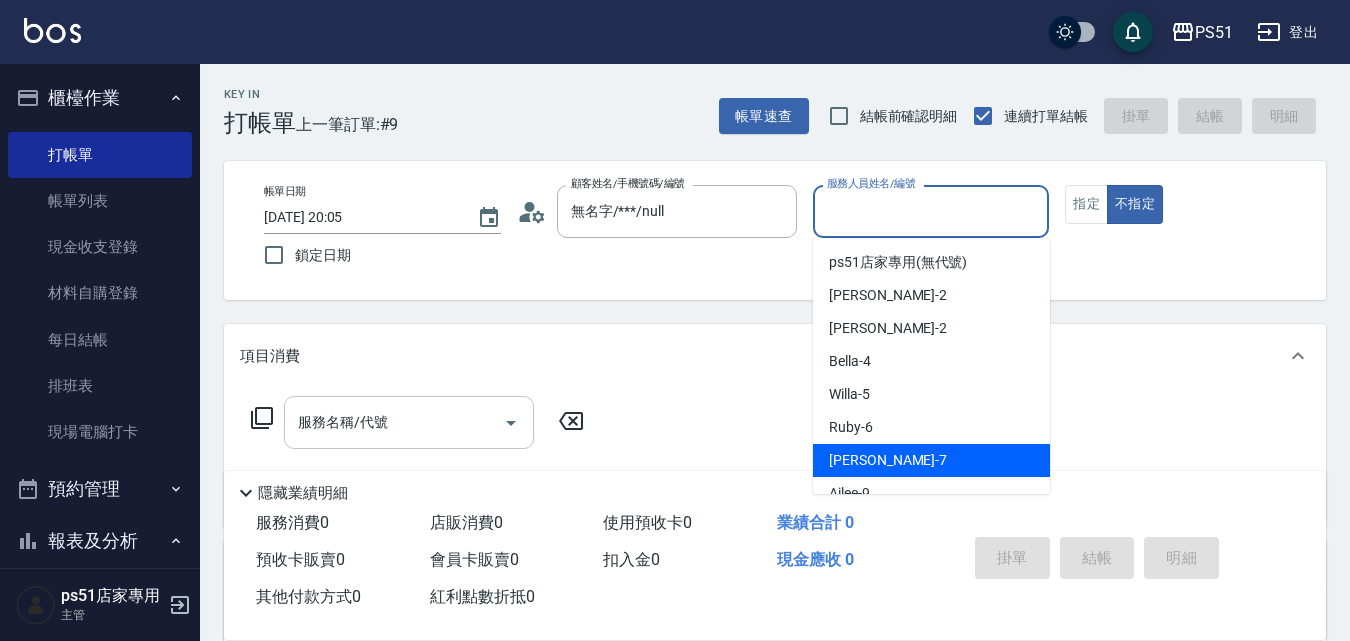 type on "[PERSON_NAME]-7" 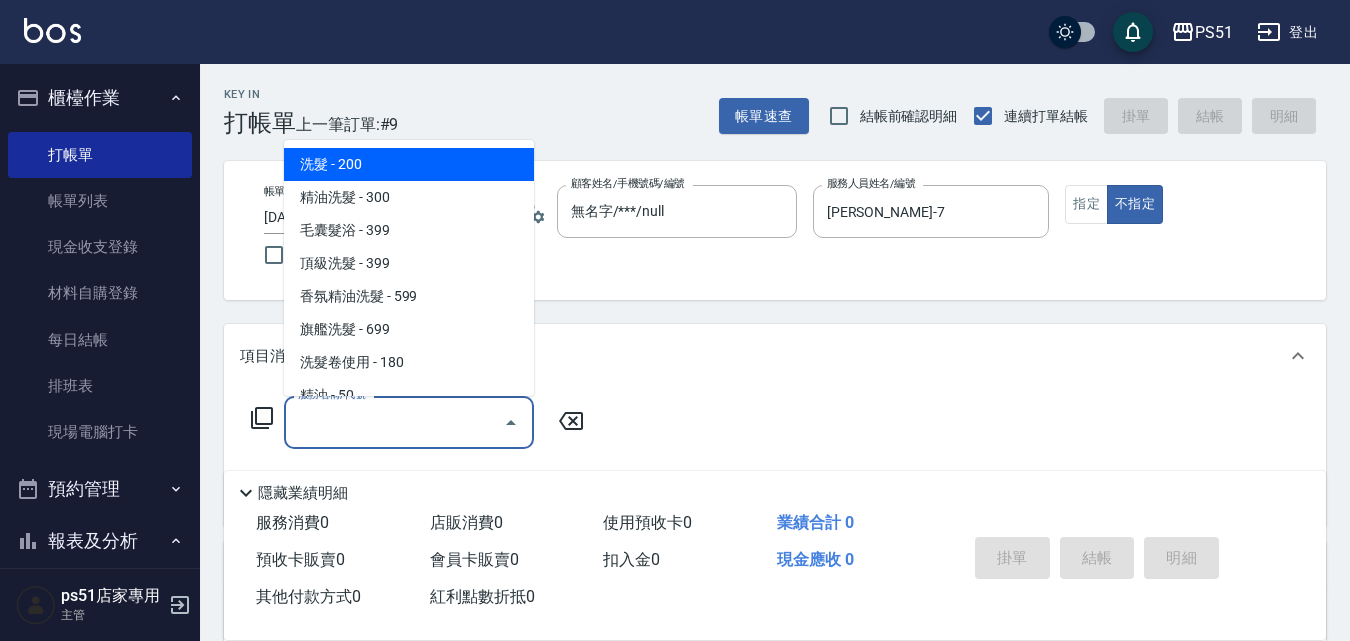 click on "服務名稱/代號" at bounding box center (394, 422) 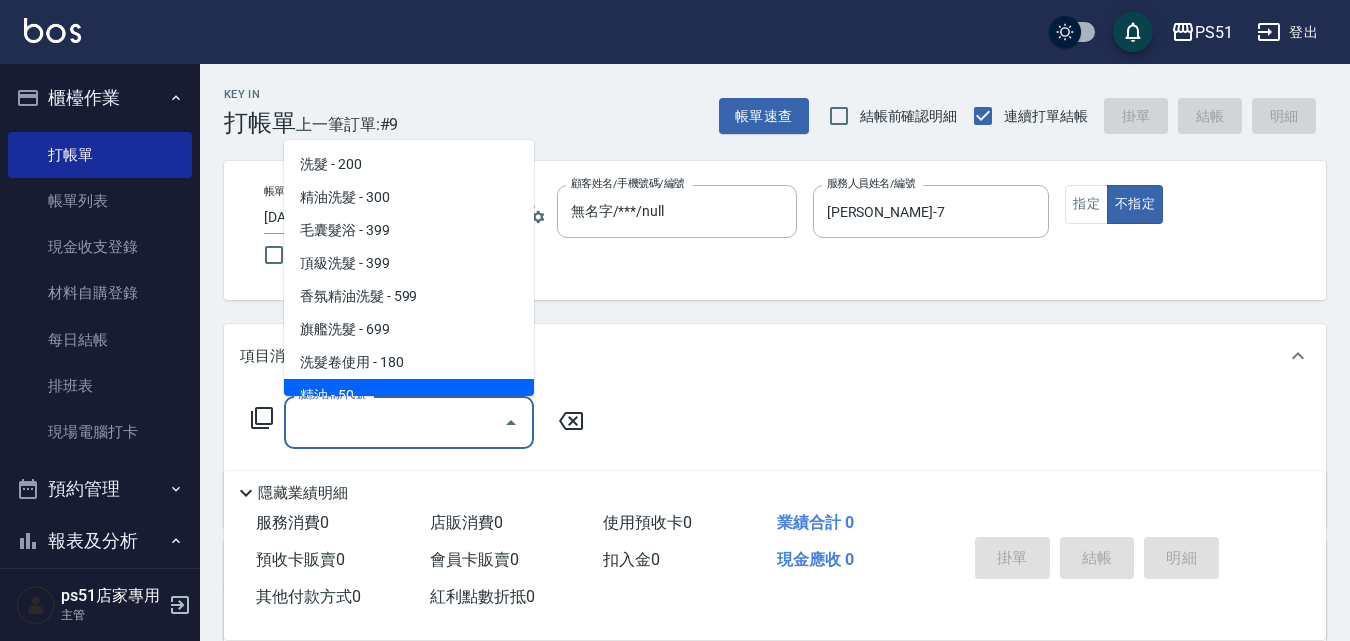 click on "精油 - 50" at bounding box center [409, 395] 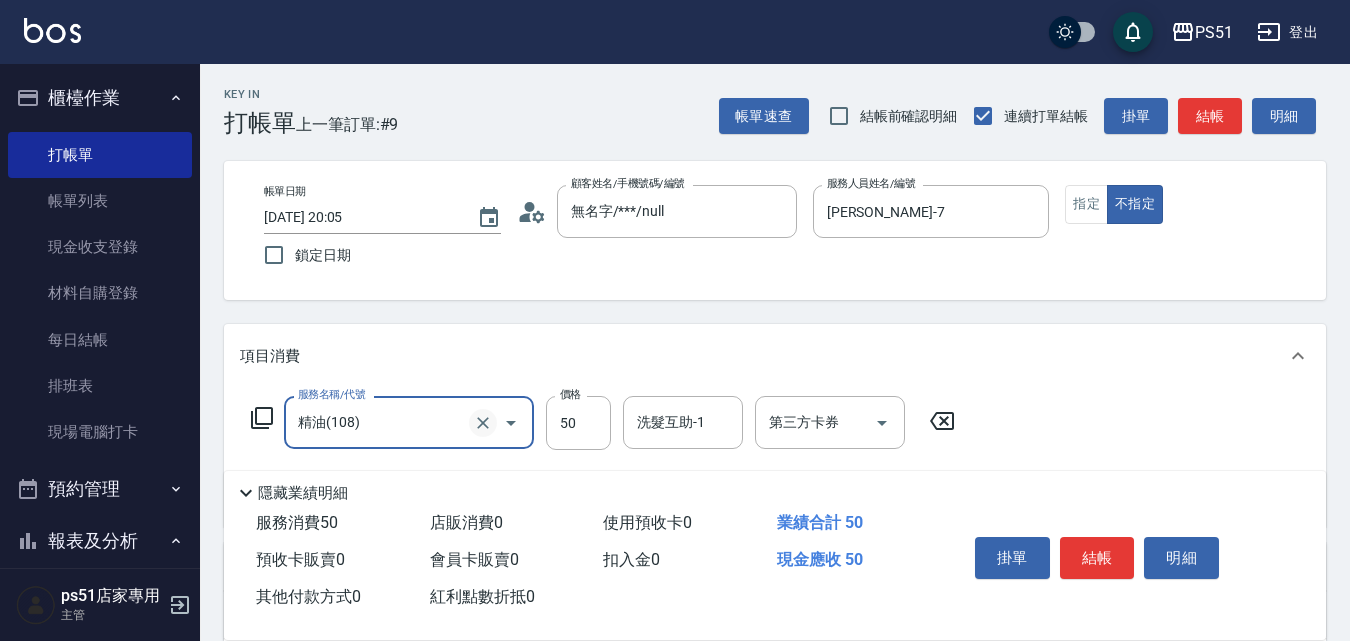 click at bounding box center [483, 423] 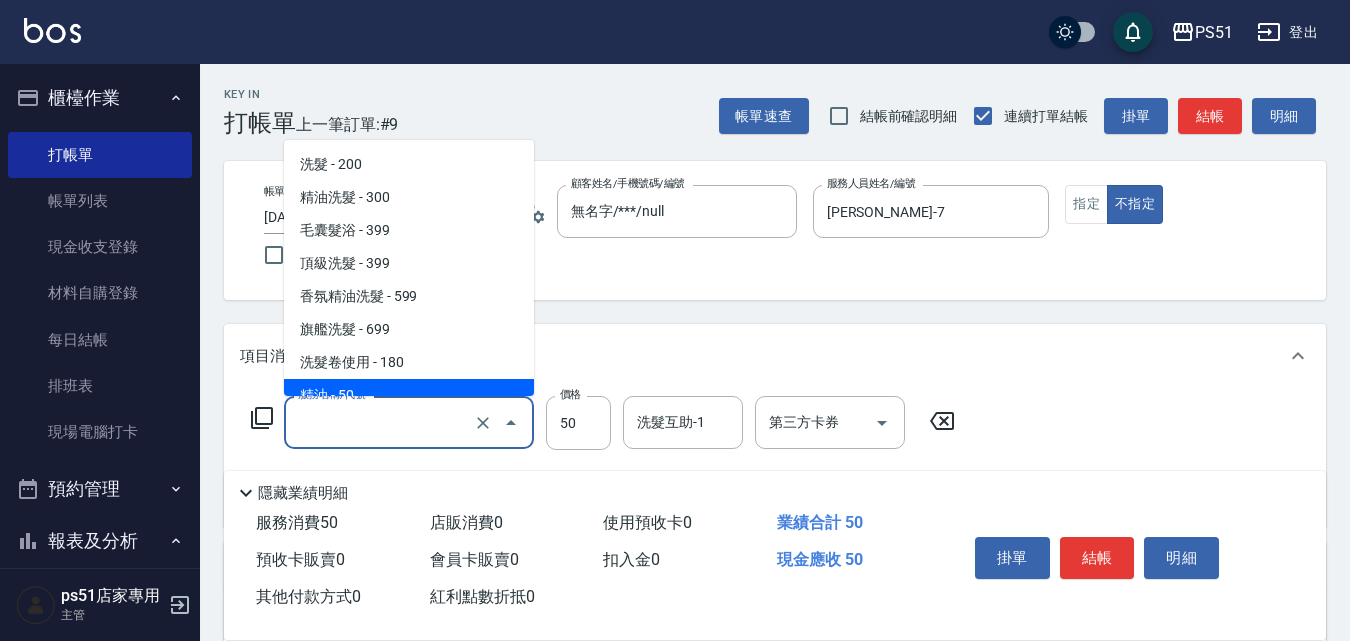 click on "服務名稱/代號" at bounding box center [381, 422] 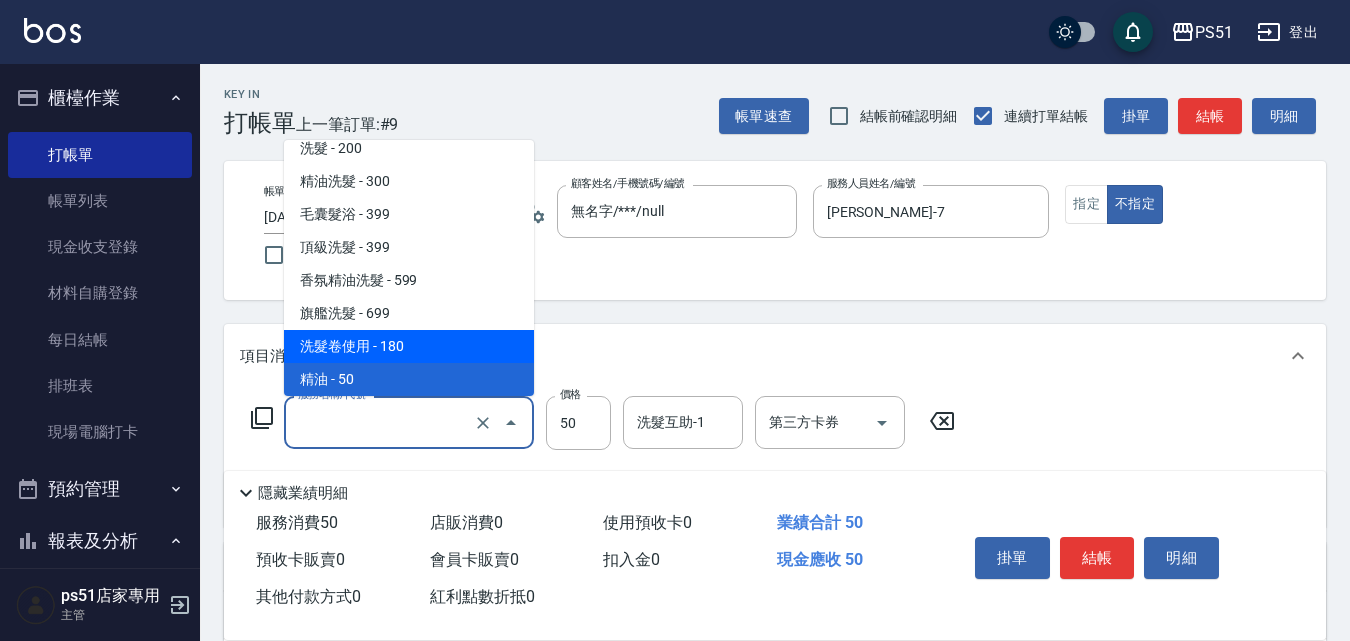 click on "洗髮卷使用 - 180" at bounding box center [409, 346] 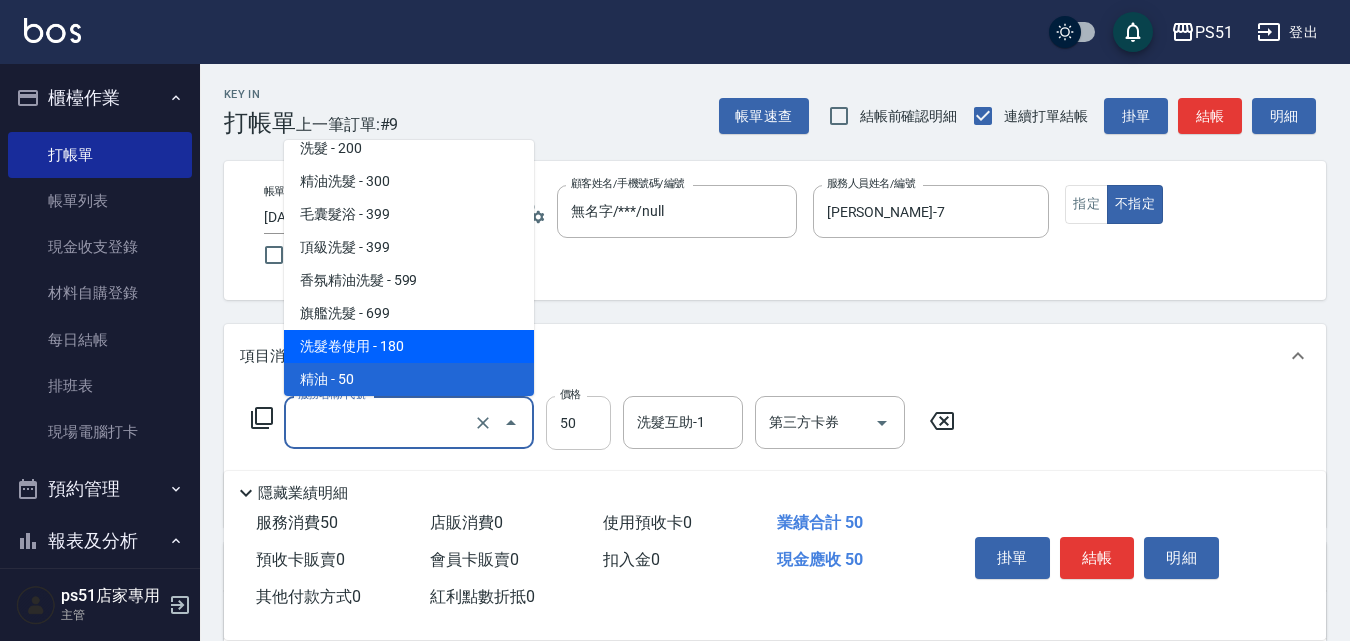type on "洗髮卷使用(107)" 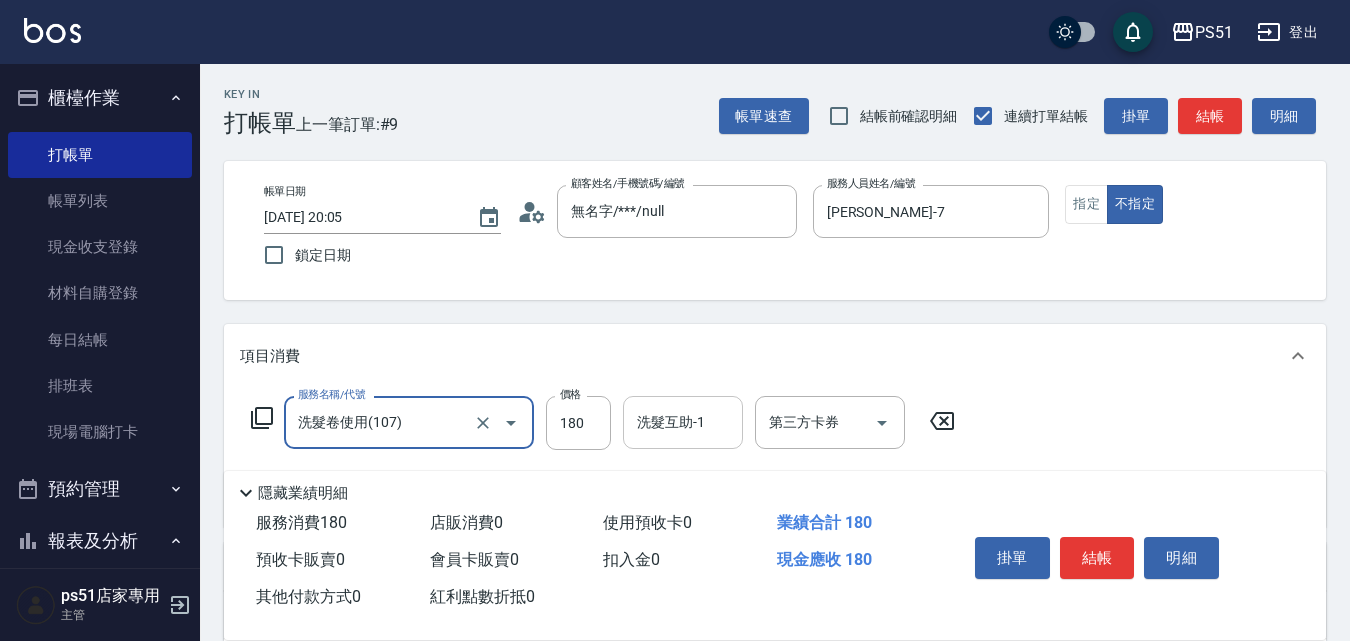 click on "洗髮互助-1 洗髮互助-1" at bounding box center (683, 422) 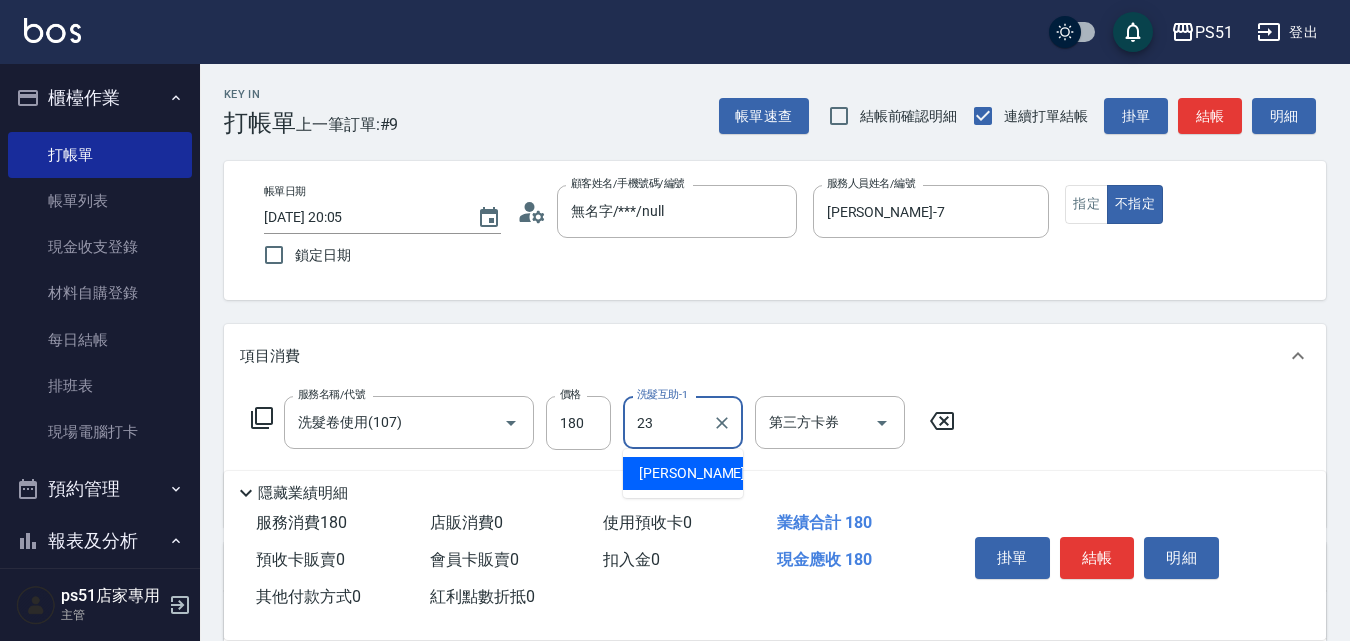 type on "[PERSON_NAME]-23" 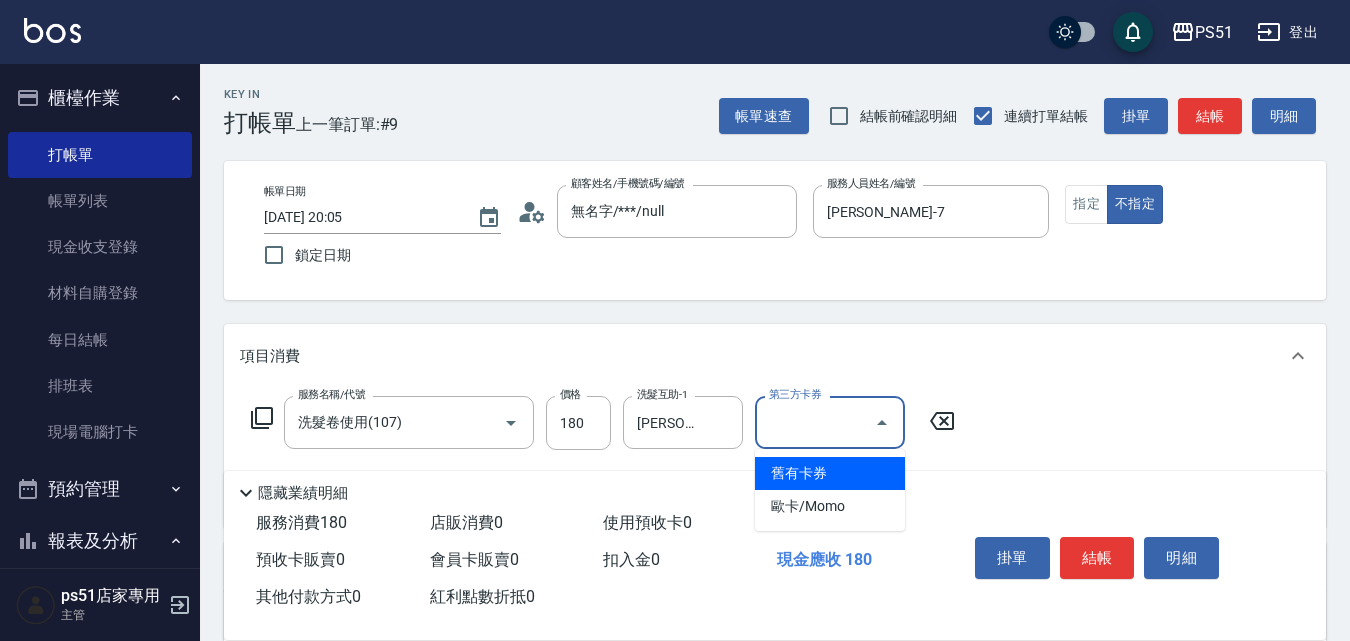 click on "第三方卡券" at bounding box center [815, 422] 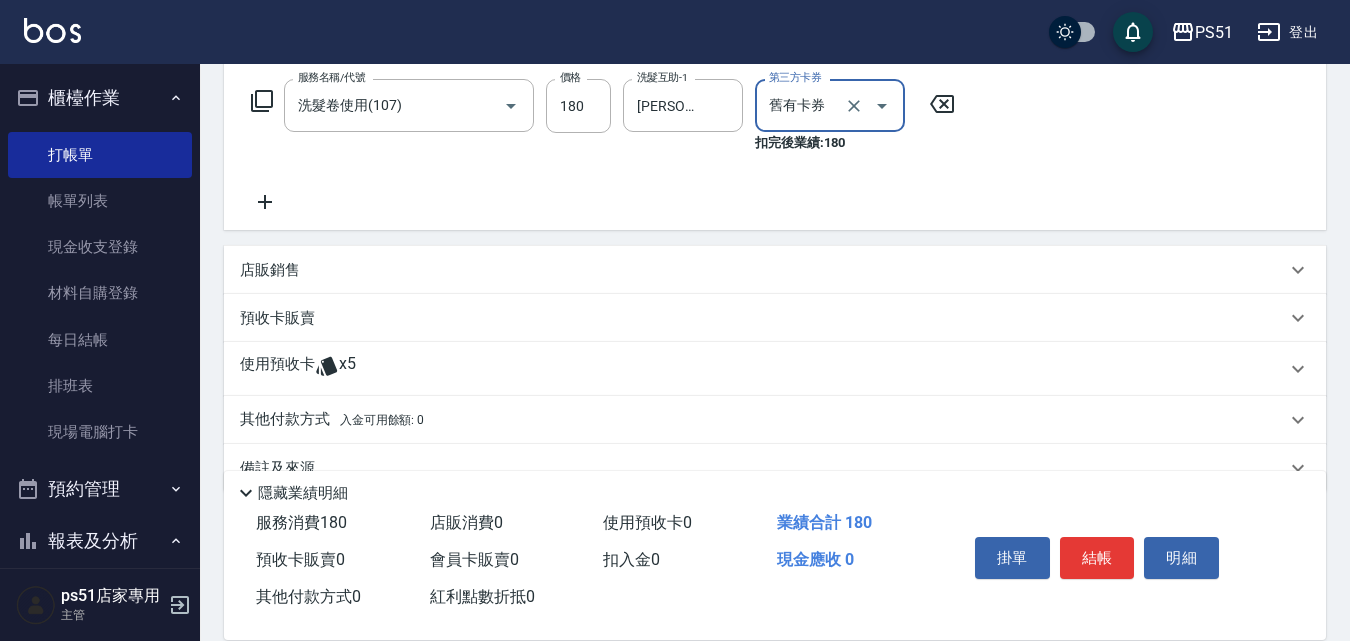 scroll, scrollTop: 360, scrollLeft: 0, axis: vertical 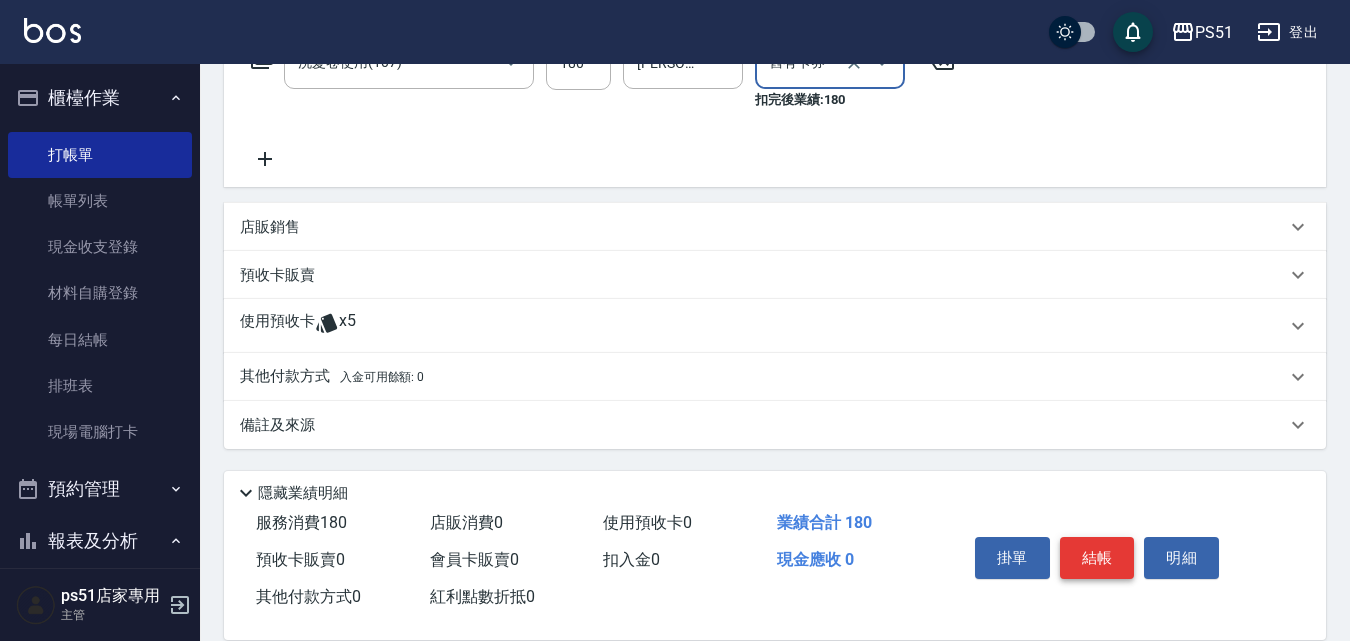 click on "結帳" at bounding box center (1097, 558) 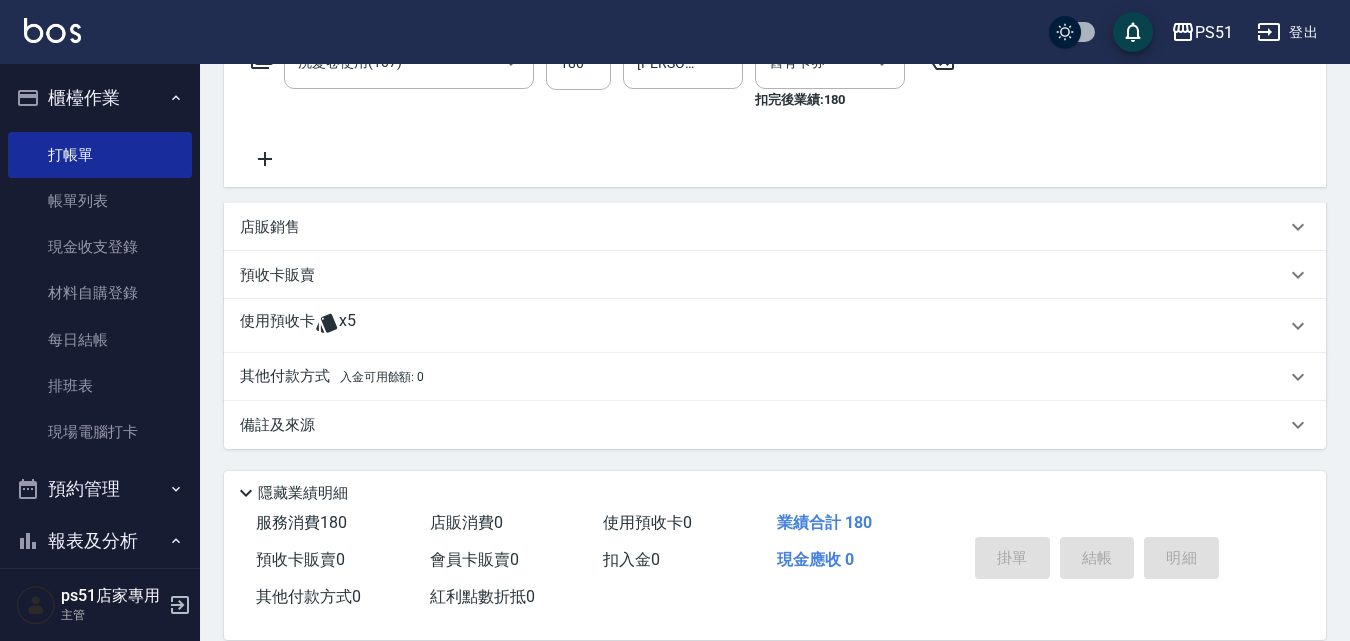 type 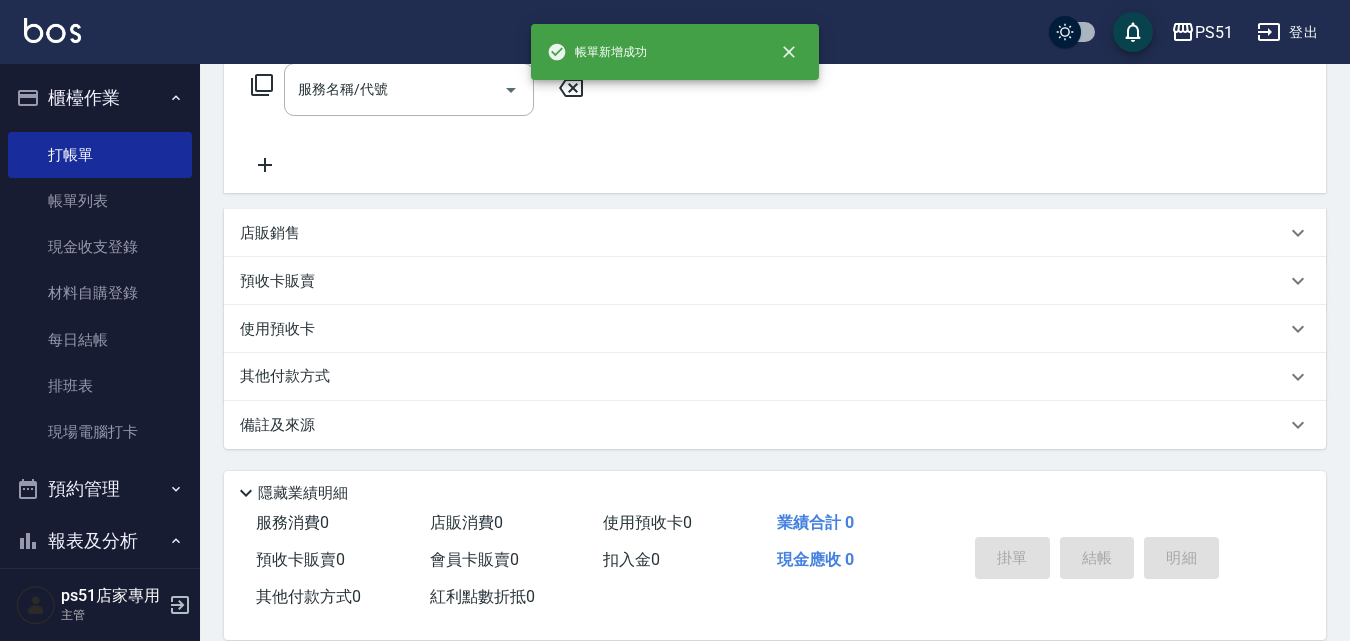 scroll, scrollTop: 0, scrollLeft: 0, axis: both 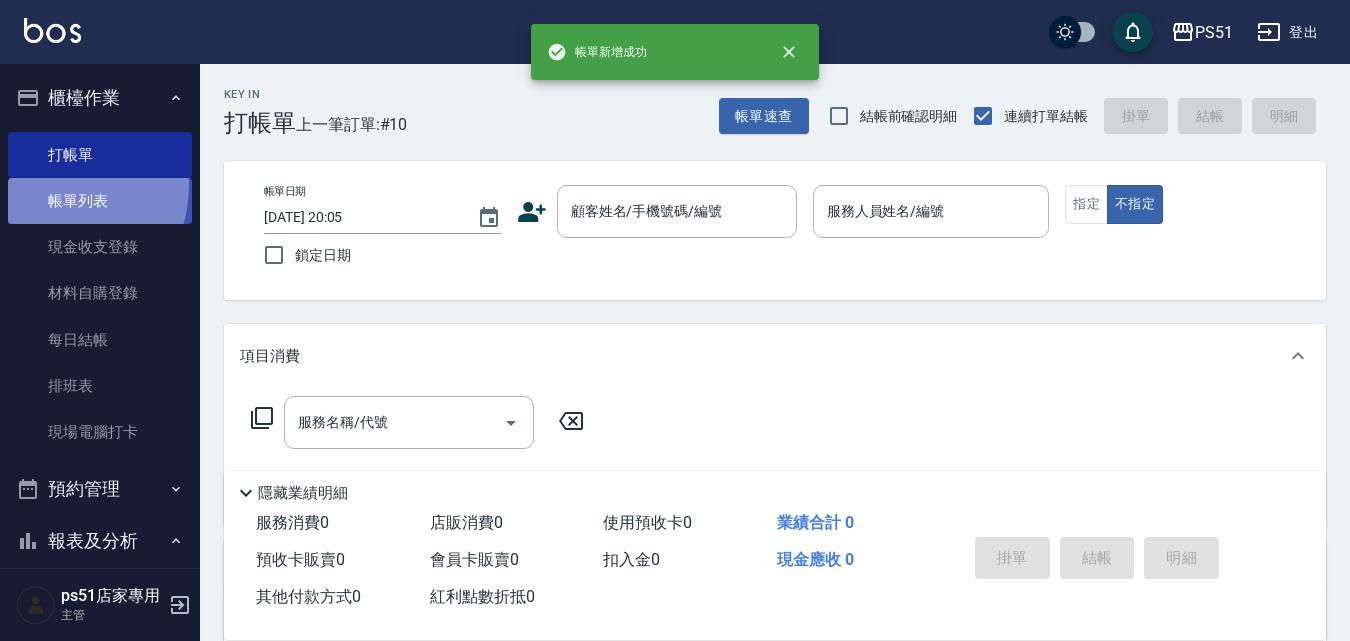 click on "帳單列表" at bounding box center (100, 201) 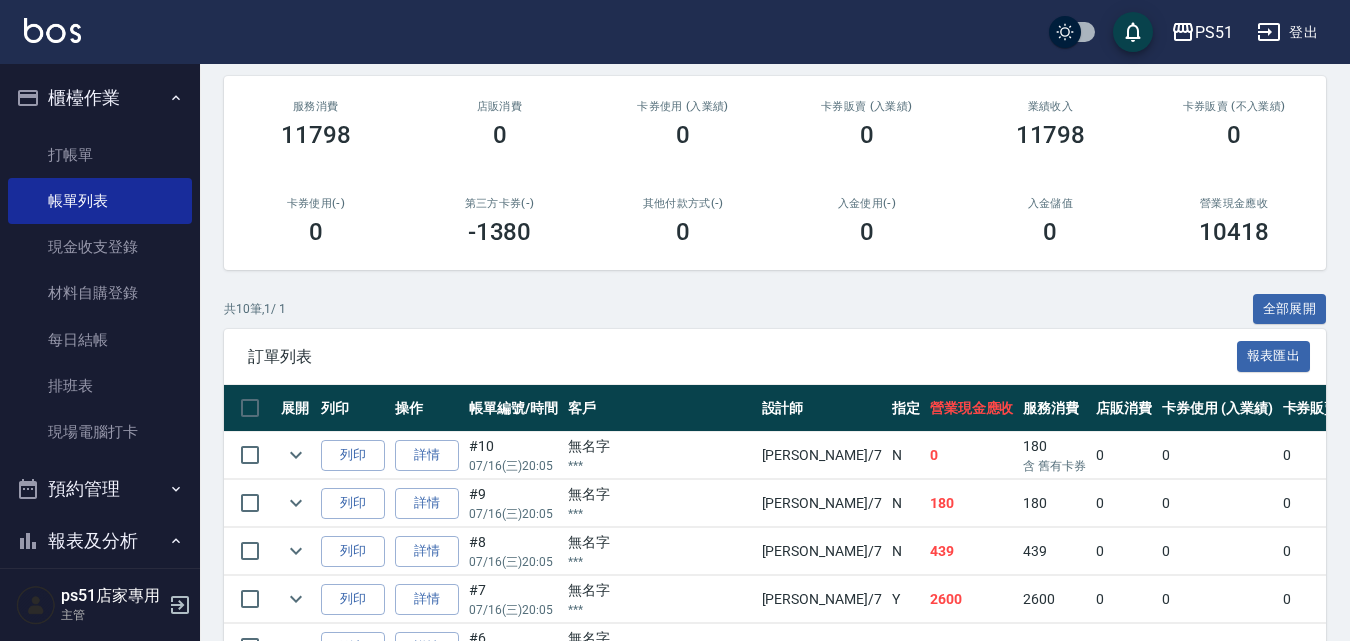 scroll, scrollTop: 467, scrollLeft: 0, axis: vertical 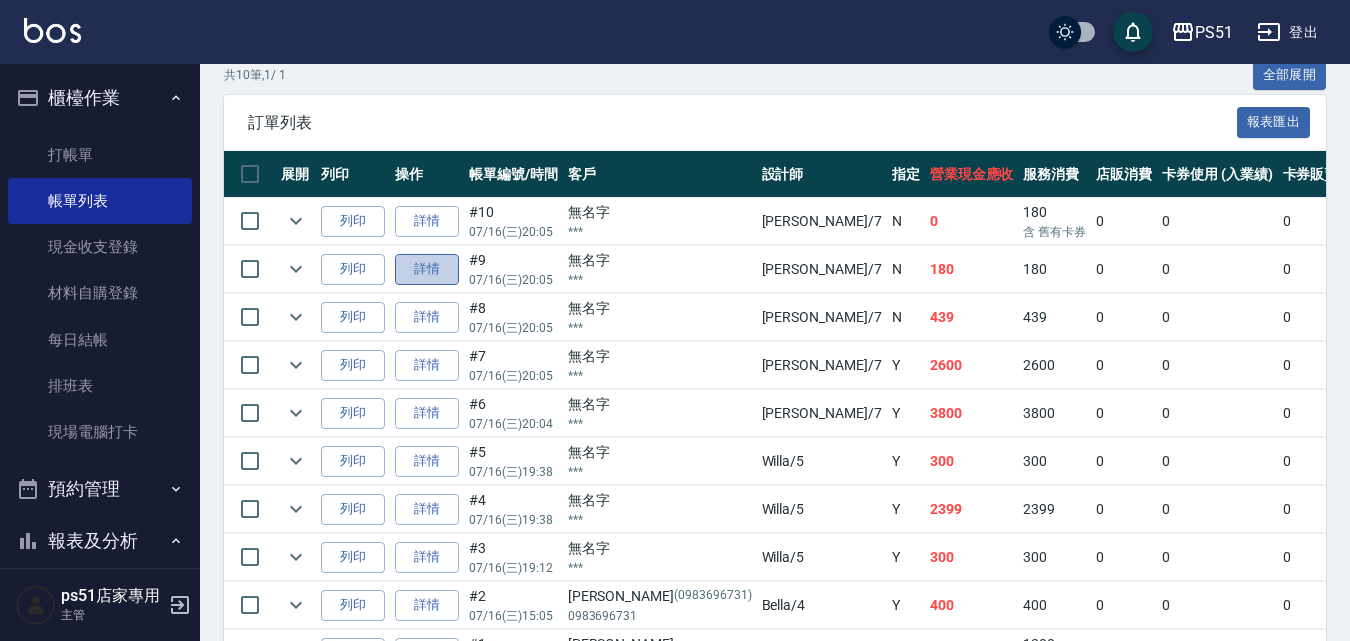 click on "詳情" at bounding box center [427, 269] 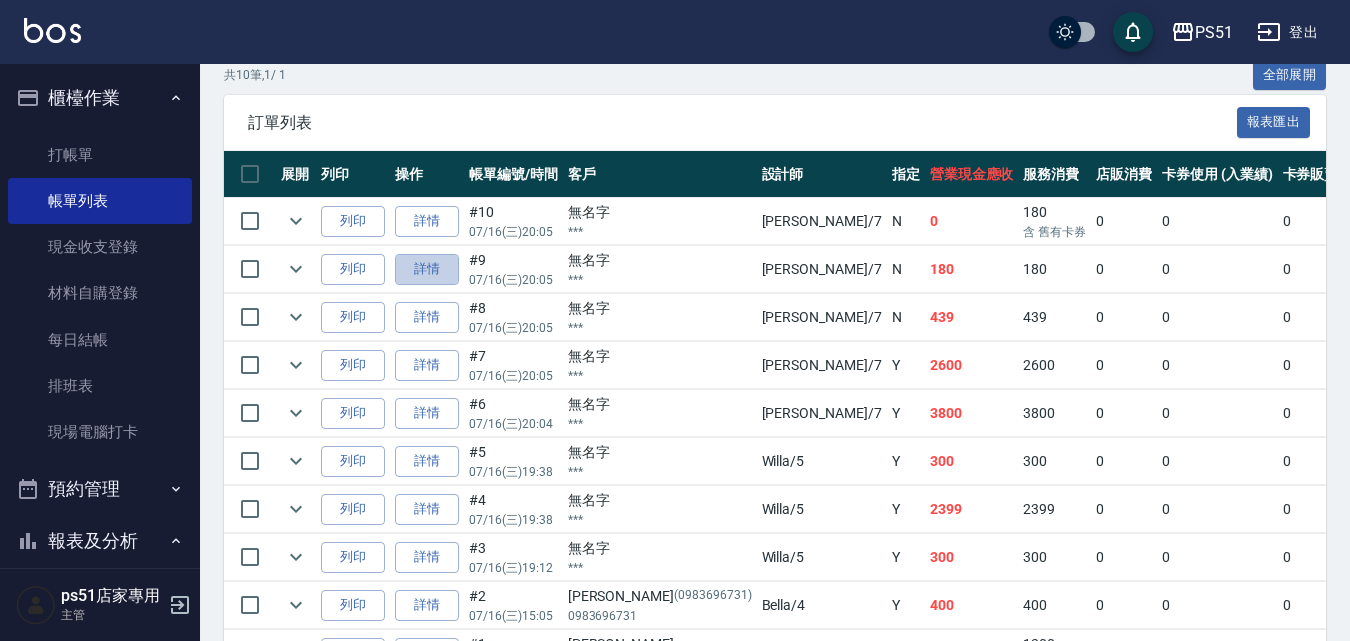 scroll, scrollTop: 0, scrollLeft: 0, axis: both 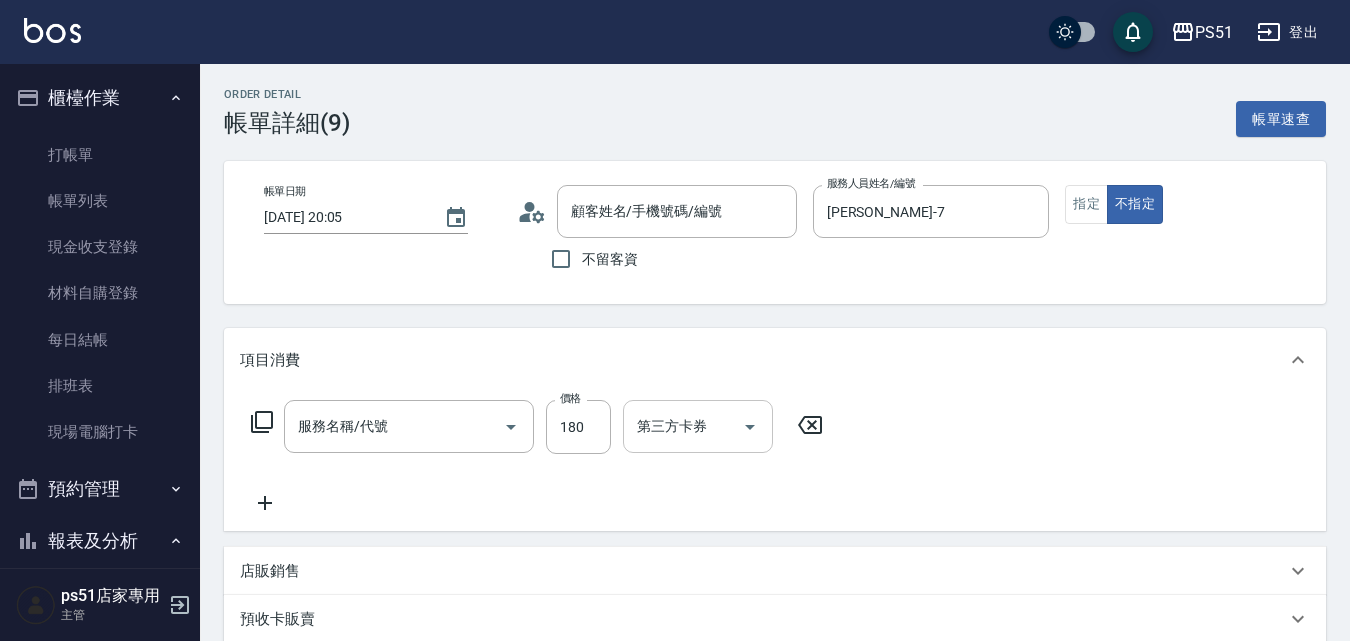 type on "[DATE] 20:05" 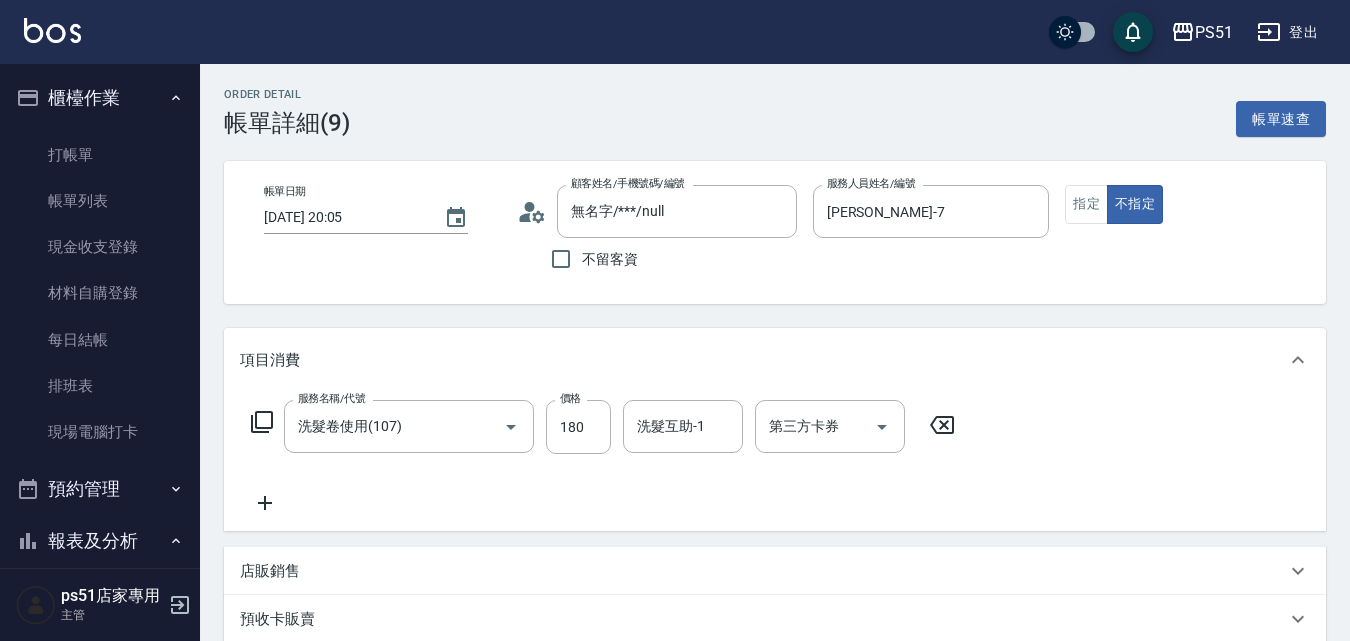 type on "無名字/***/null" 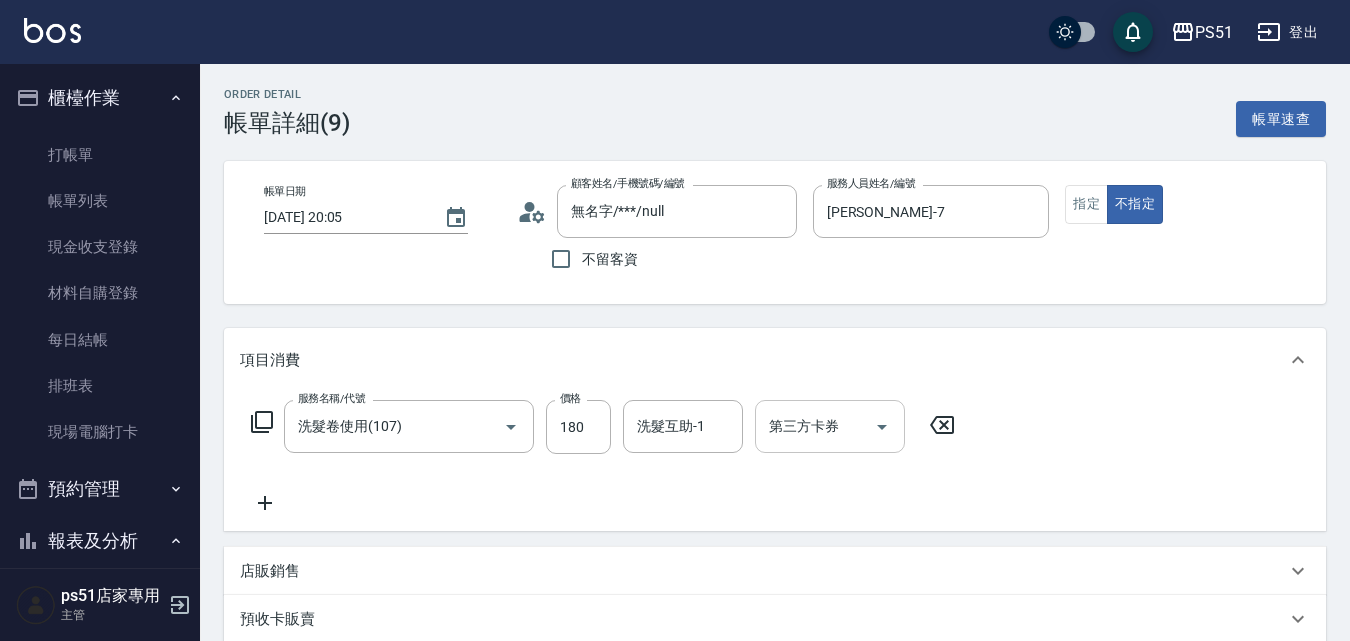 click on "第三方卡券" at bounding box center [815, 426] 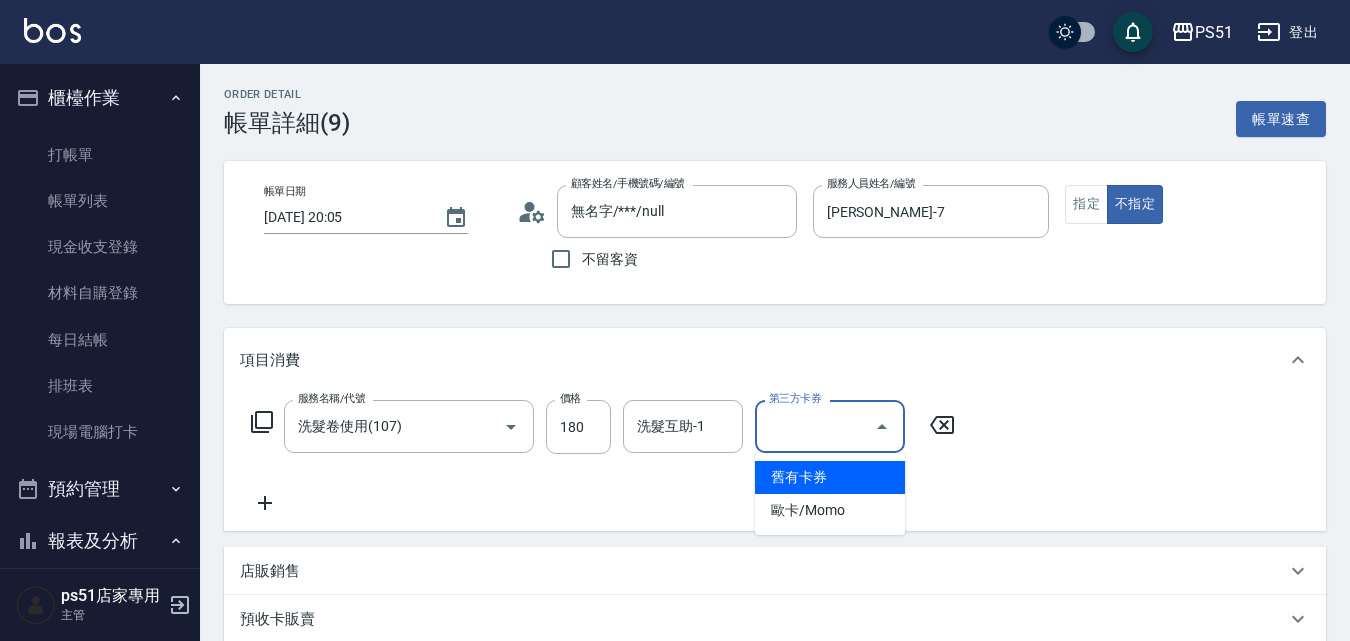 click on "舊有卡券" at bounding box center (830, 477) 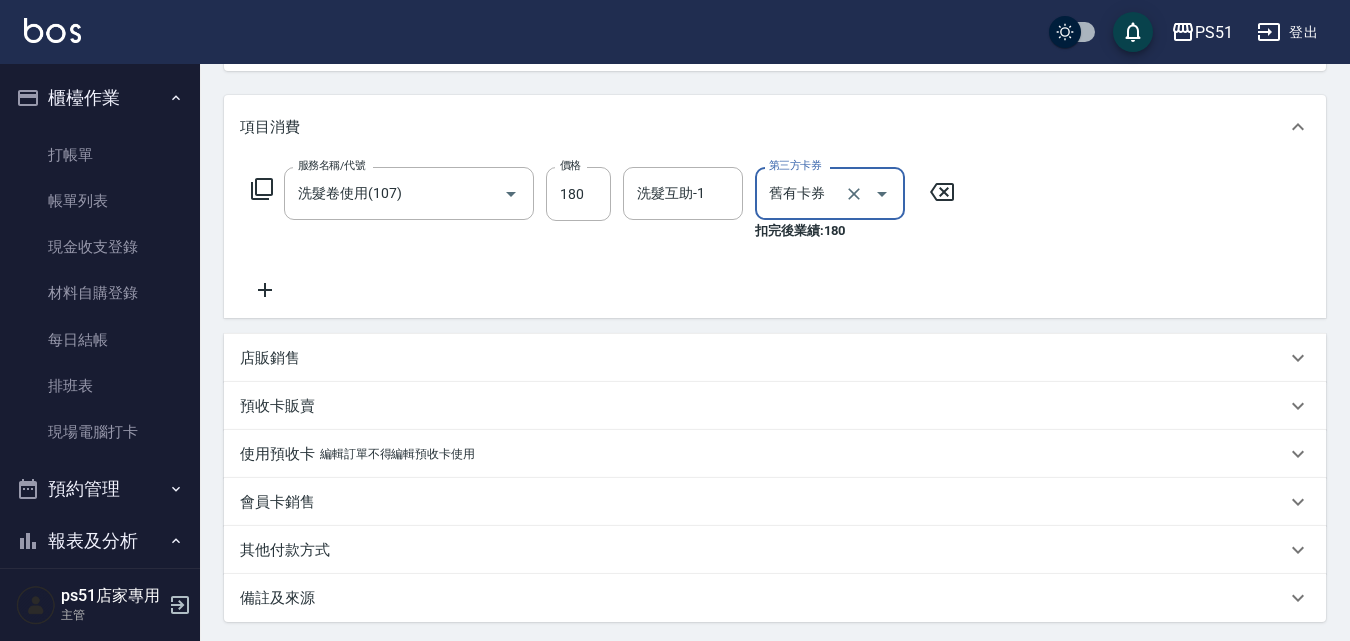 scroll, scrollTop: 430, scrollLeft: 0, axis: vertical 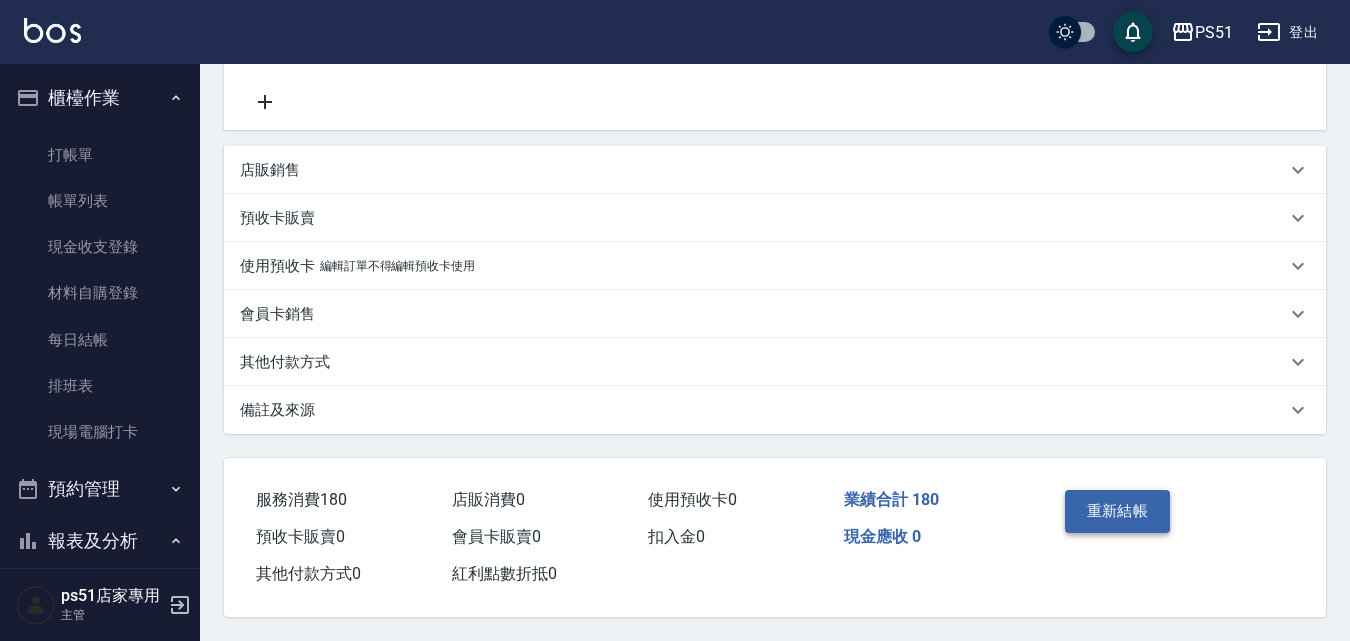 click on "重新結帳" at bounding box center [1118, 511] 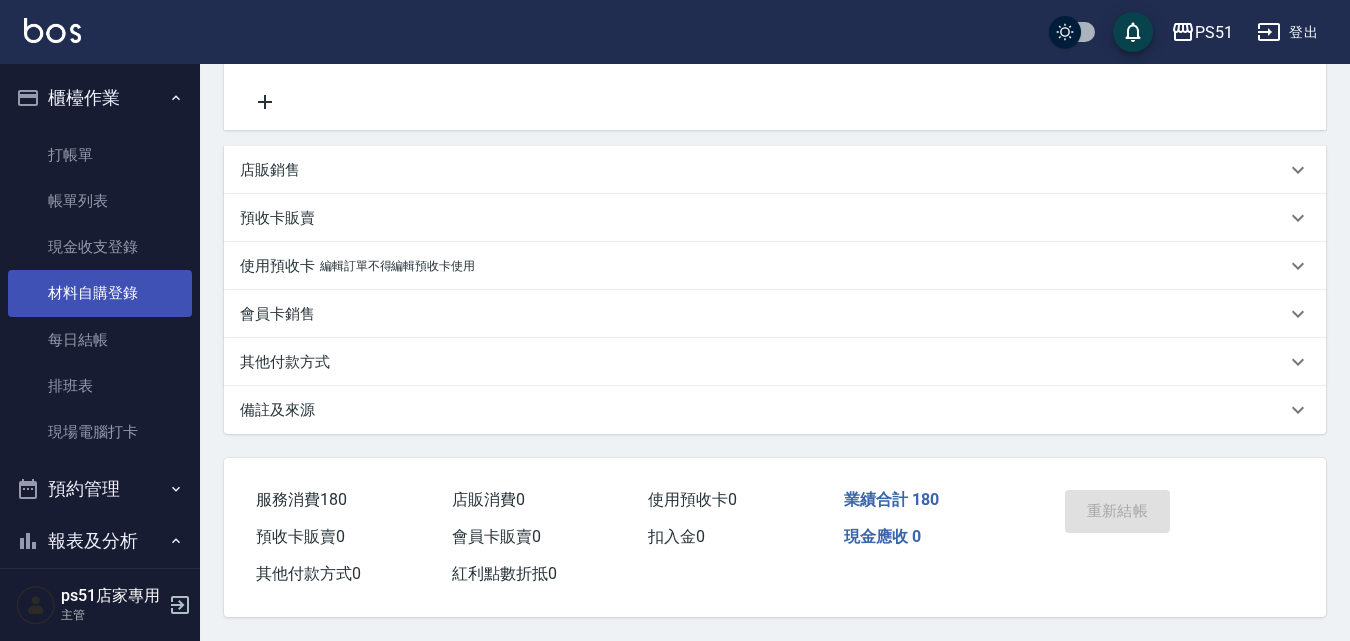 scroll, scrollTop: 0, scrollLeft: 0, axis: both 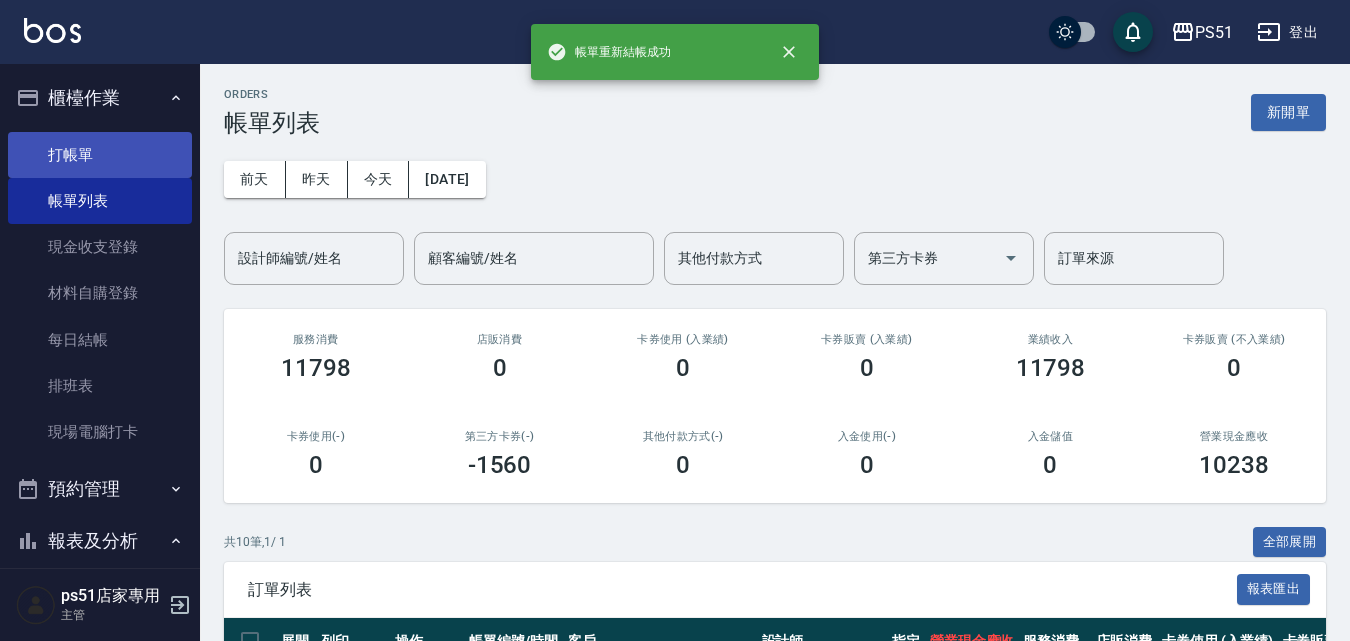 click on "打帳單" at bounding box center [100, 155] 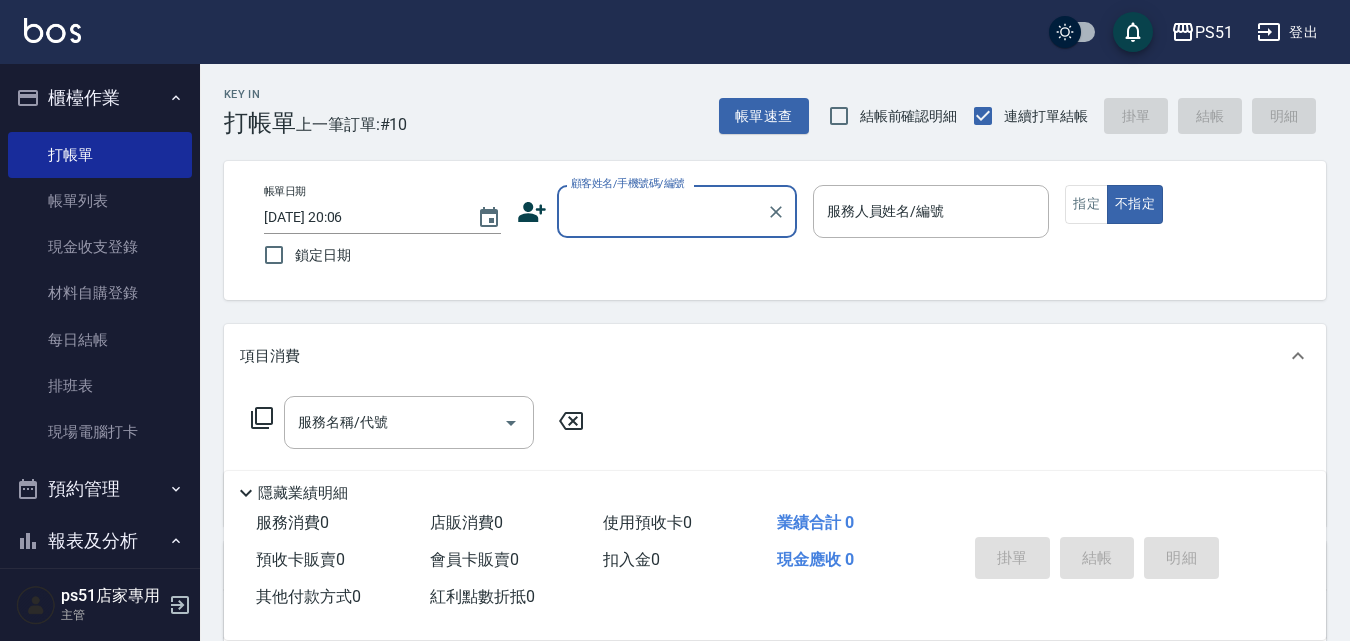 click on "顧客姓名/手機號碼/編號" at bounding box center (662, 211) 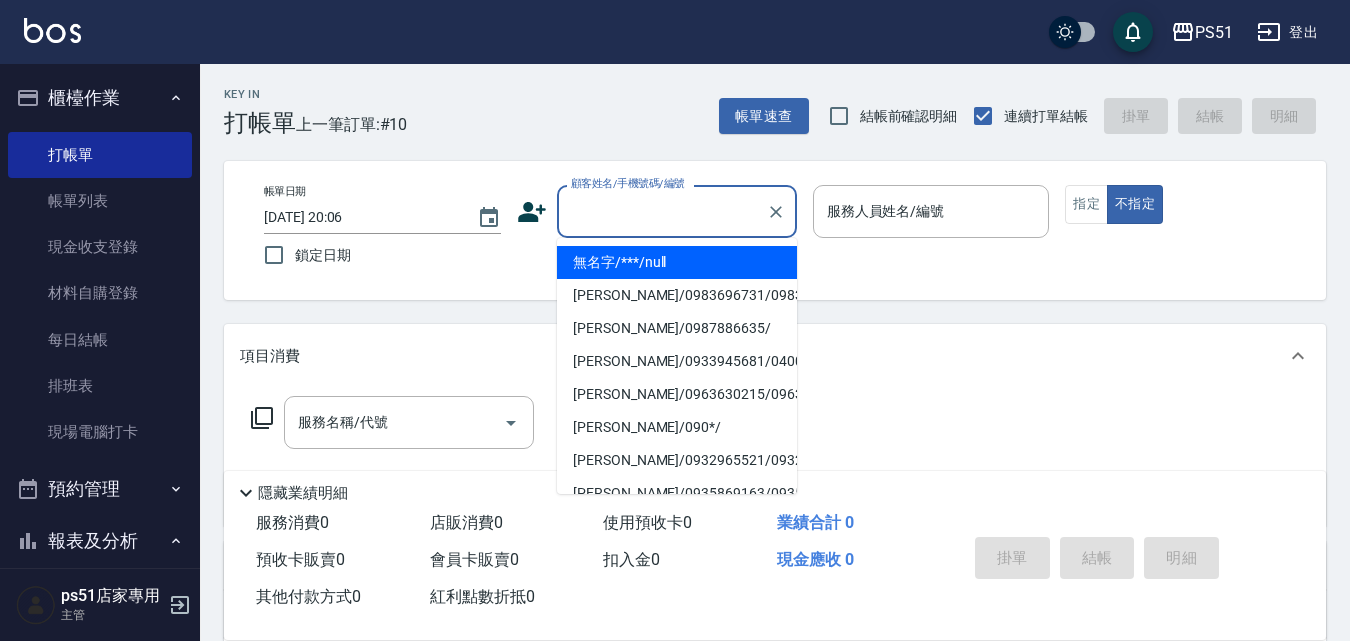 drag, startPoint x: 621, startPoint y: 256, endPoint x: 911, endPoint y: 213, distance: 293.1706 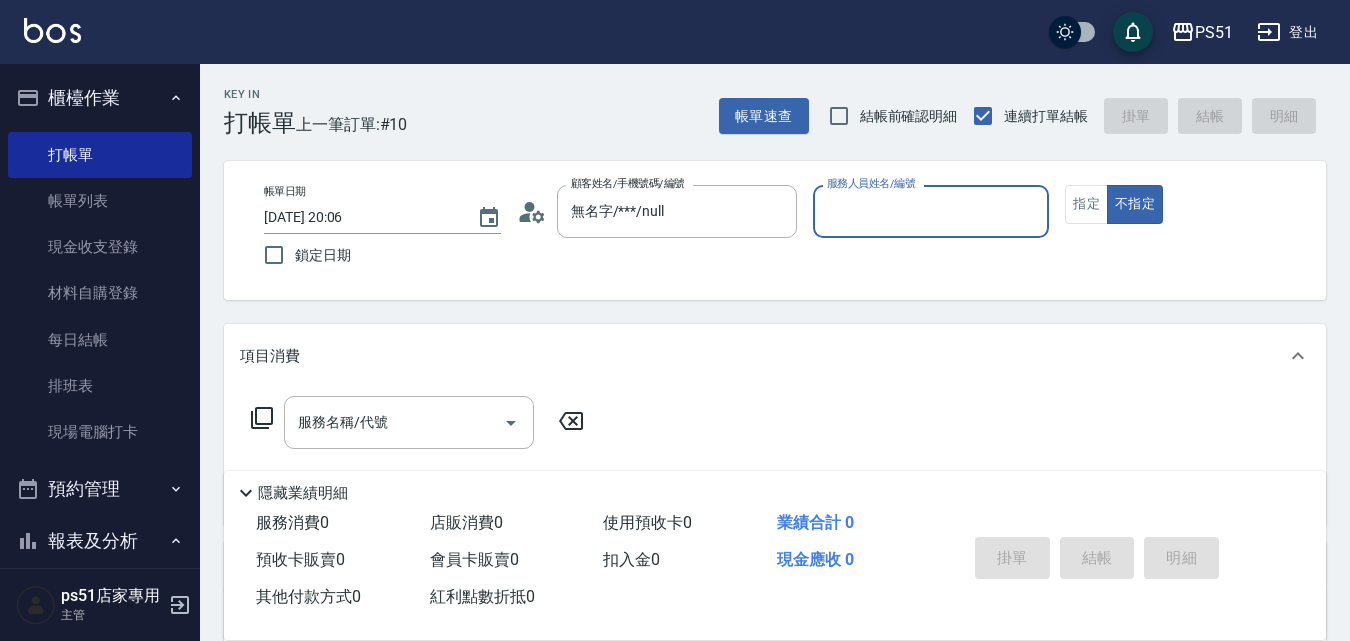 click on "服務人員姓名/編號" at bounding box center (931, 211) 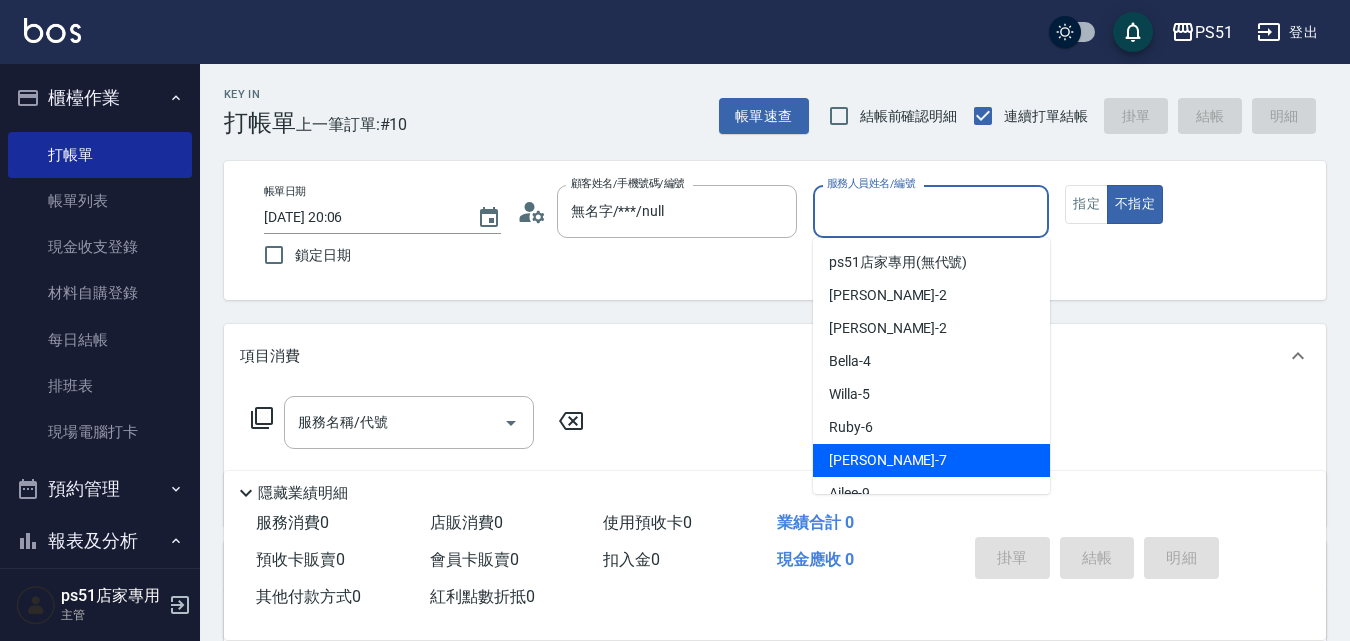 click on "[PERSON_NAME] -7" at bounding box center [931, 460] 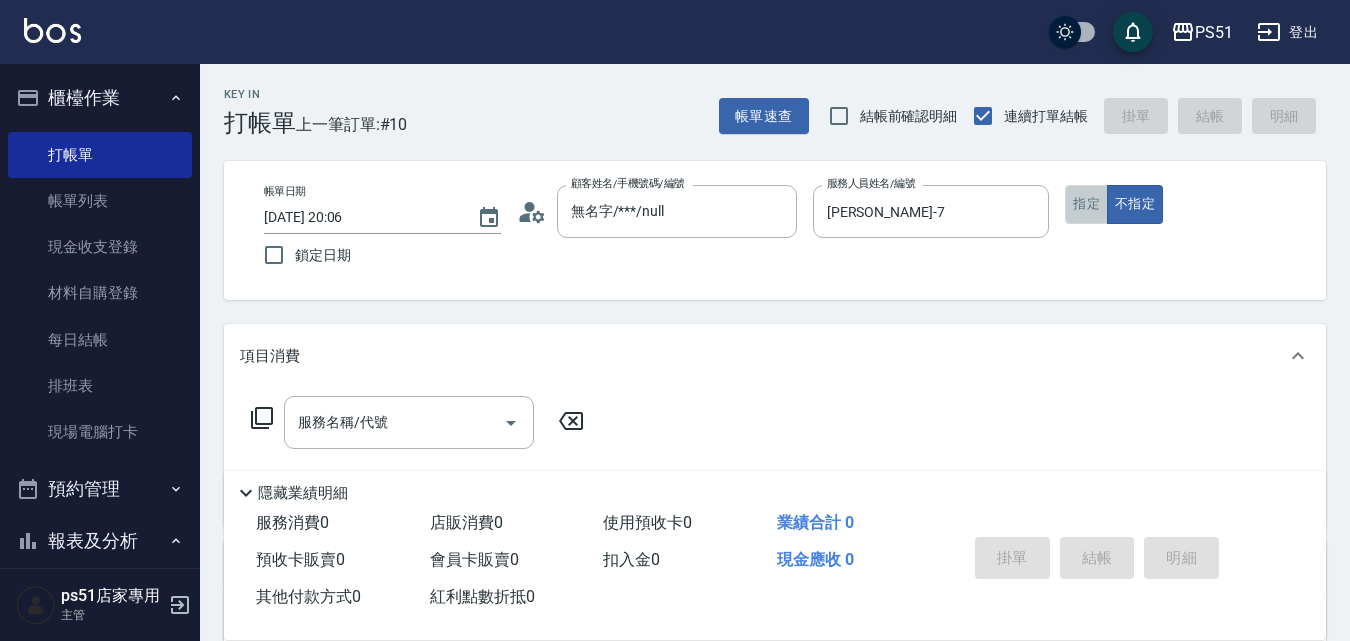 click on "指定" at bounding box center [1086, 204] 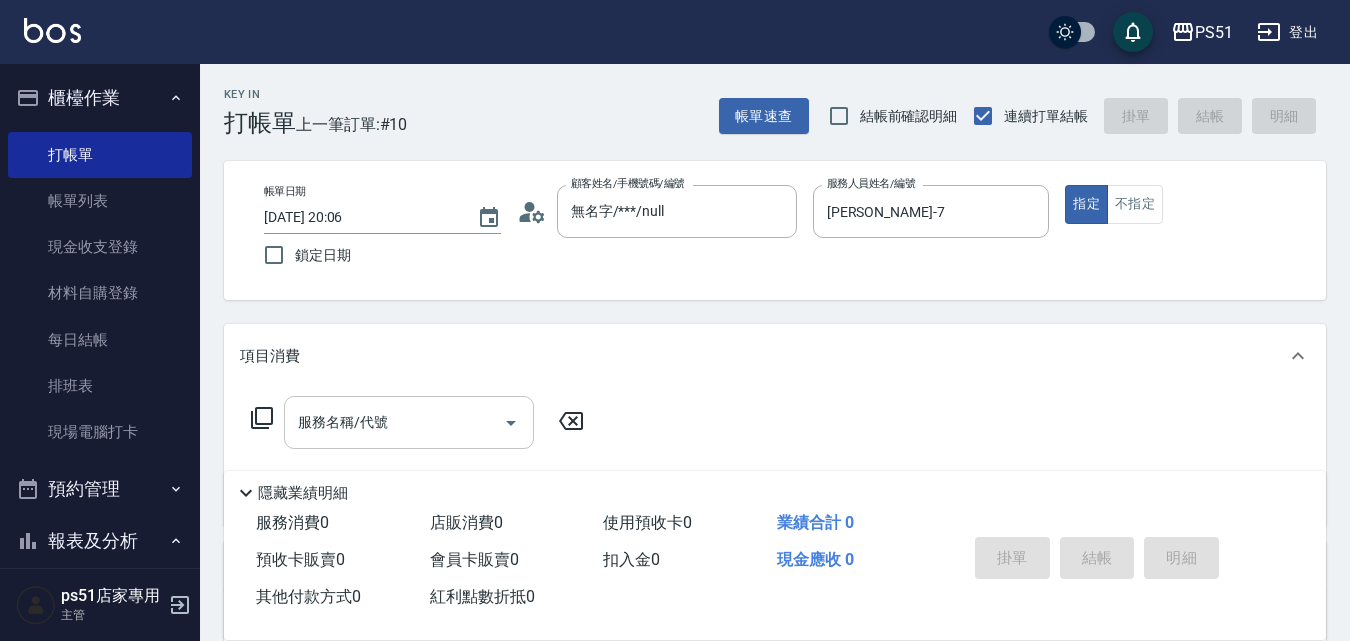 click on "服務名稱/代號 服務名稱/代號" at bounding box center [409, 422] 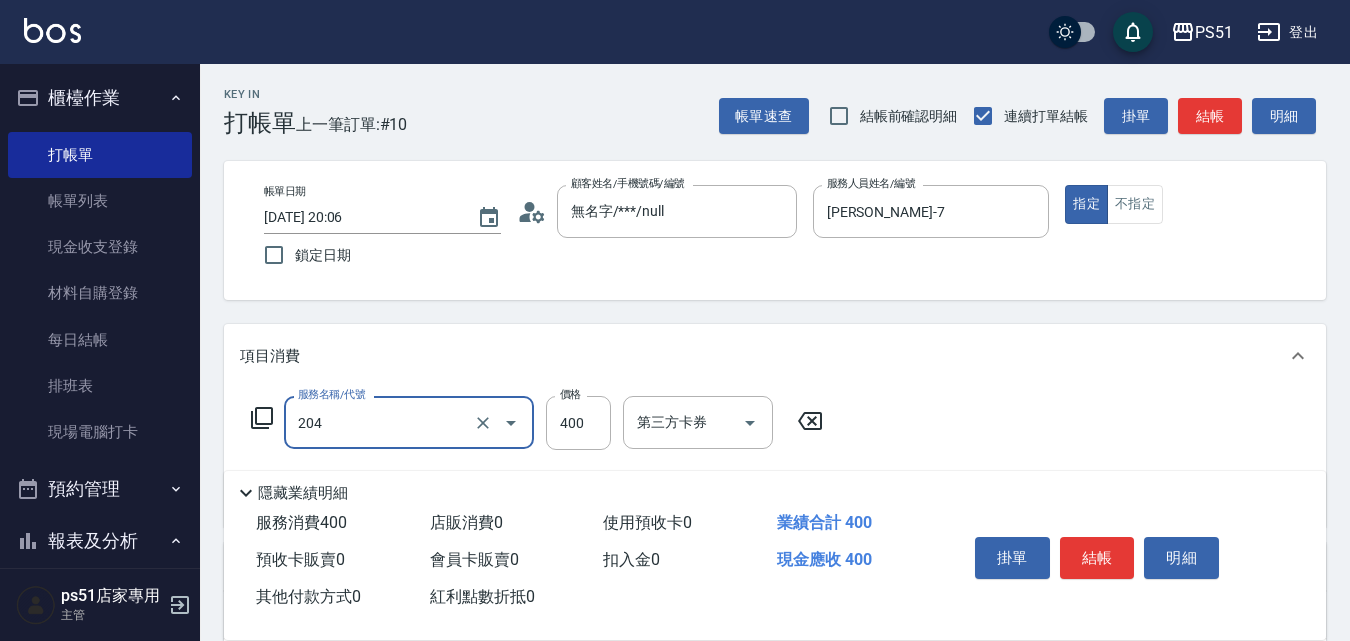 type on "B級洗+剪(204)" 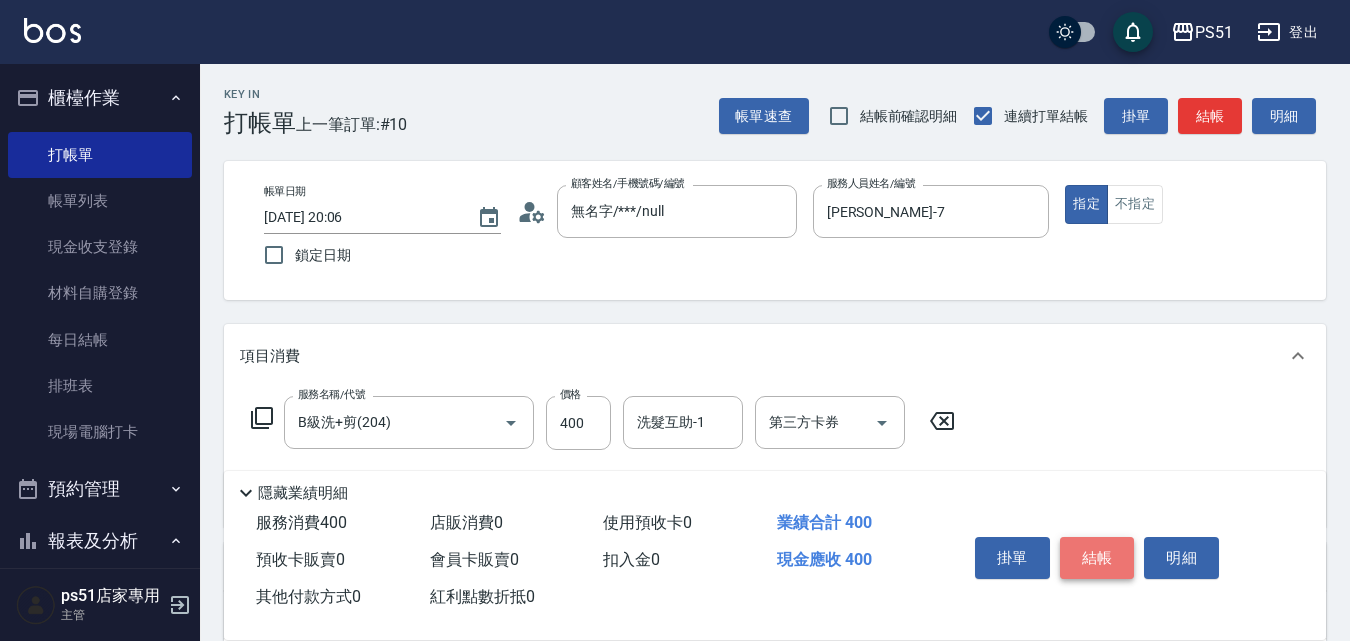 click on "結帳" at bounding box center [1097, 558] 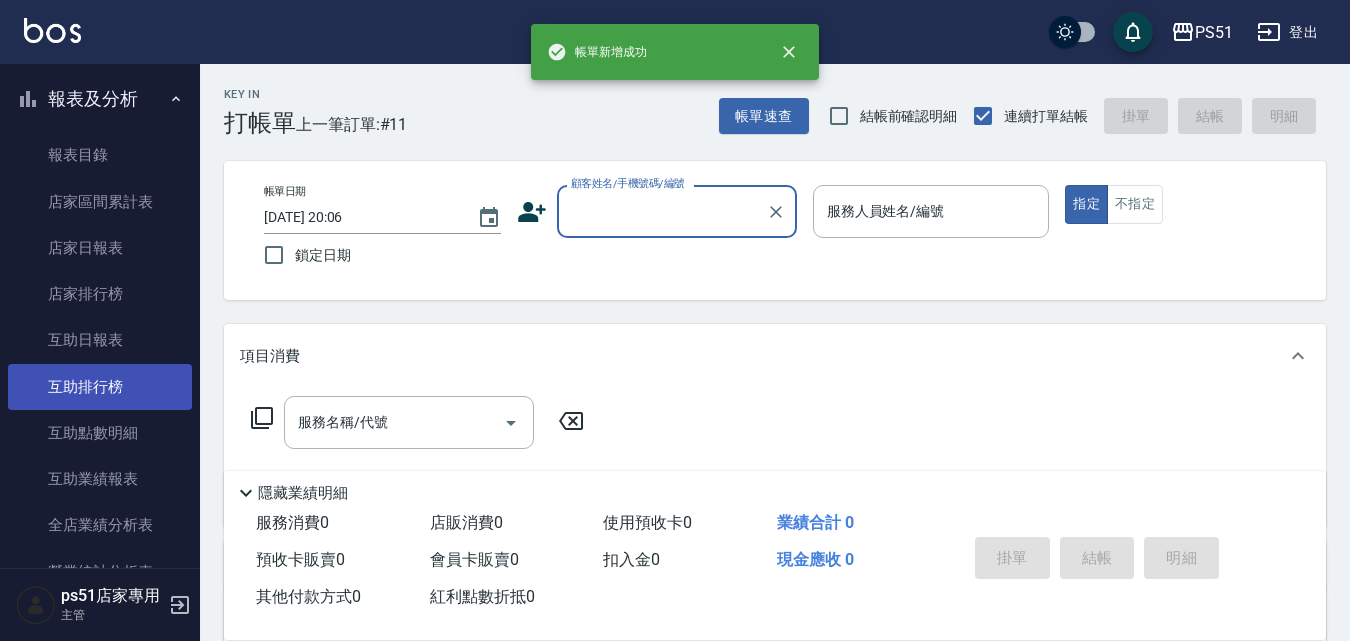 scroll, scrollTop: 467, scrollLeft: 0, axis: vertical 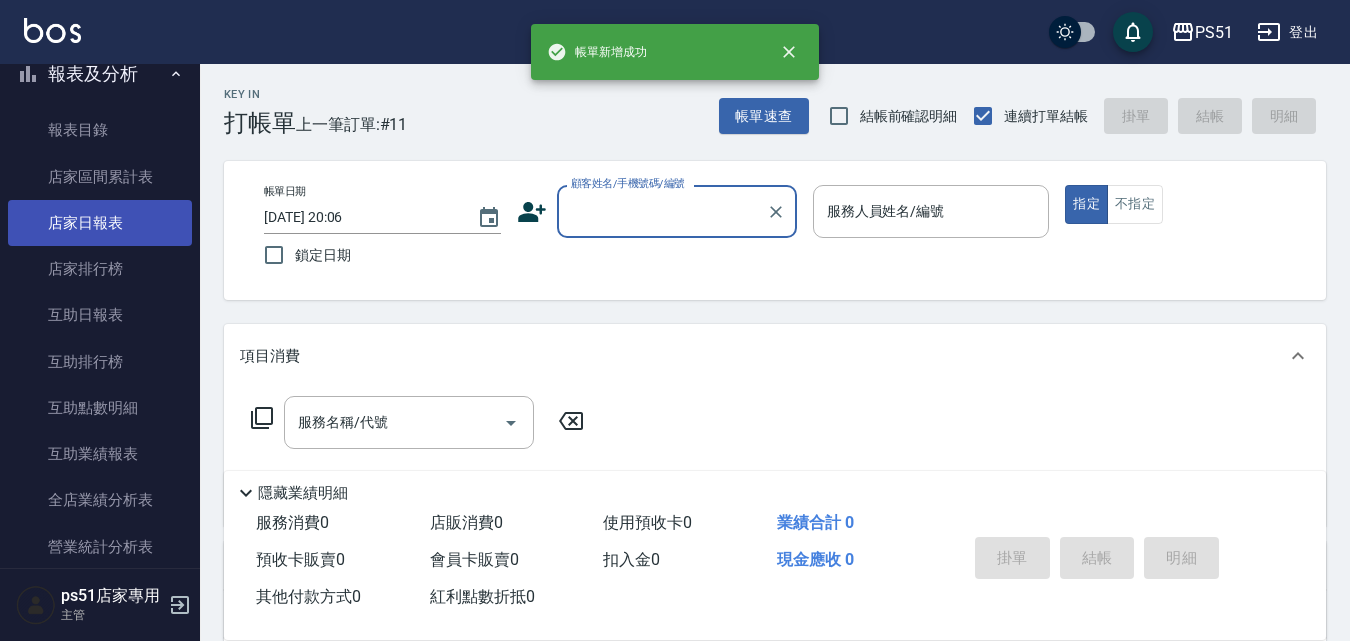click on "店家日報表" at bounding box center [100, 223] 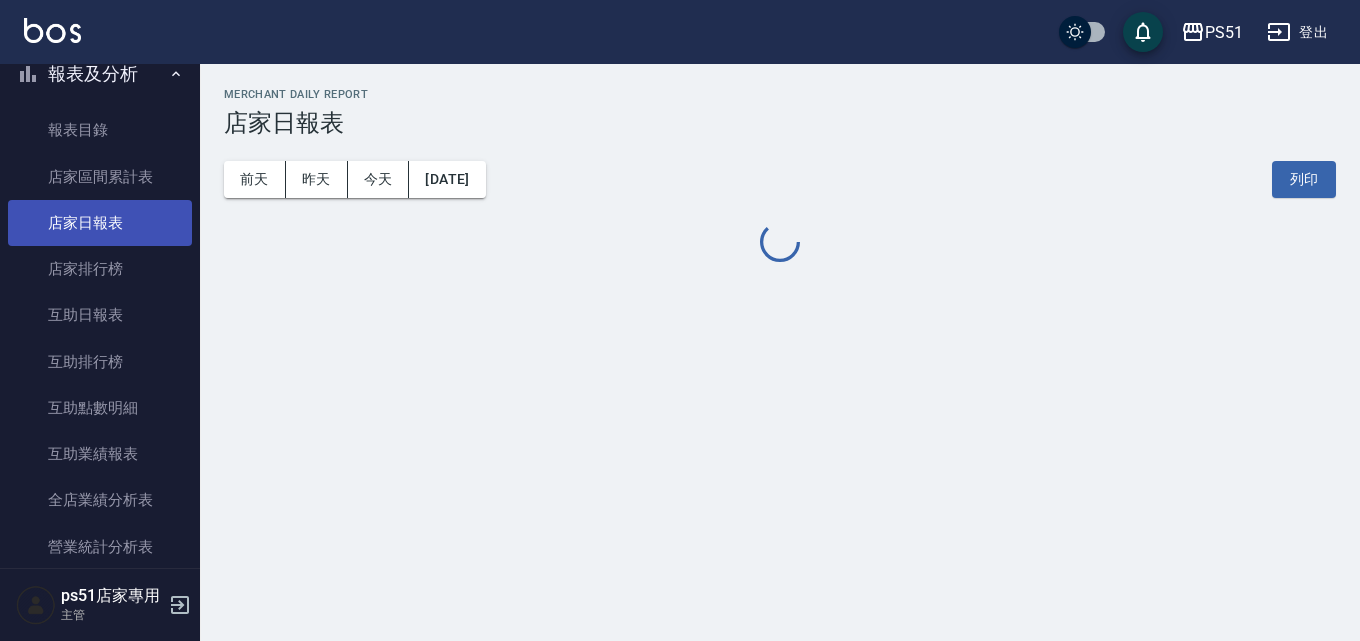 click on "店家日報表" at bounding box center [100, 223] 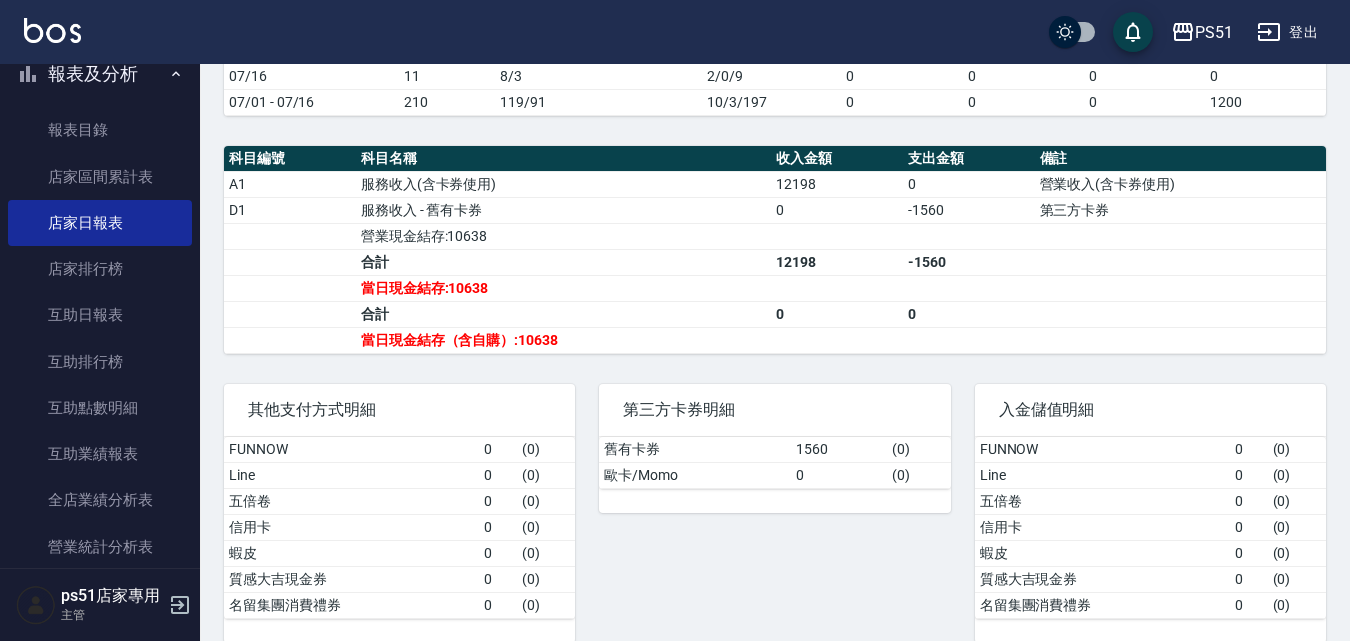 scroll, scrollTop: 592, scrollLeft: 0, axis: vertical 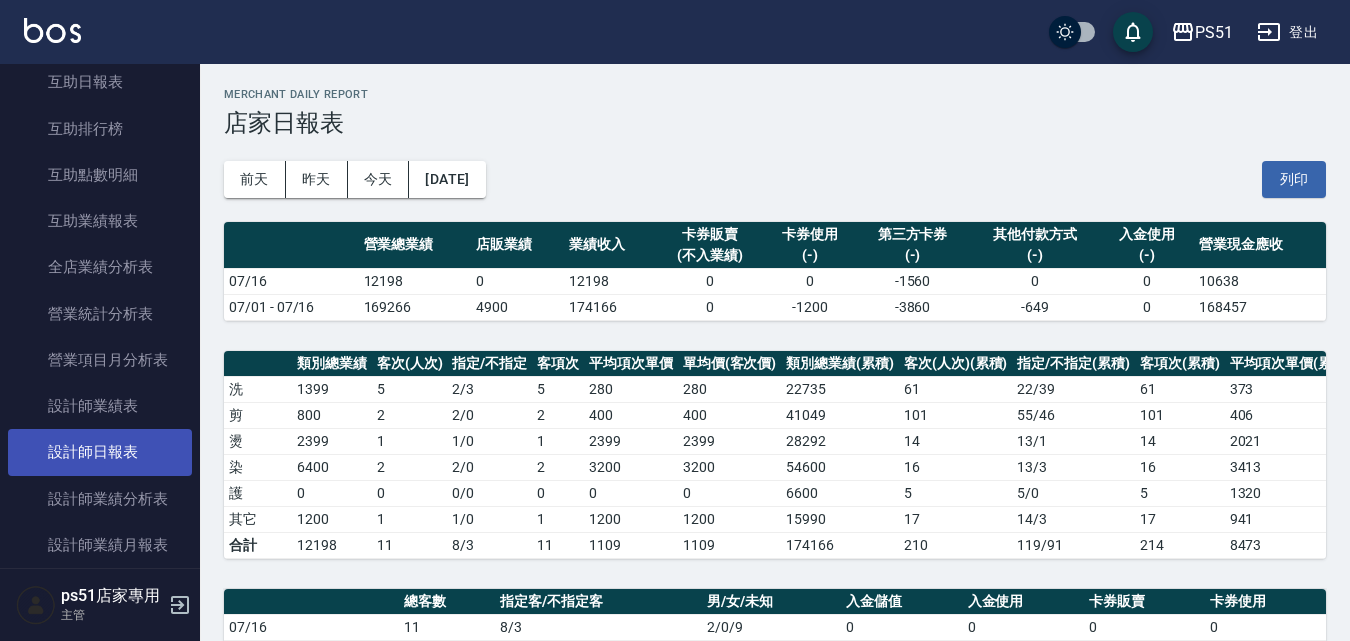 click on "設計師日報表" at bounding box center (100, 452) 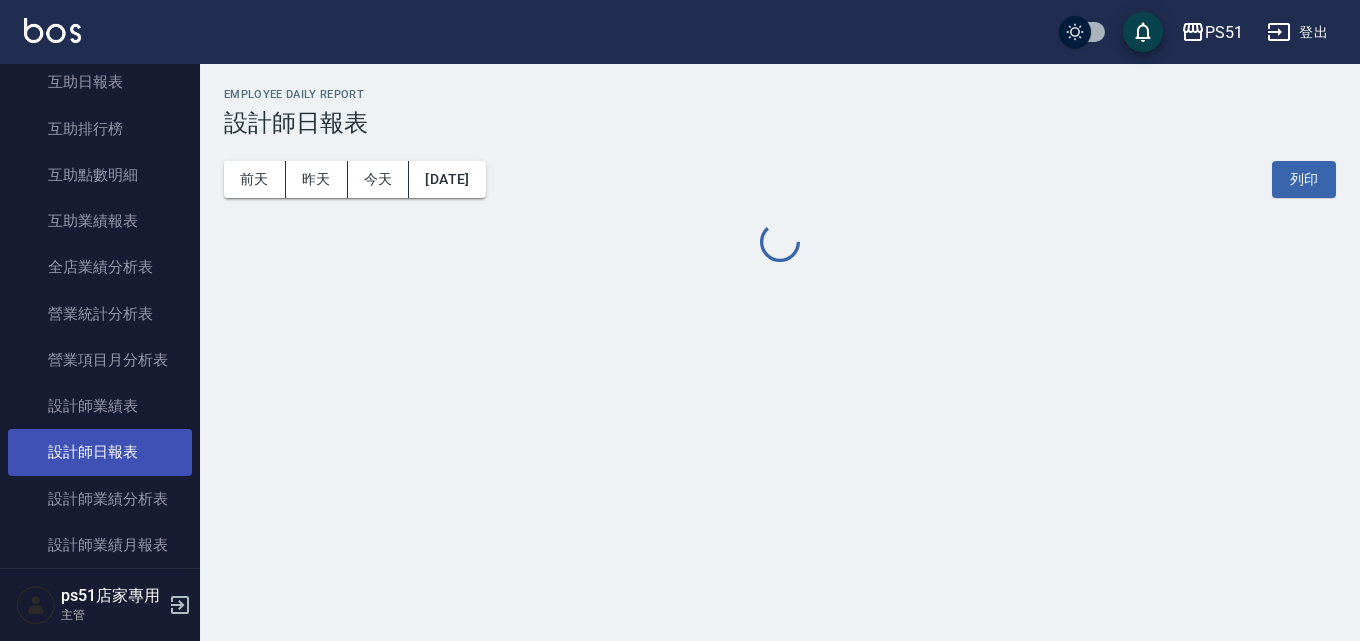 click on "設計師日報表" at bounding box center [100, 452] 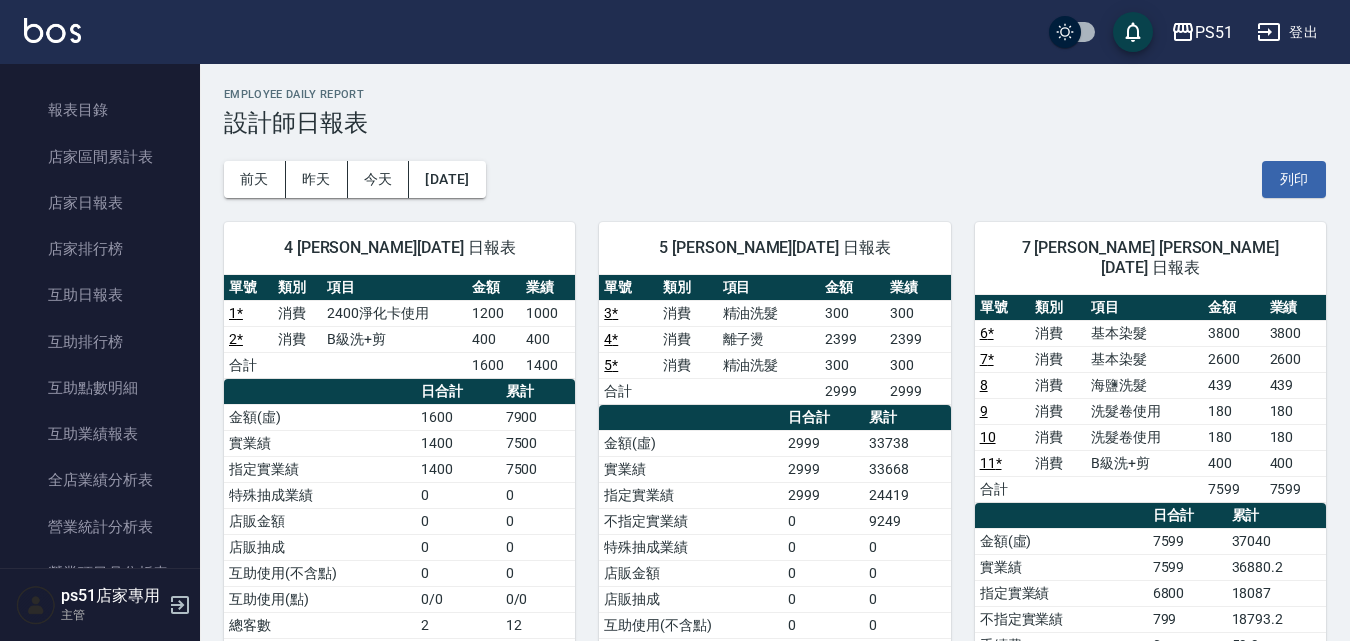 scroll, scrollTop: 233, scrollLeft: 0, axis: vertical 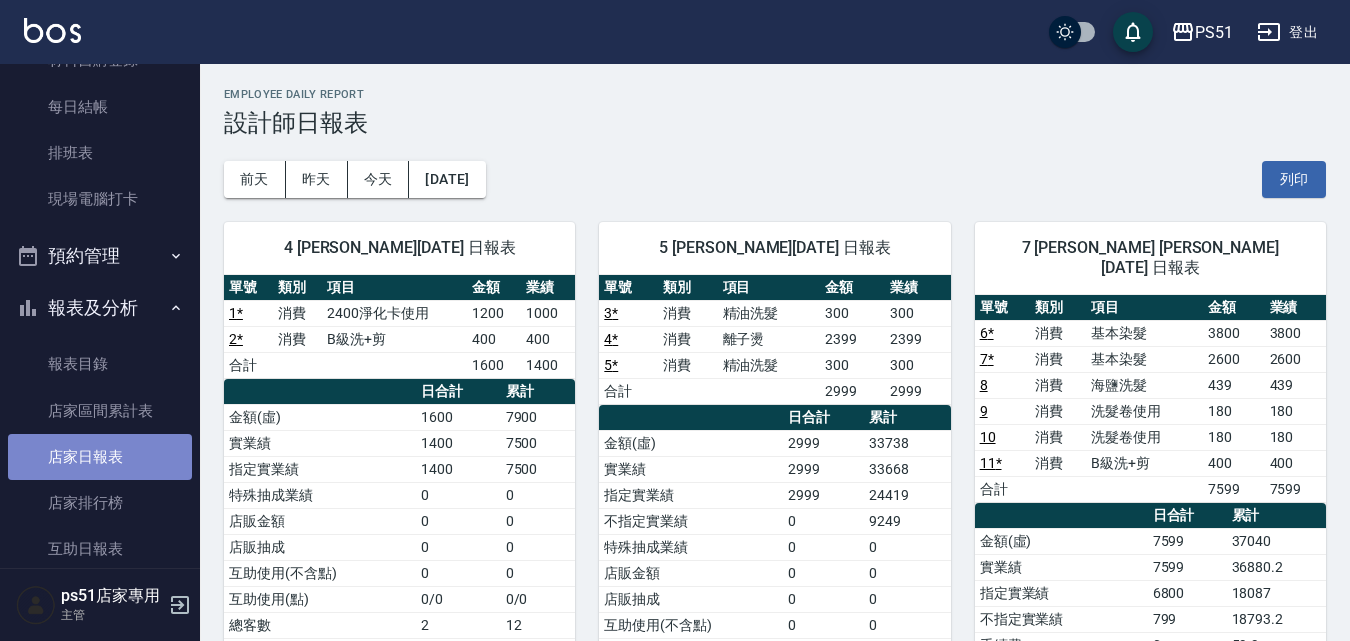 click on "店家日報表" at bounding box center [100, 457] 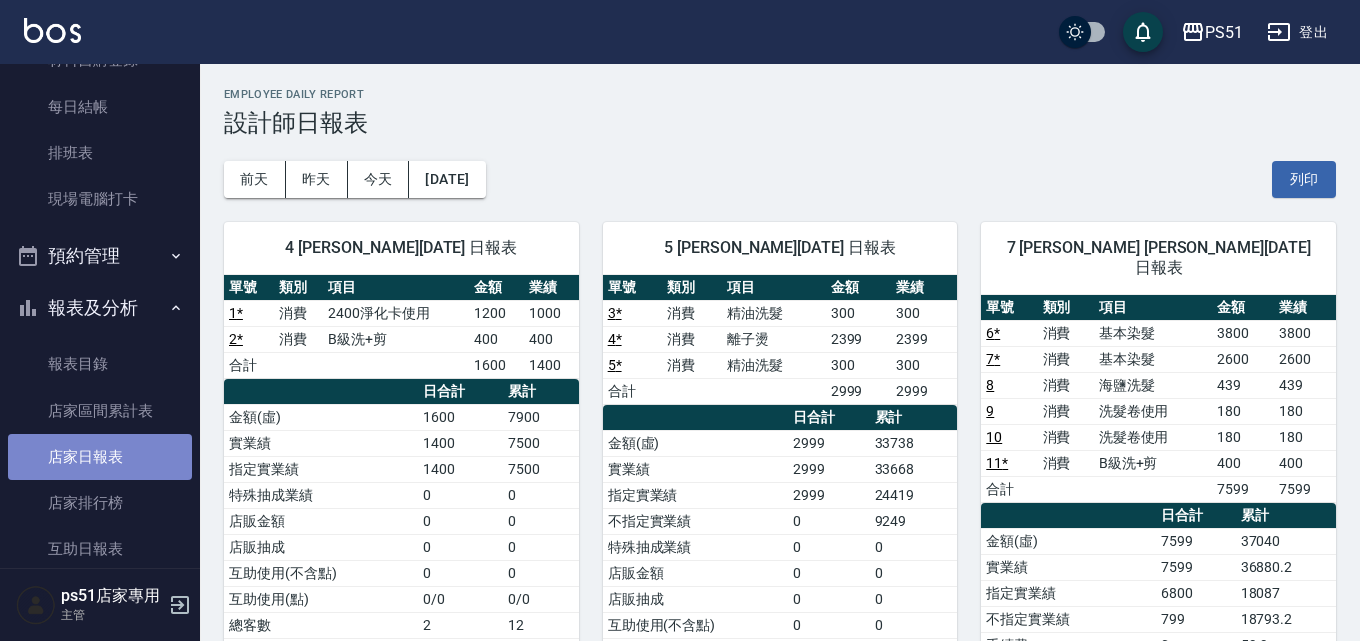 click on "店家日報表" at bounding box center (100, 457) 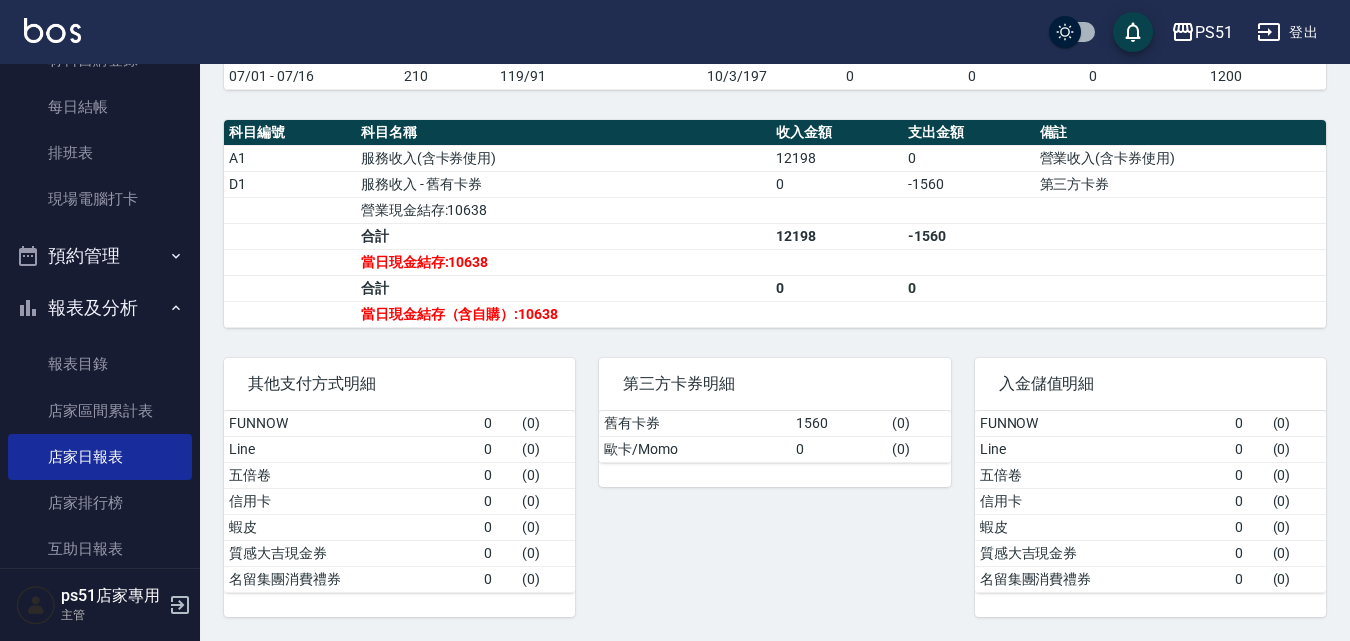 scroll, scrollTop: 592, scrollLeft: 0, axis: vertical 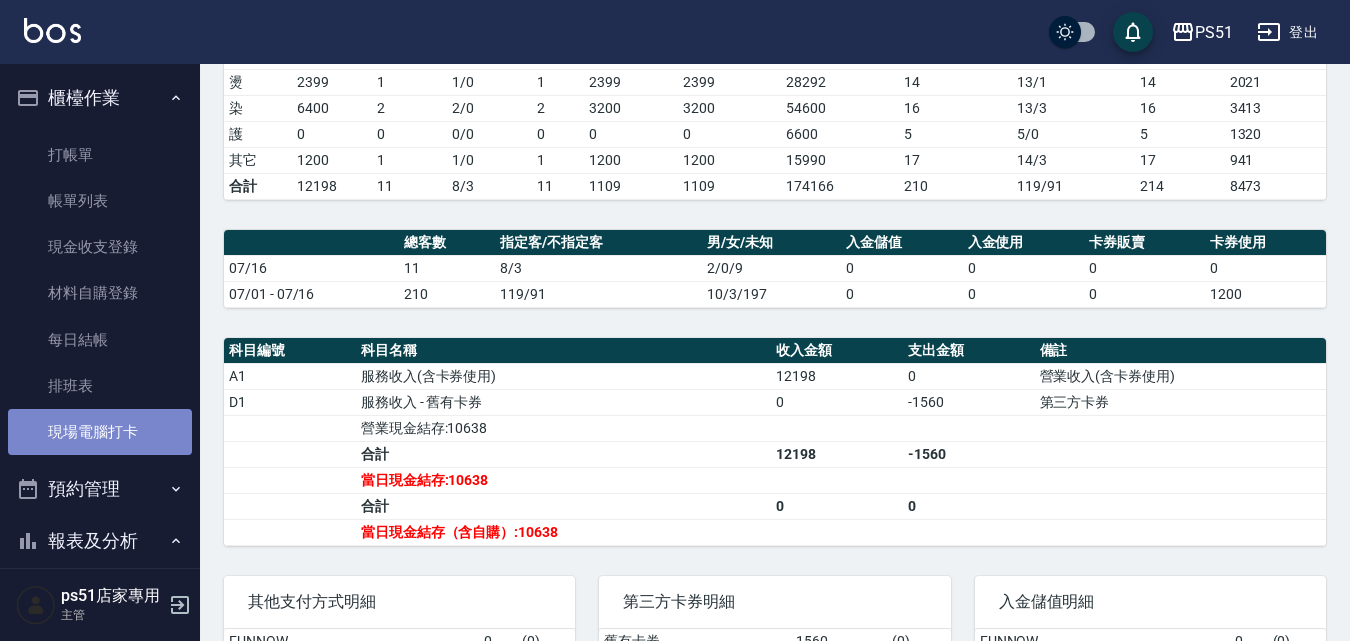 click on "現場電腦打卡" at bounding box center (100, 432) 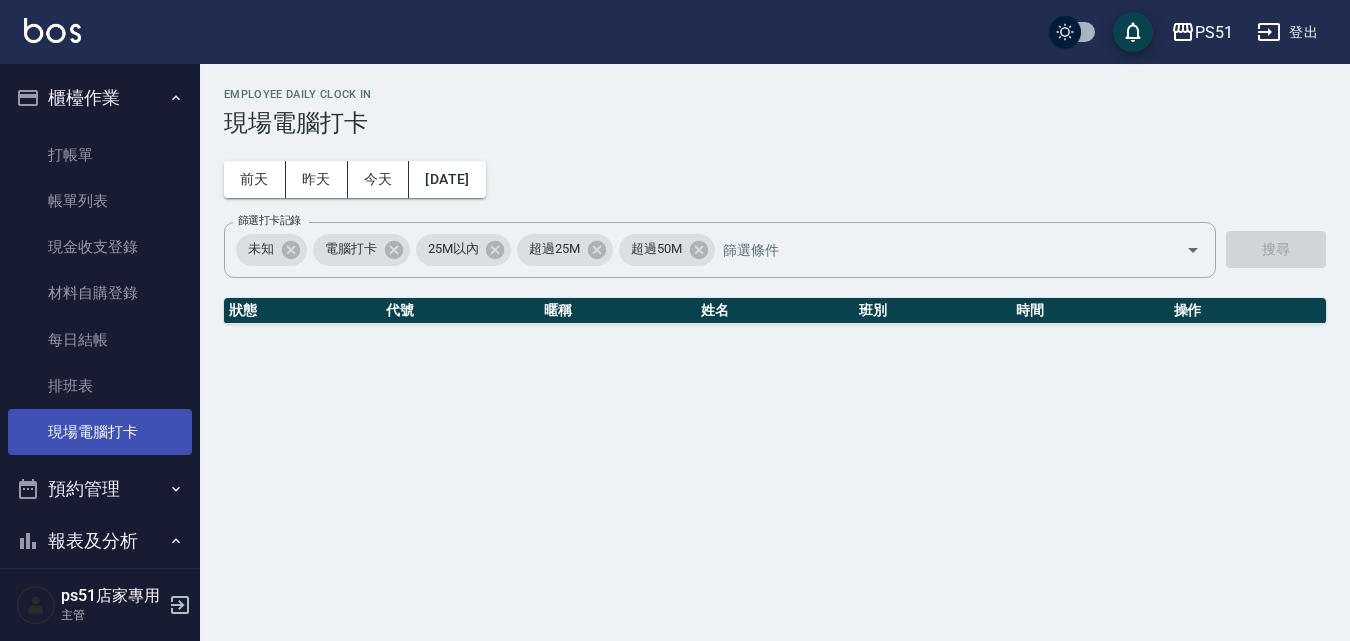 scroll, scrollTop: 0, scrollLeft: 0, axis: both 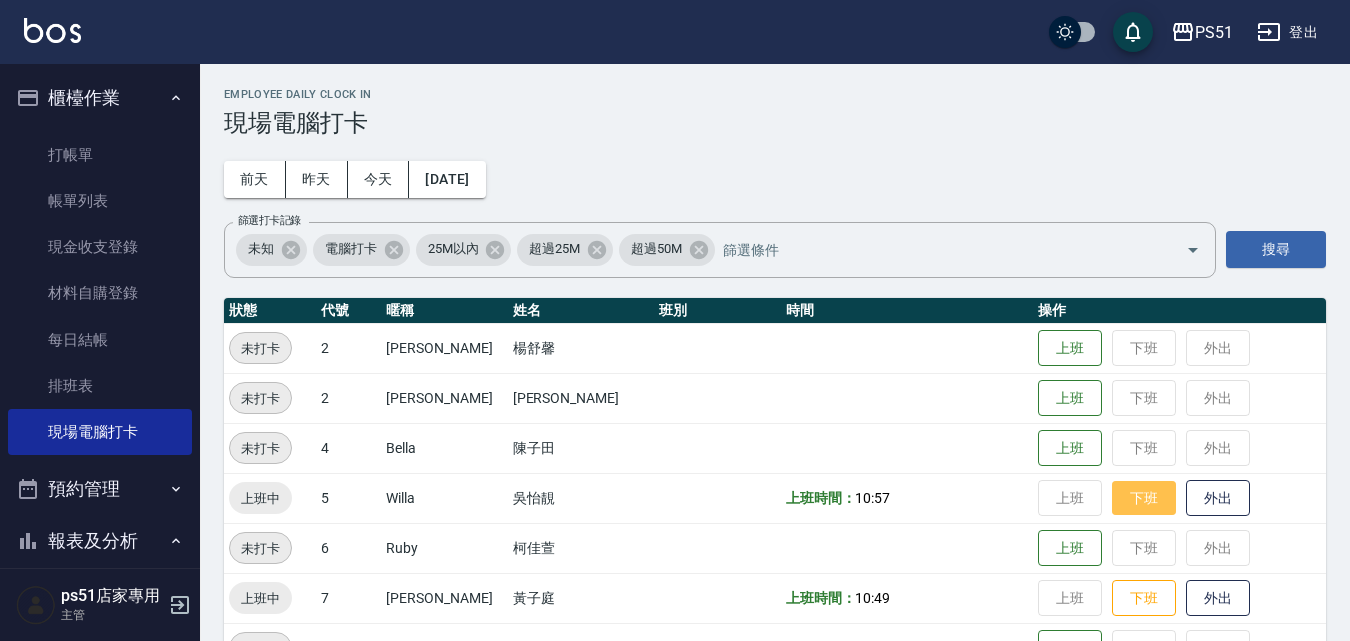 click on "下班" at bounding box center [1144, 498] 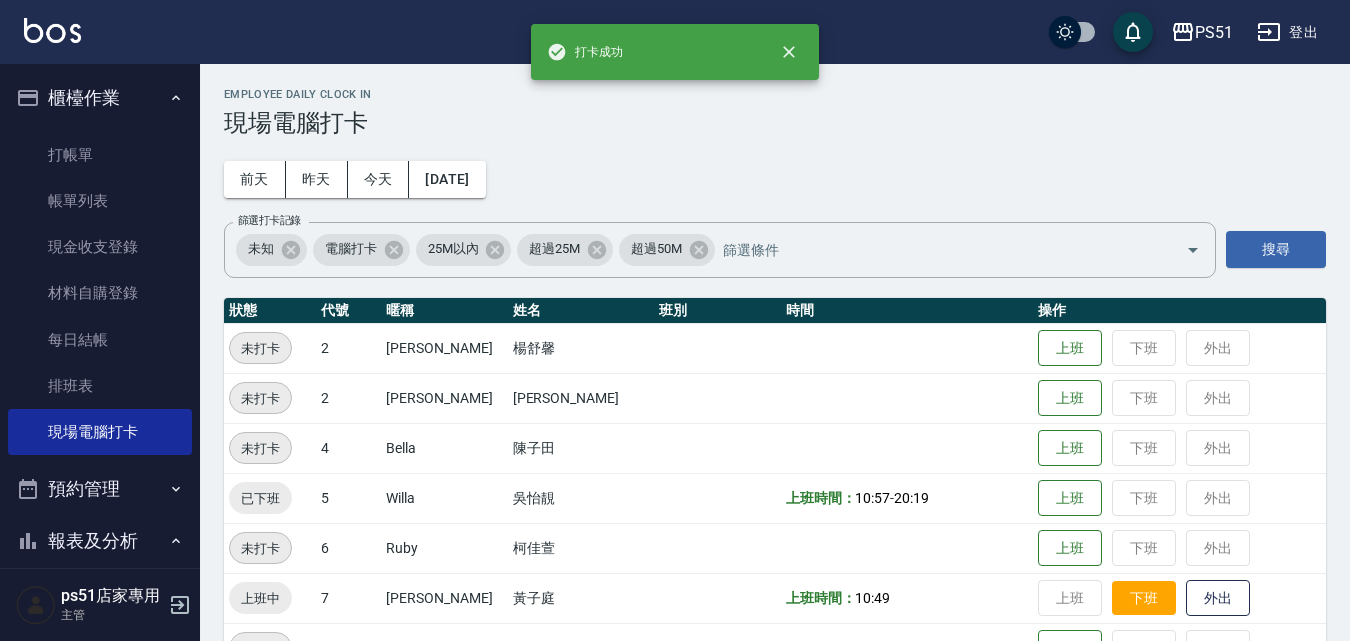 click on "下班" at bounding box center (1144, 598) 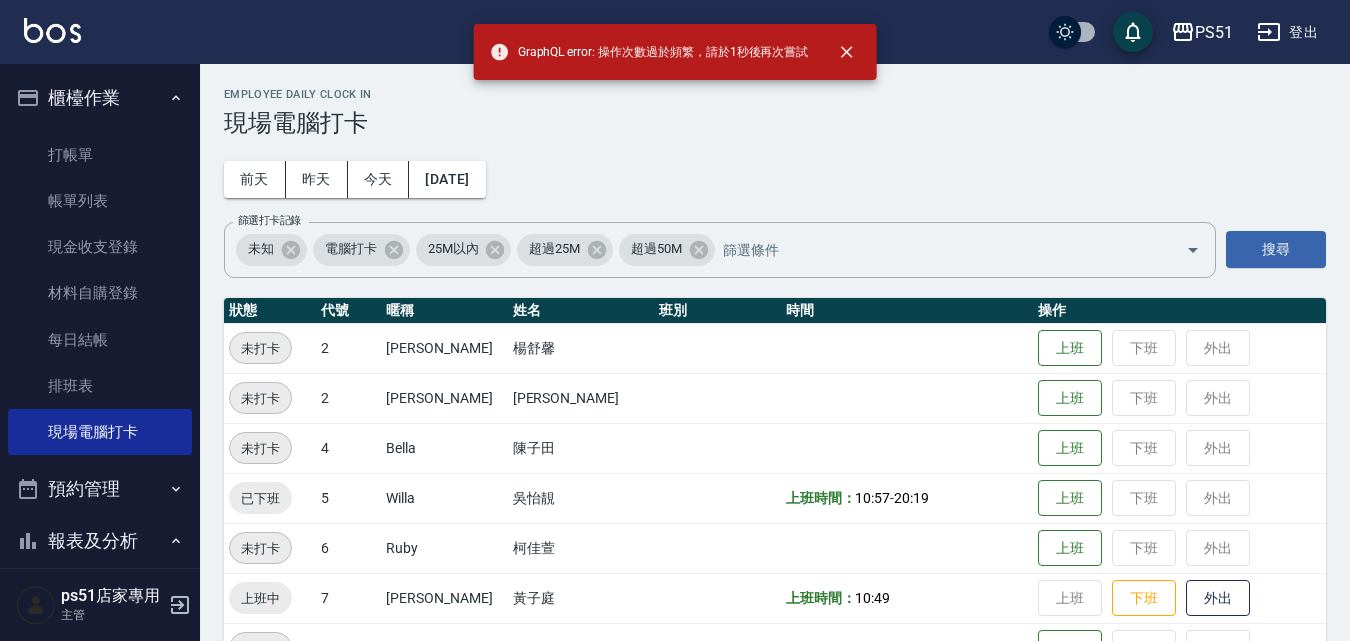 scroll, scrollTop: 233, scrollLeft: 0, axis: vertical 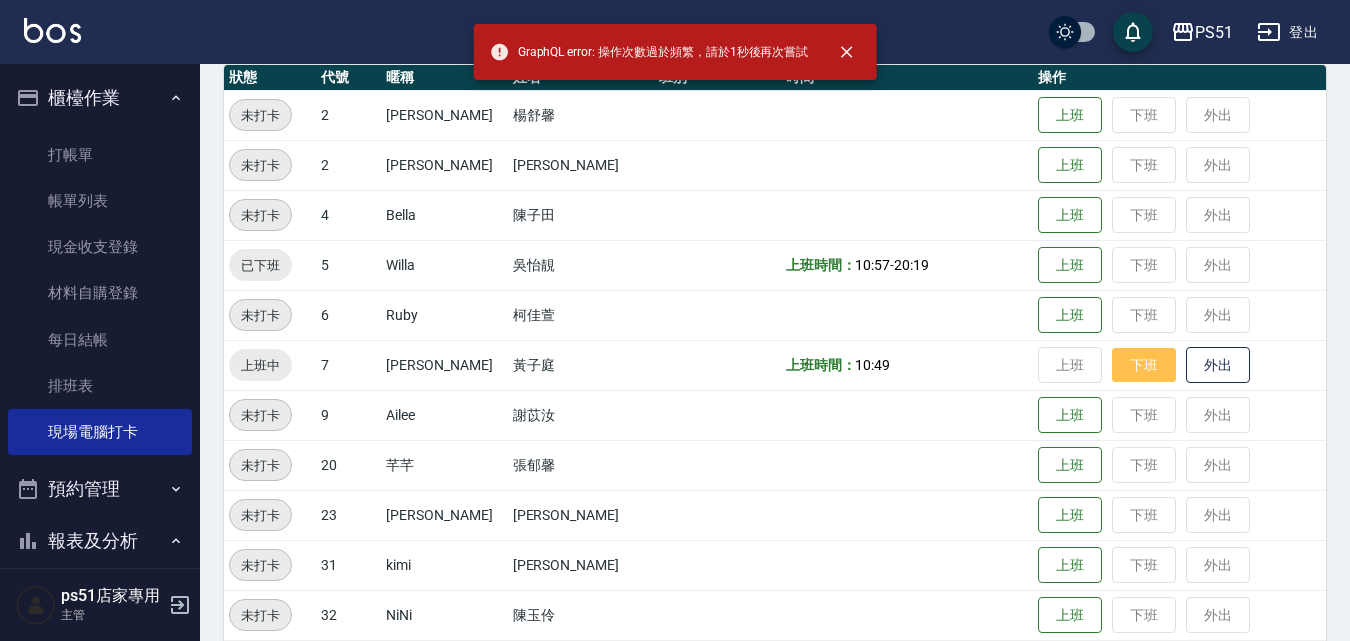click on "下班" at bounding box center (1144, 365) 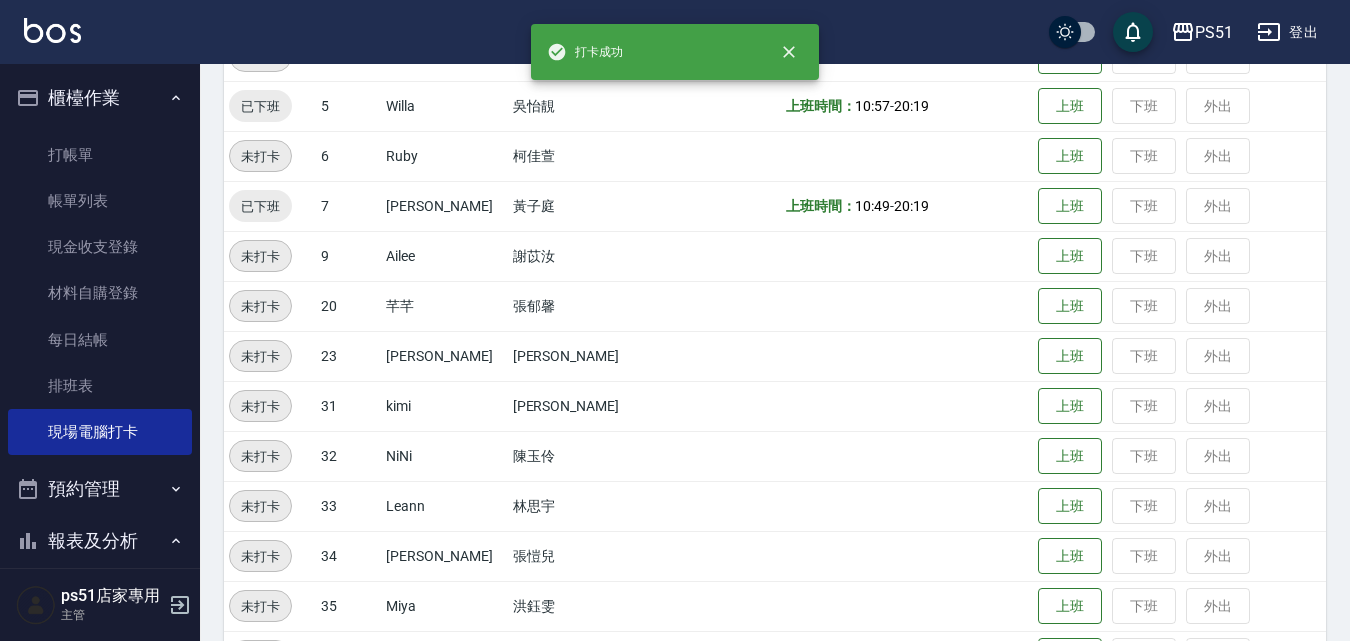 scroll, scrollTop: 467, scrollLeft: 0, axis: vertical 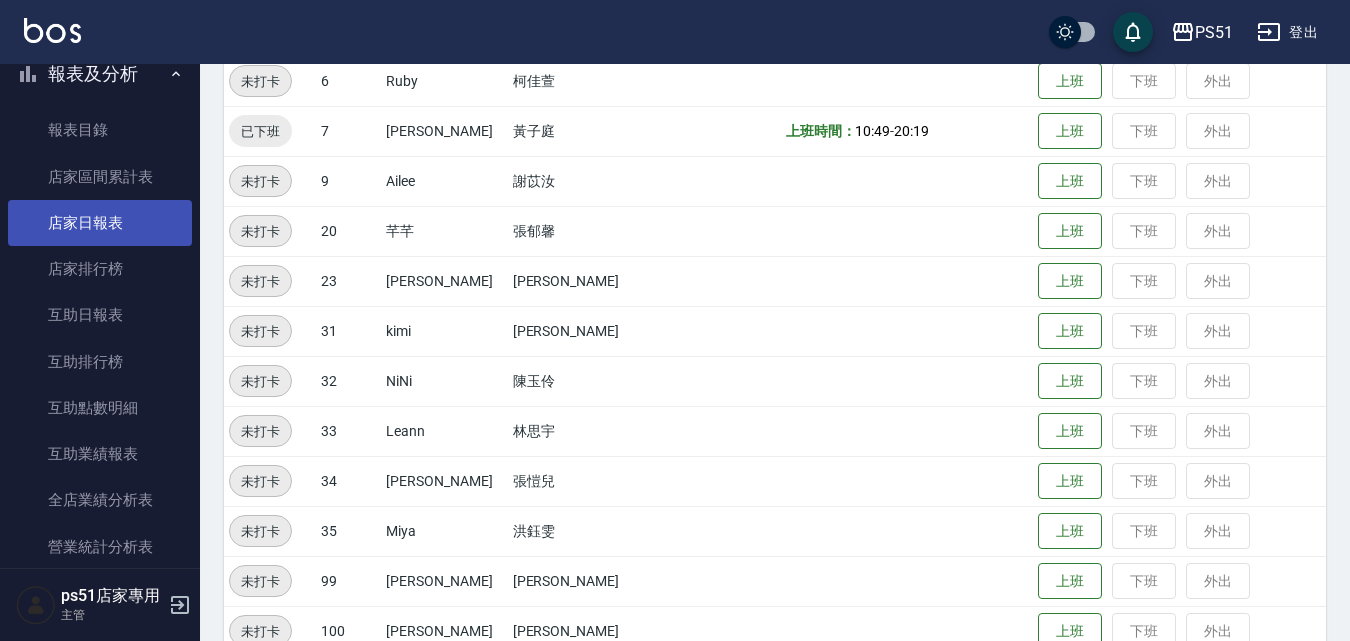 click on "店家日報表" at bounding box center [100, 223] 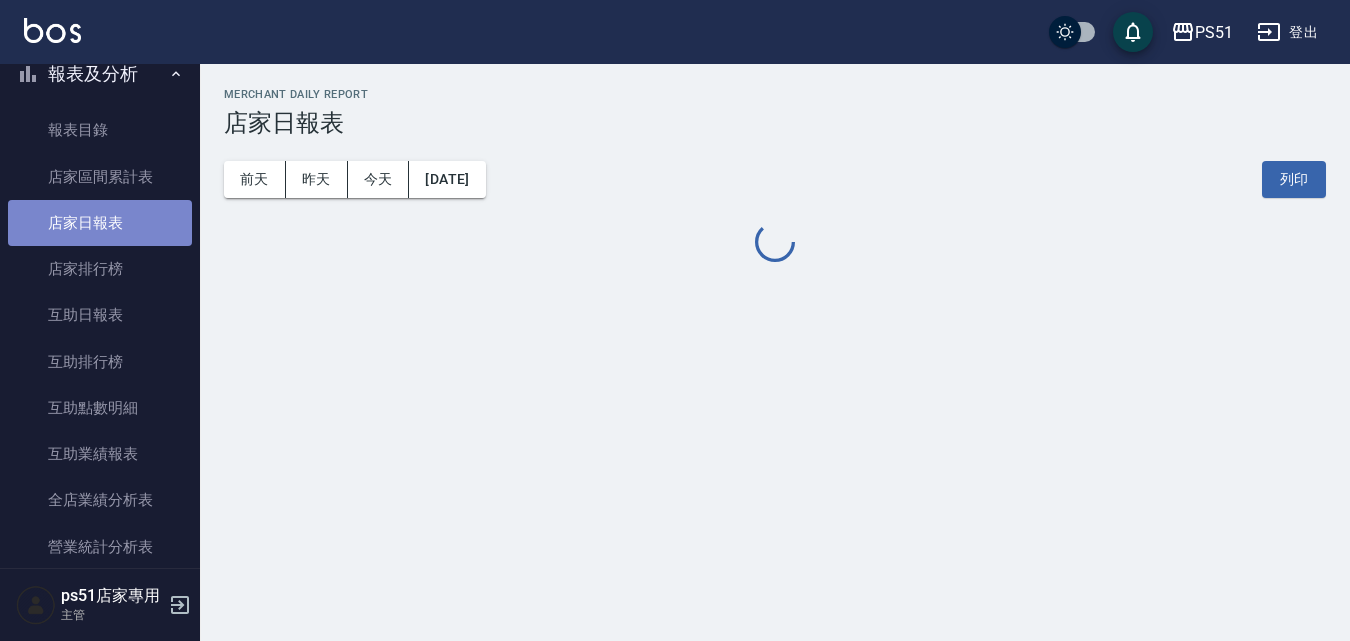 click on "店家日報表" at bounding box center (100, 223) 